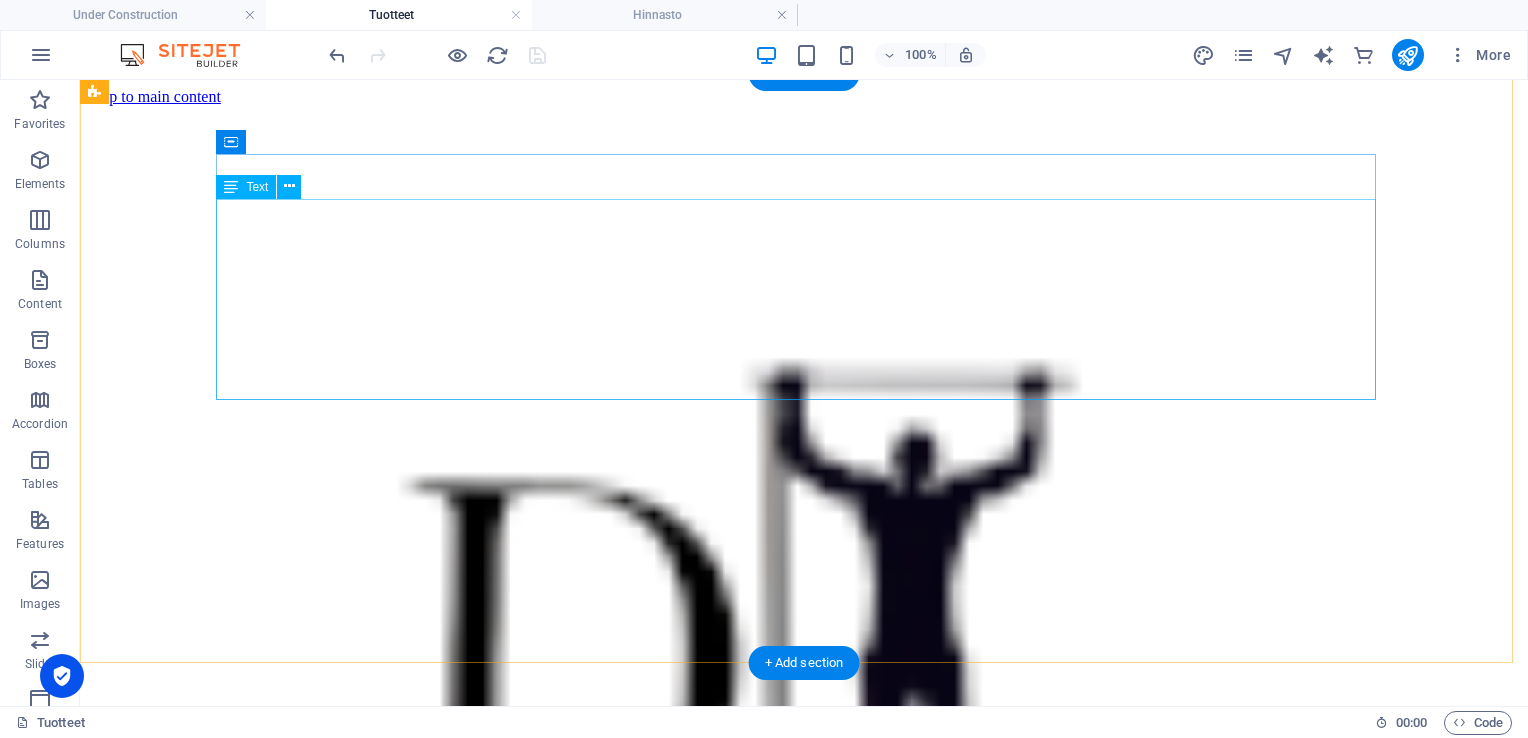 scroll, scrollTop: 0, scrollLeft: 0, axis: both 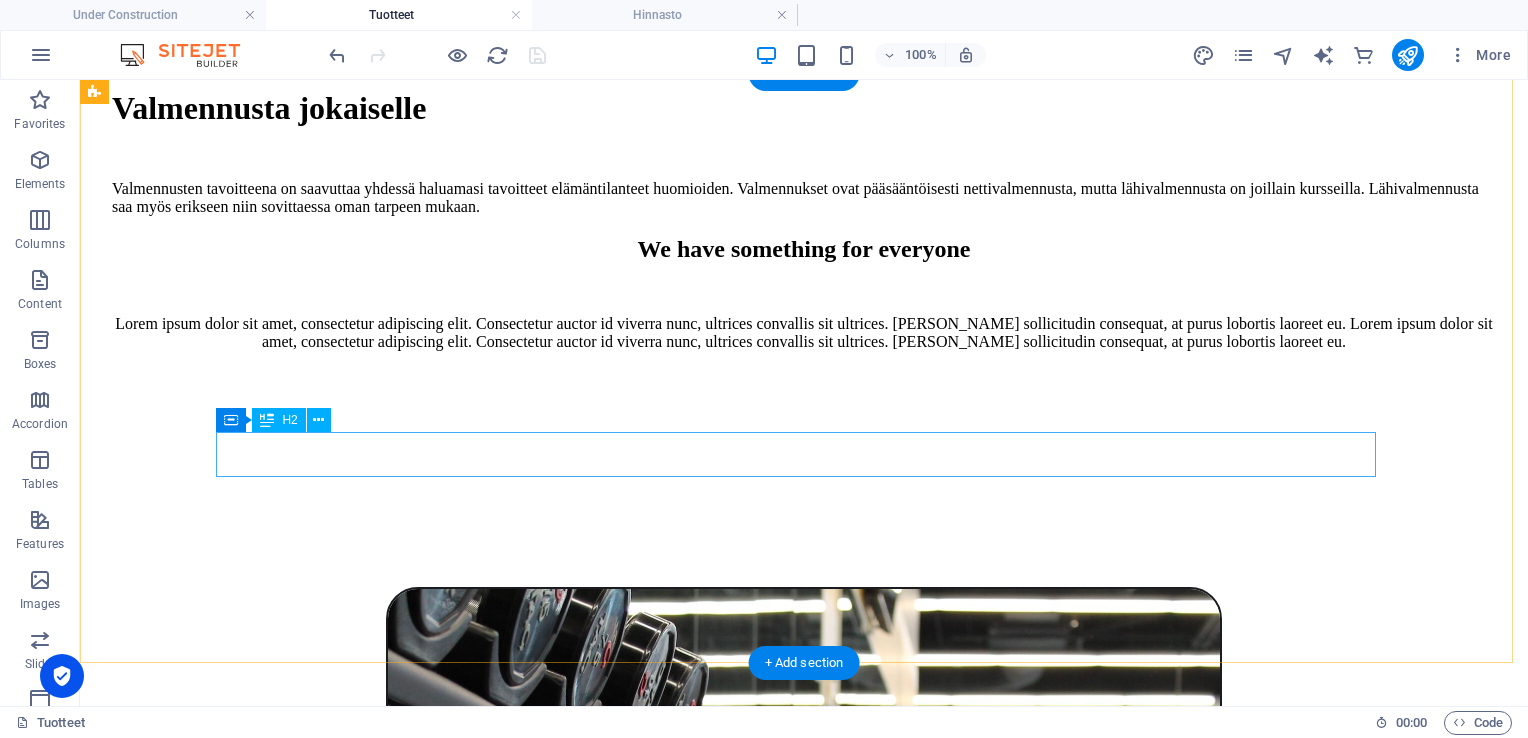 click on "New headline" at bounding box center [804, 7306] 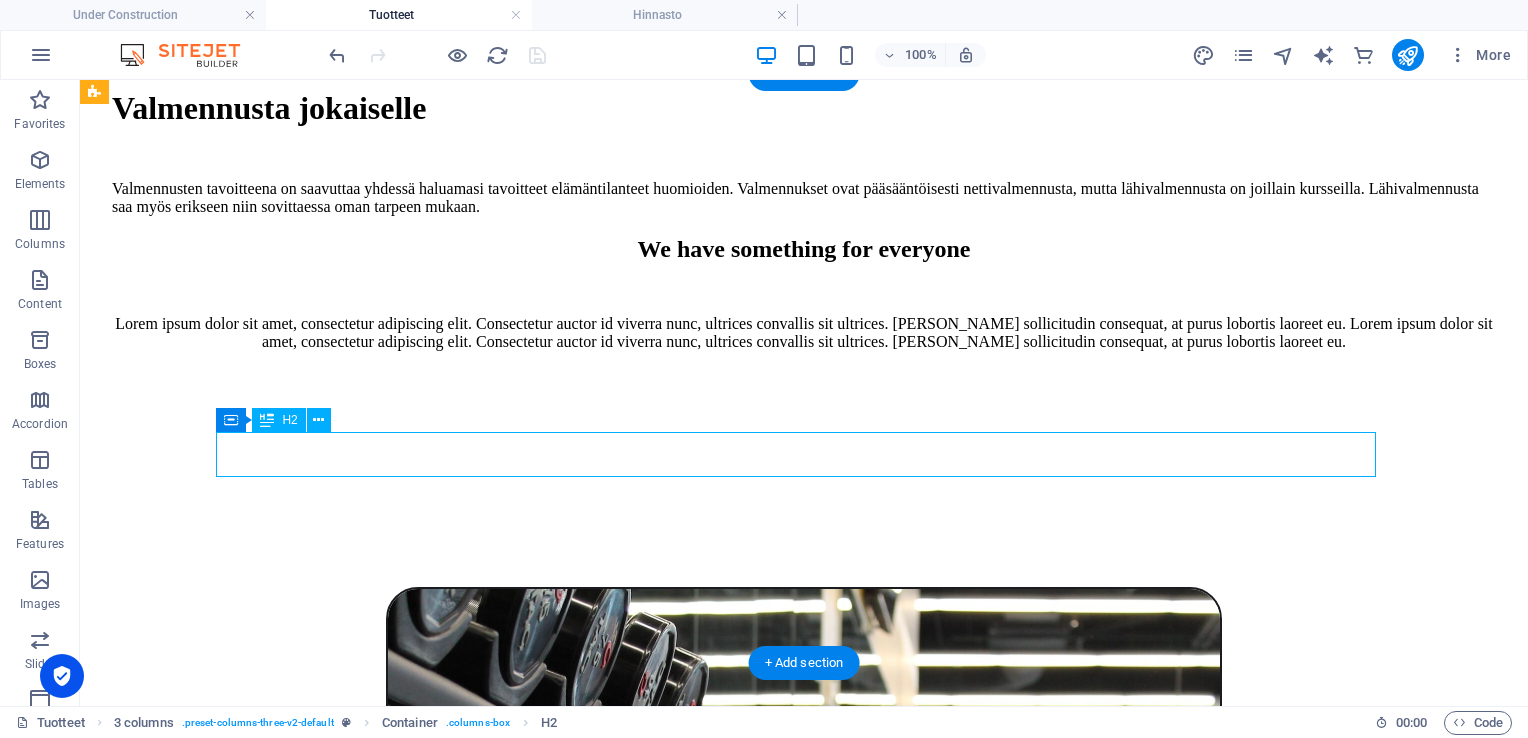 click on "New headline" at bounding box center (804, 7306) 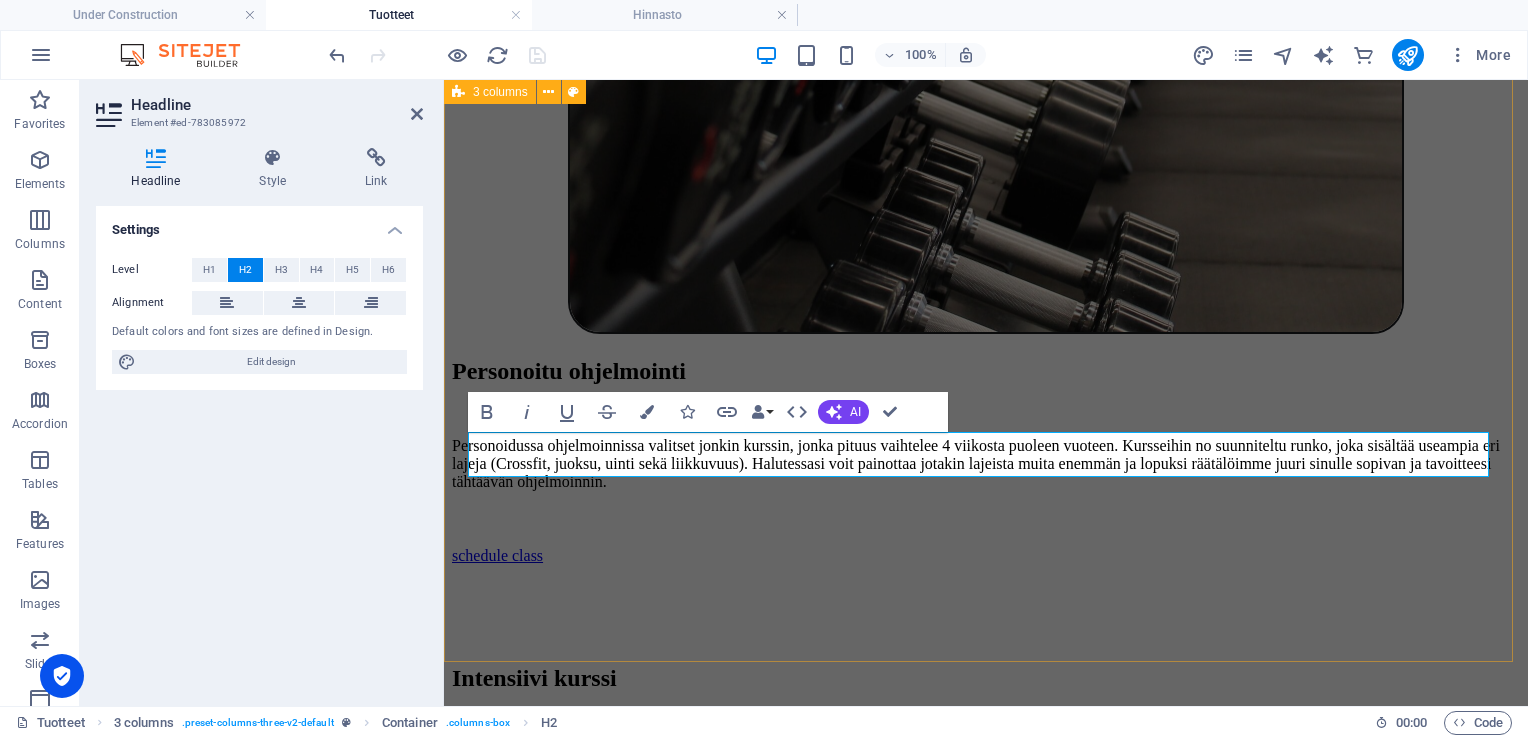 type 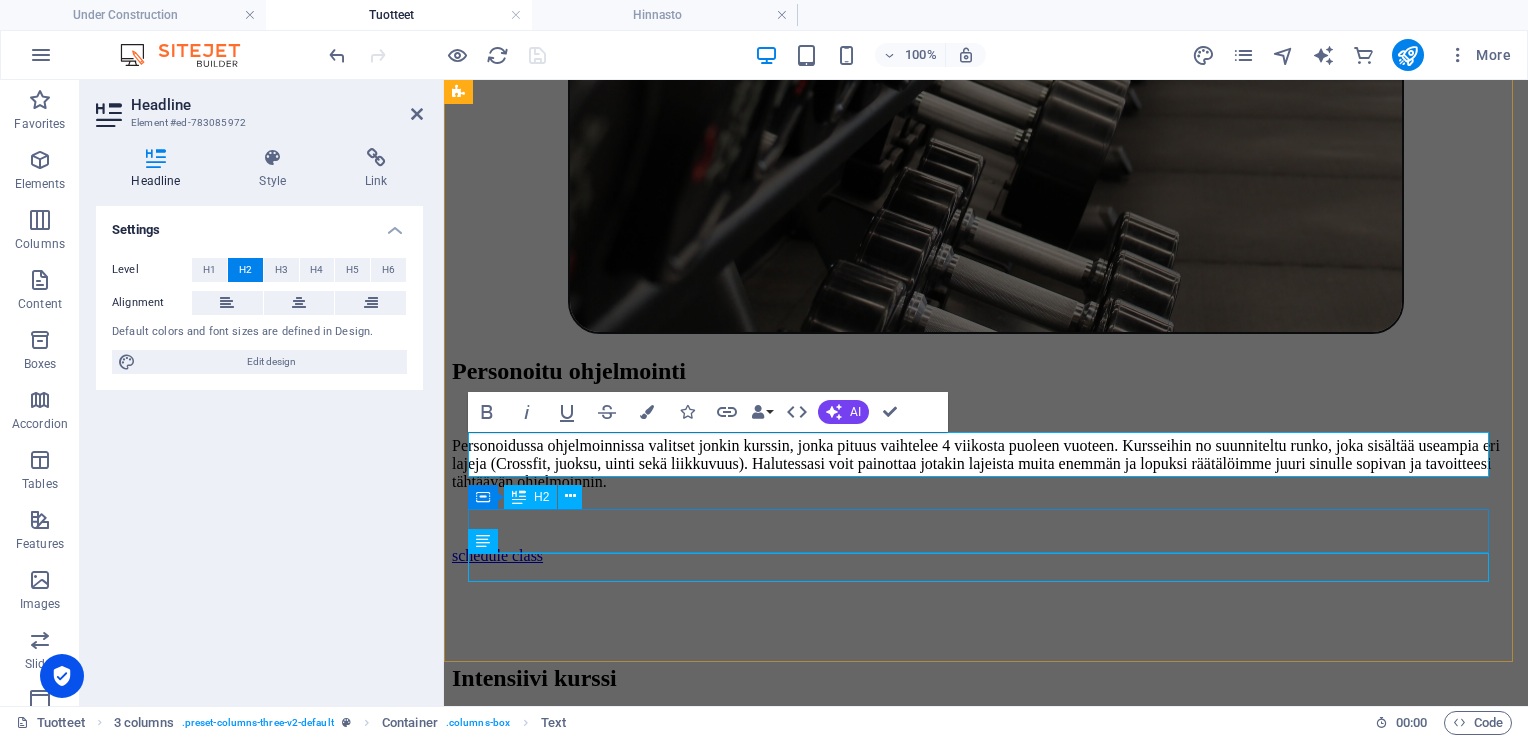 scroll, scrollTop: 4939, scrollLeft: 0, axis: vertical 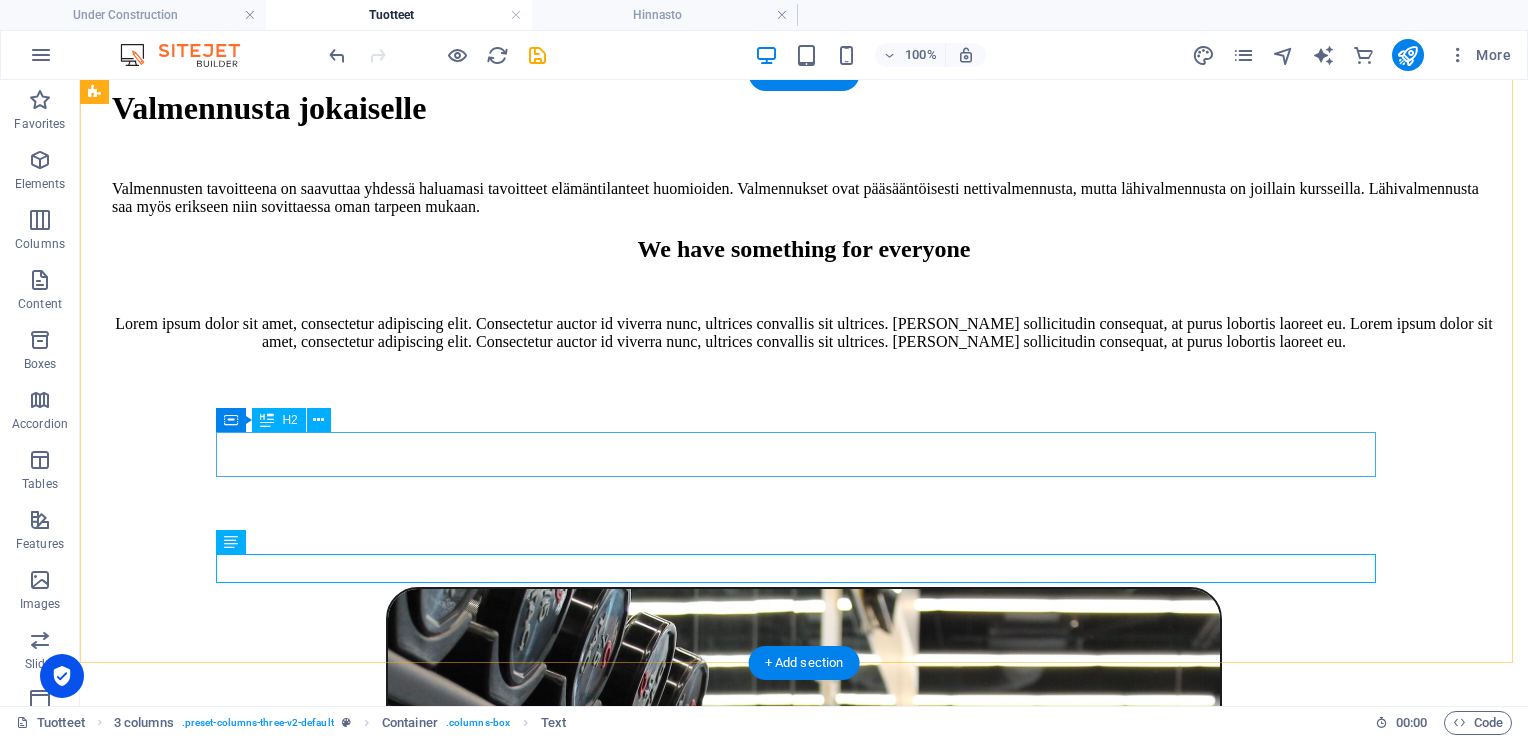 click on ""Työstö"-kurssi" at bounding box center [804, 7306] 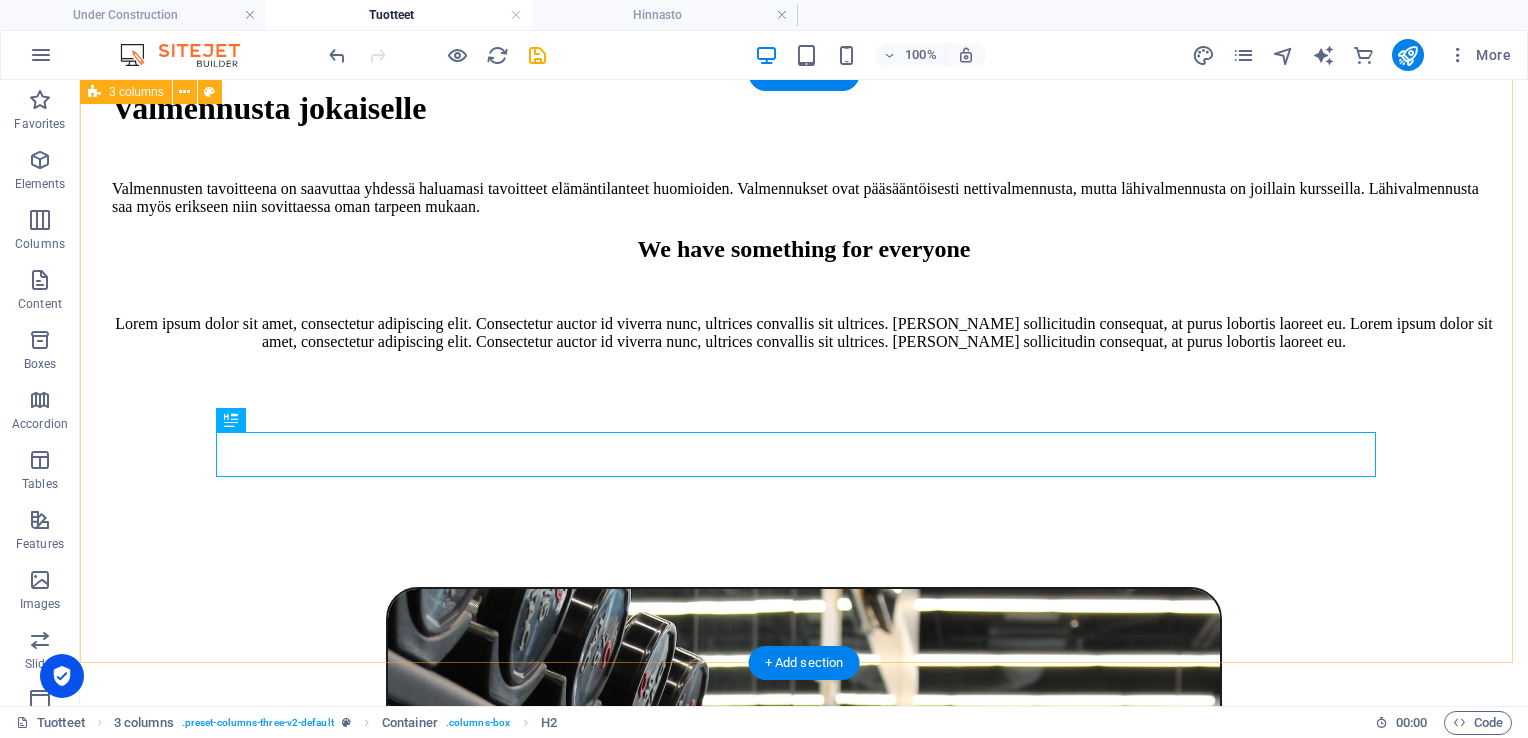 click on "Peruskurssi Sopii sinulle joka mietit aloittavasi crossfit omaisen harjoittelun. Liikkeiden ei tarvitse olla entuudestaan tuttuja. Kurssi sisältää myös liikkuvuutta ja kehon huoltoa edistäviä liikkeitä ja harjoitteita. Kurssi sisältää alussa ja lopussa teams / vast. tapaamisen  Kurssilla on mahdollista järjestää lähivalmennuksia eri sopimuksen mukaan. 4 -5 treeniä / viikko. Kesto 3 kuukautta. Hinta: 550€ "Työstö"-kurssi New headline New text element" at bounding box center [804, 7252] 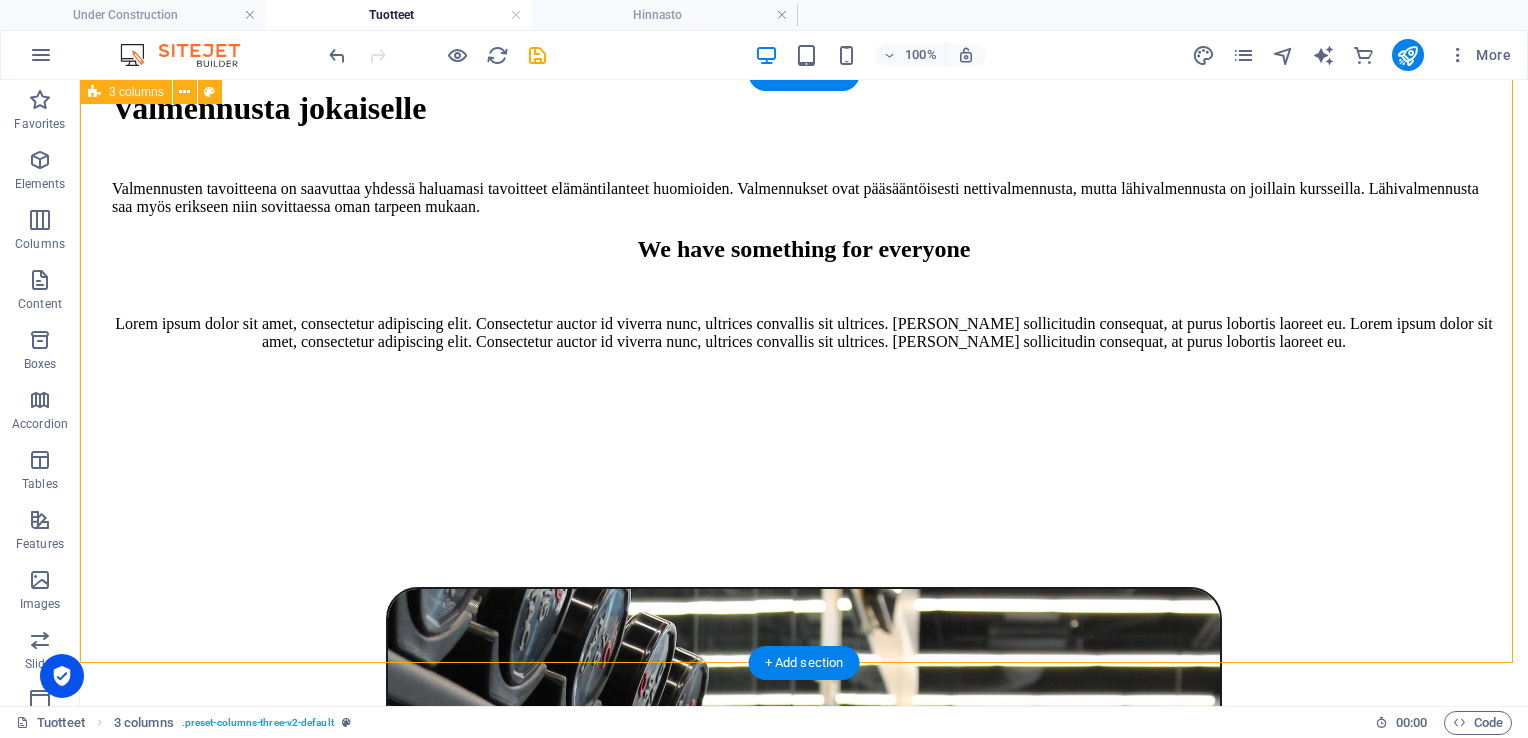 click on "Peruskurssi Sopii sinulle joka mietit aloittavasi crossfit omaisen harjoittelun. Liikkeiden ei tarvitse olla entuudestaan tuttuja. Kurssi sisältää myös liikkuvuutta ja kehon huoltoa edistäviä liikkeitä ja harjoitteita. Kurssi sisältää alussa ja lopussa teams / vast. tapaamisen  Kurssilla on mahdollista järjestää lähivalmennuksia eri sopimuksen mukaan. 4 -5 treeniä / viikko. Kesto 3 kuukautta. Hinta: 550€ "Työstö"-kurssi New headline New text element" at bounding box center (804, 7252) 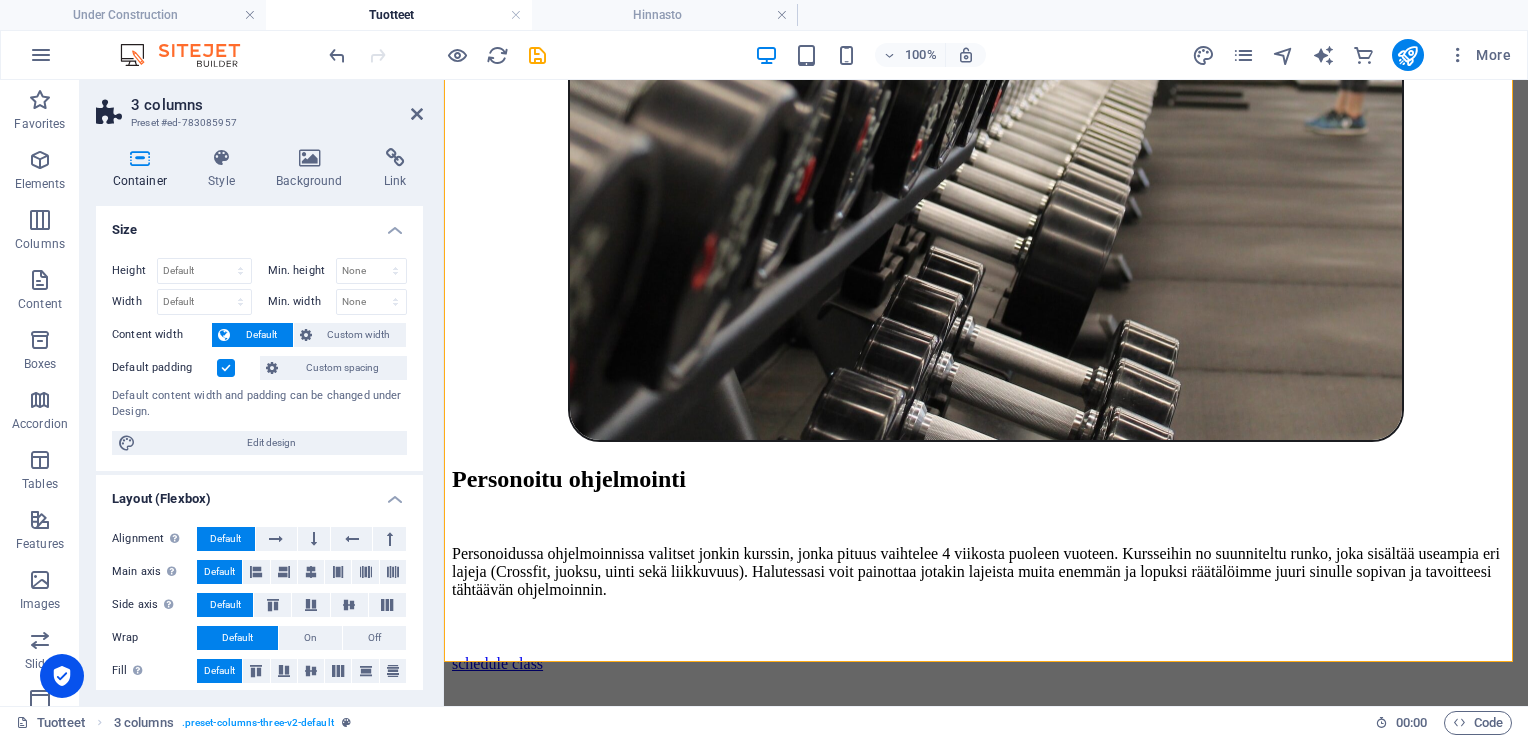 scroll, scrollTop: 5047, scrollLeft: 0, axis: vertical 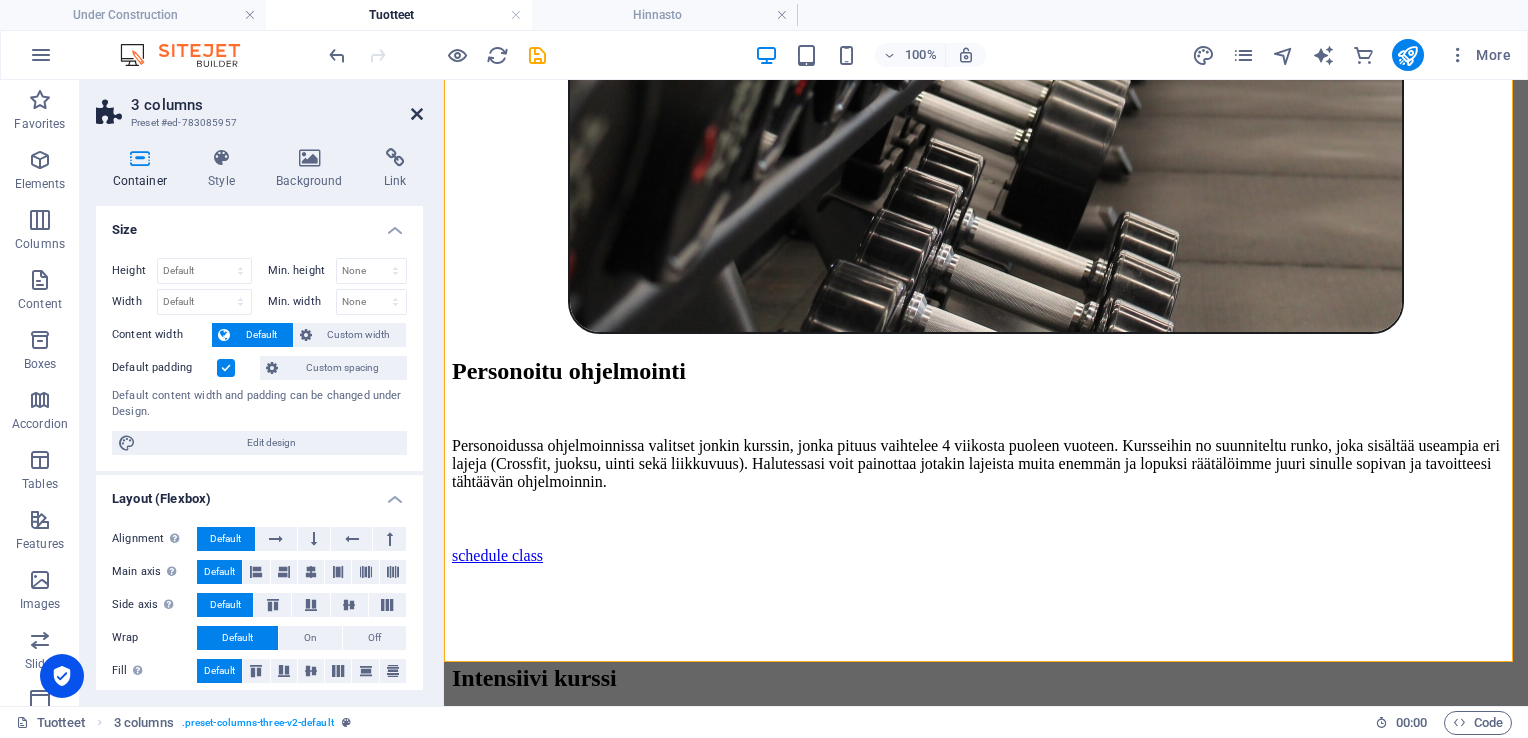 click at bounding box center (417, 114) 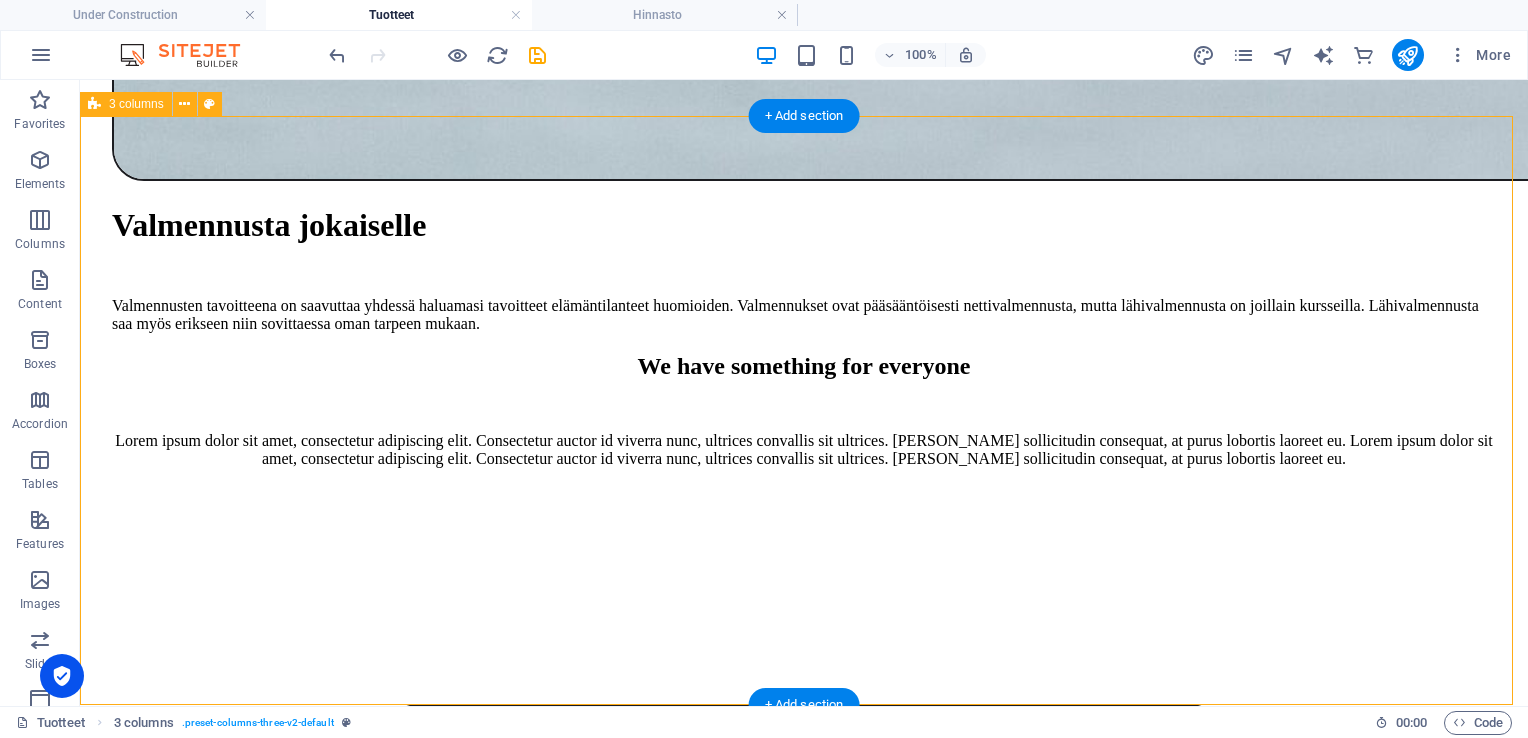 scroll, scrollTop: 4939, scrollLeft: 0, axis: vertical 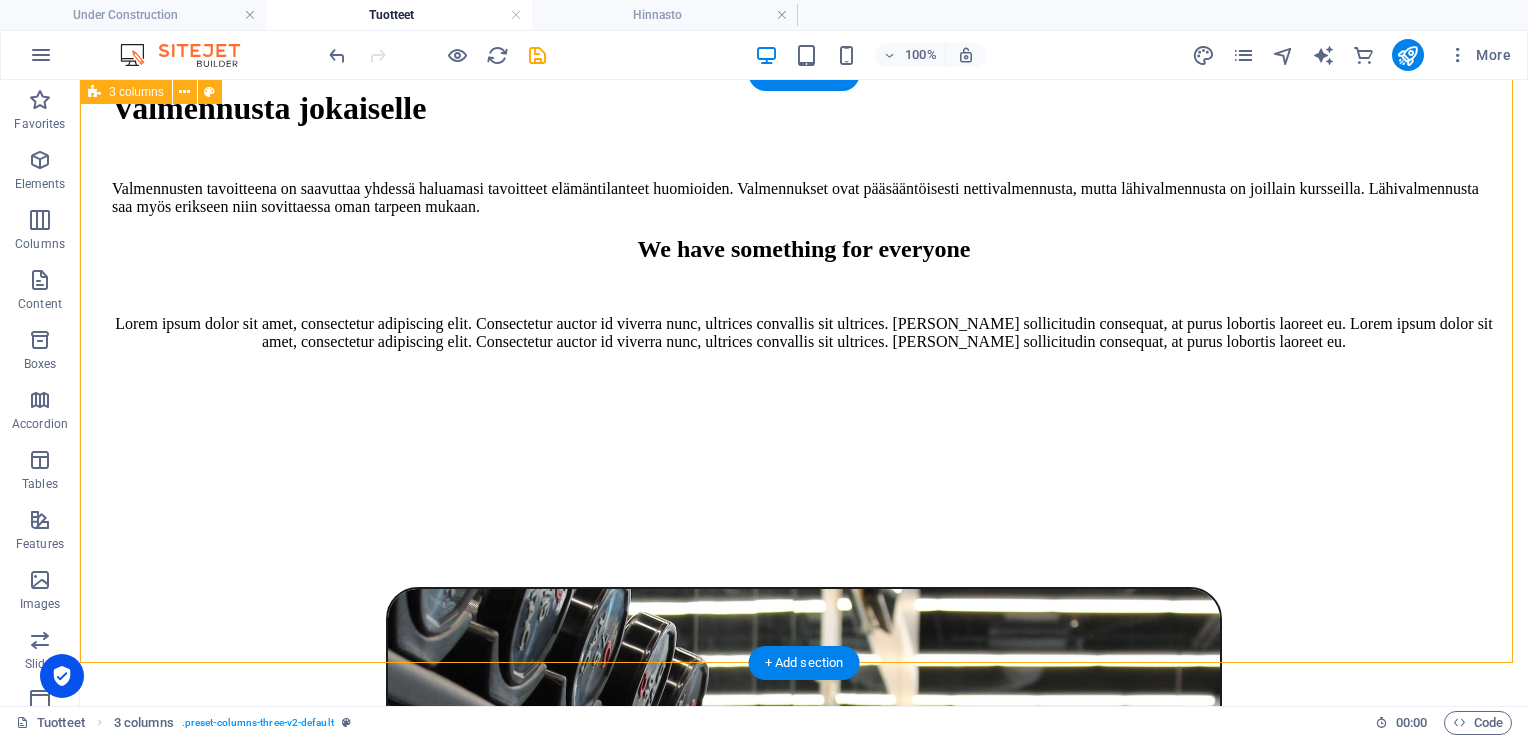 click on "Peruskurssi Sopii sinulle joka mietit aloittavasi crossfit omaisen harjoittelun. Liikkeiden ei tarvitse olla entuudestaan tuttuja. Kurssi sisältää myös liikkuvuutta ja kehon huoltoa edistäviä liikkeitä ja harjoitteita. Kurssi sisältää alussa ja lopussa teams / vast. tapaamisen  Kurssilla on mahdollista järjestää lähivalmennuksia eri sopimuksen mukaan. 4 -5 treeniä / viikko. Kesto 3 kuukautta. Hinta: 550€ "Työstö"-kurssi New headline New text element" at bounding box center [804, 7252] 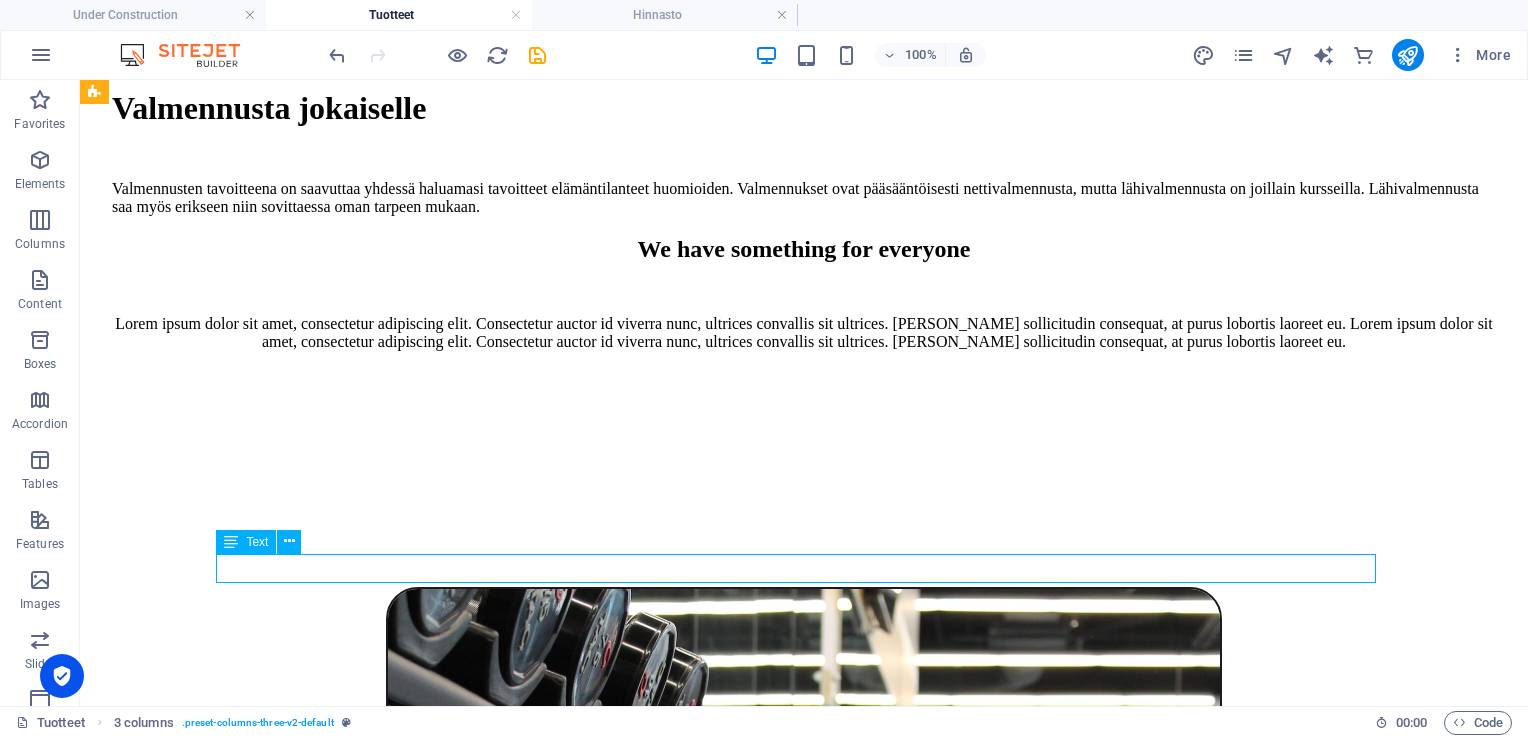 scroll, scrollTop: 4943, scrollLeft: 0, axis: vertical 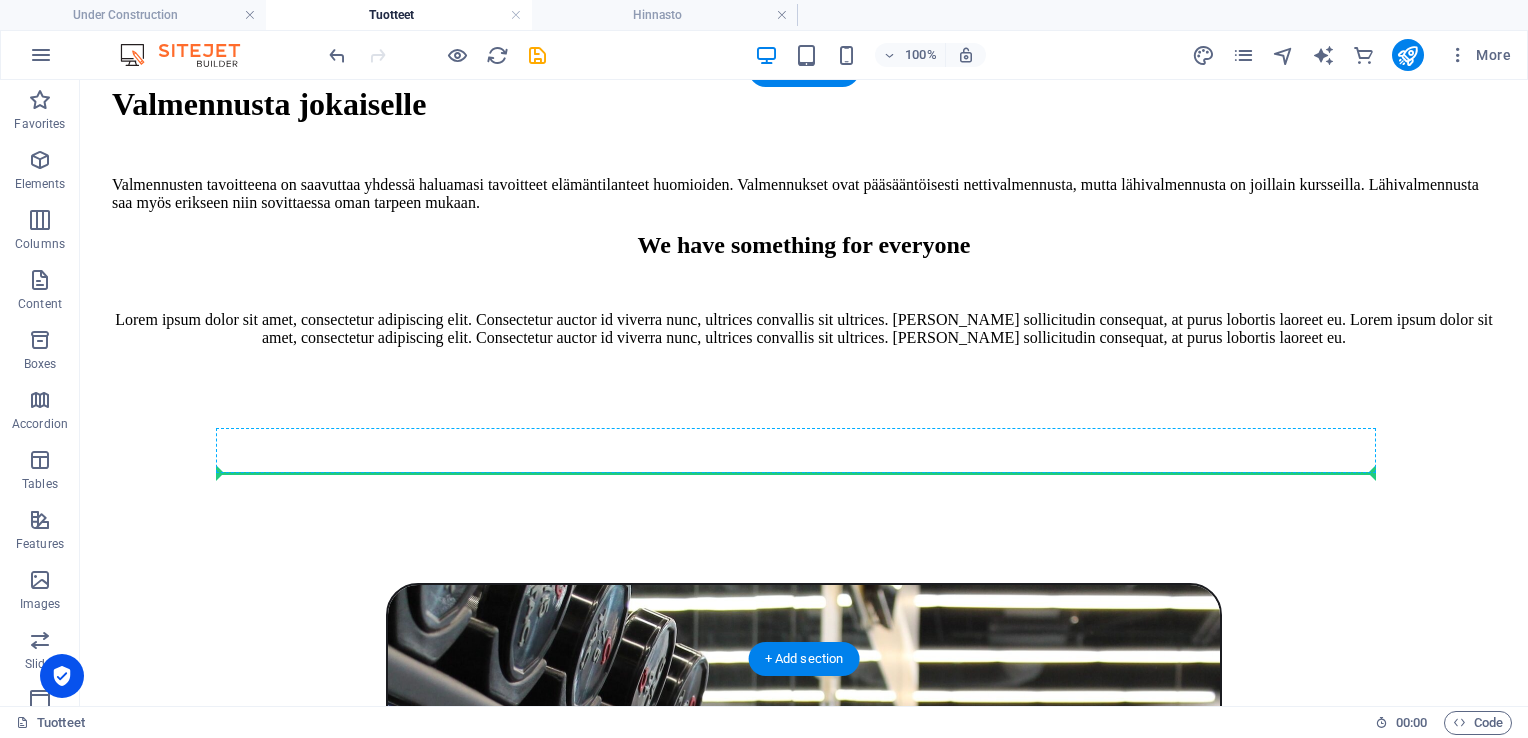 drag, startPoint x: 326, startPoint y: 620, endPoint x: 324, endPoint y: 550, distance: 70.028564 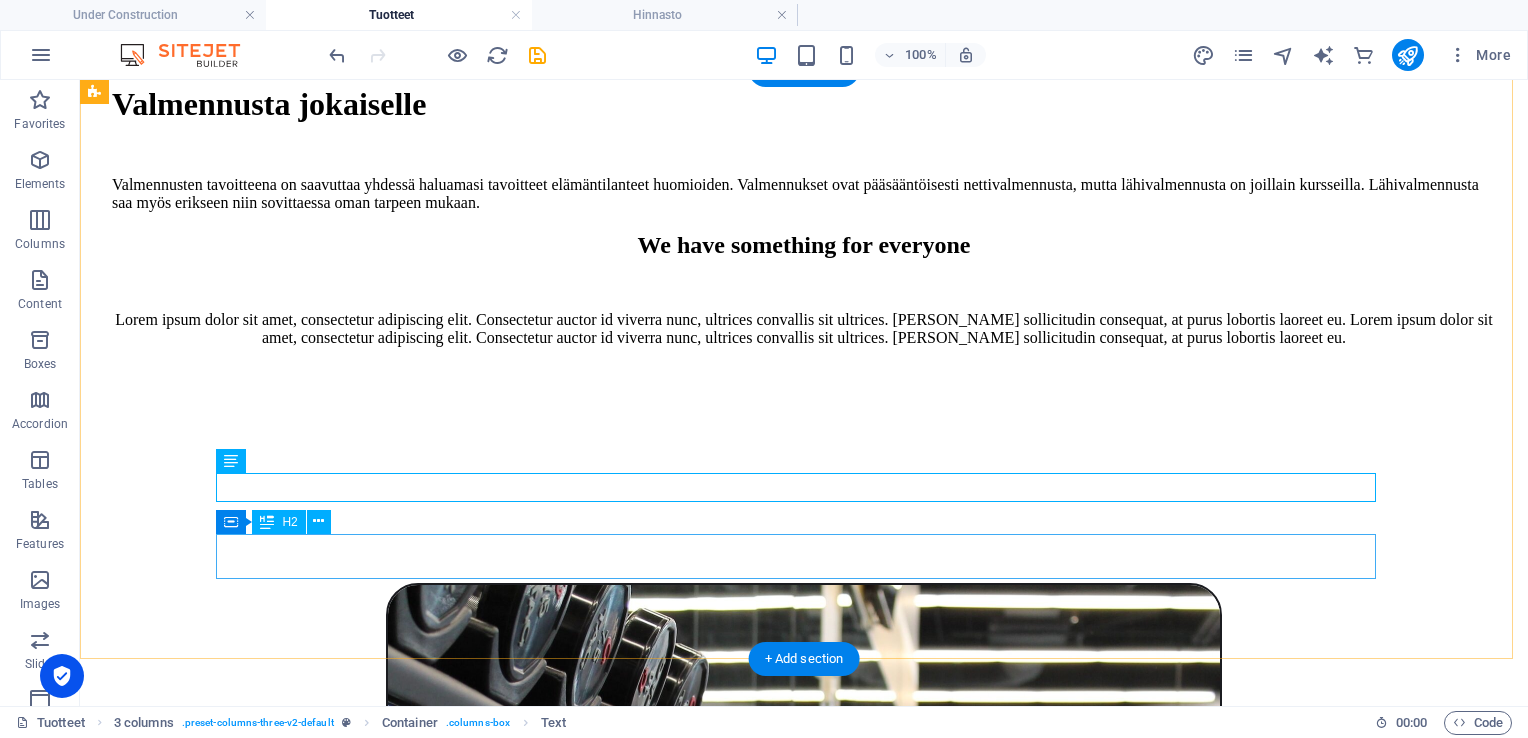 click on "New headline" at bounding box center (804, 7387) 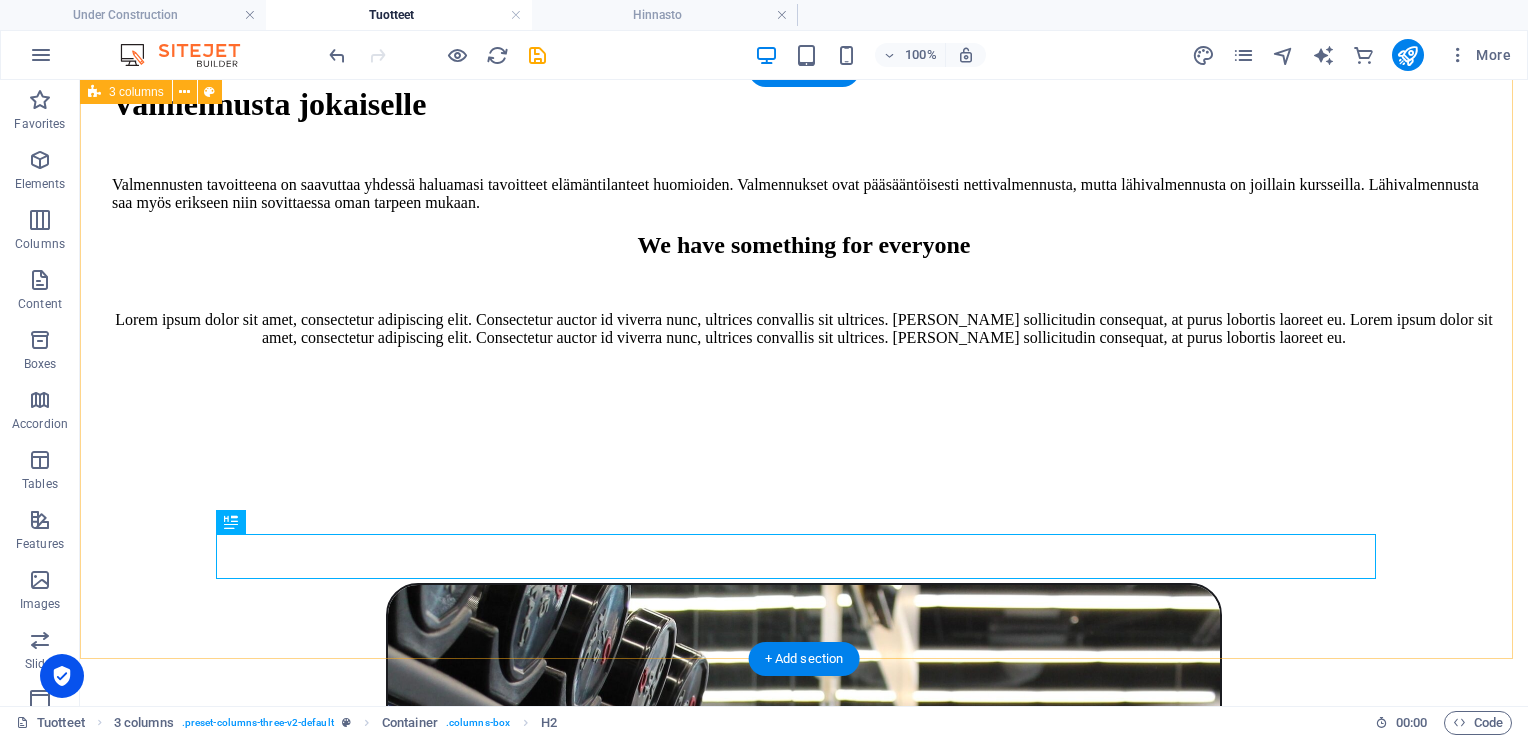 click on "Peruskurssi Sopii sinulle joka mietit aloittavasi crossfit omaisen harjoittelun. Liikkeiden ei tarvitse olla entuudestaan tuttuja. Kurssi sisältää myös liikkuvuutta ja kehon huoltoa edistäviä liikkeitä ja harjoitteita. Kurssi sisältää alussa ja lopussa teams / vast. tapaamisen  Kurssilla on mahdollista järjestää lähivalmennuksia eri sopimuksen mukaan. 4 -5 treeniä / viikko. Kesto 3 kuukautta. Hinta: 550€ "Työstö"-kurssi New text element New headline" at bounding box center [804, 7248] 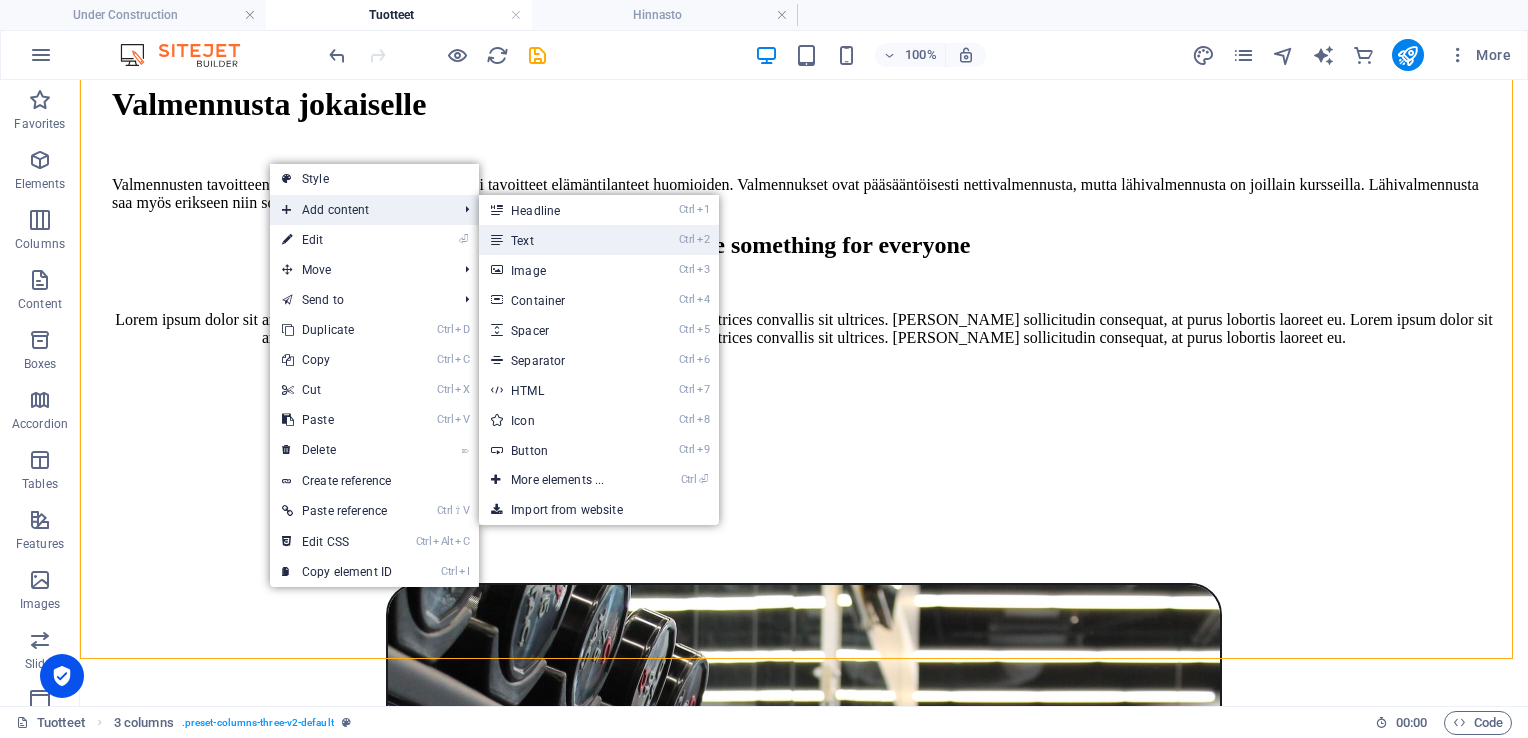 click on "Ctrl 2  Text" at bounding box center [561, 240] 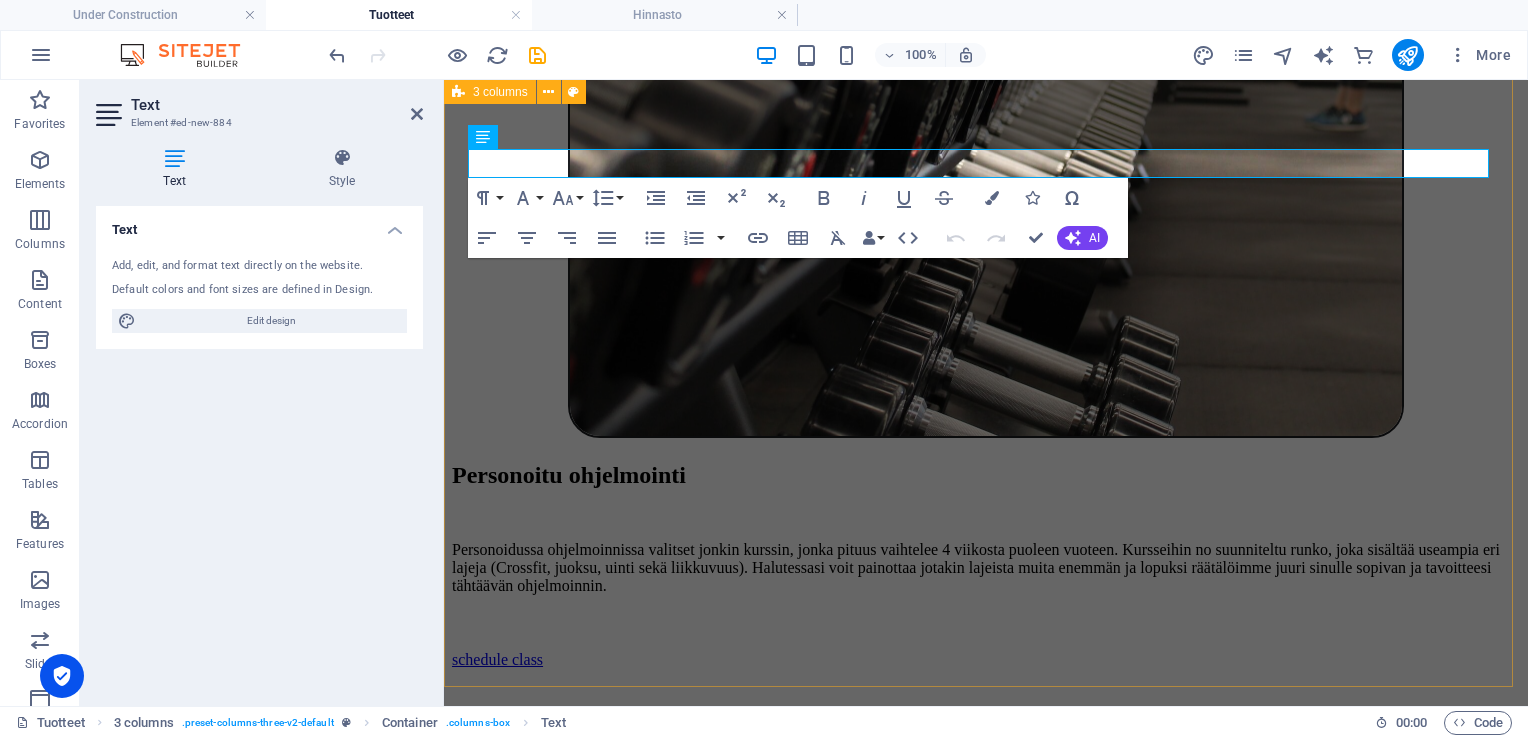 scroll, scrollTop: 5051, scrollLeft: 0, axis: vertical 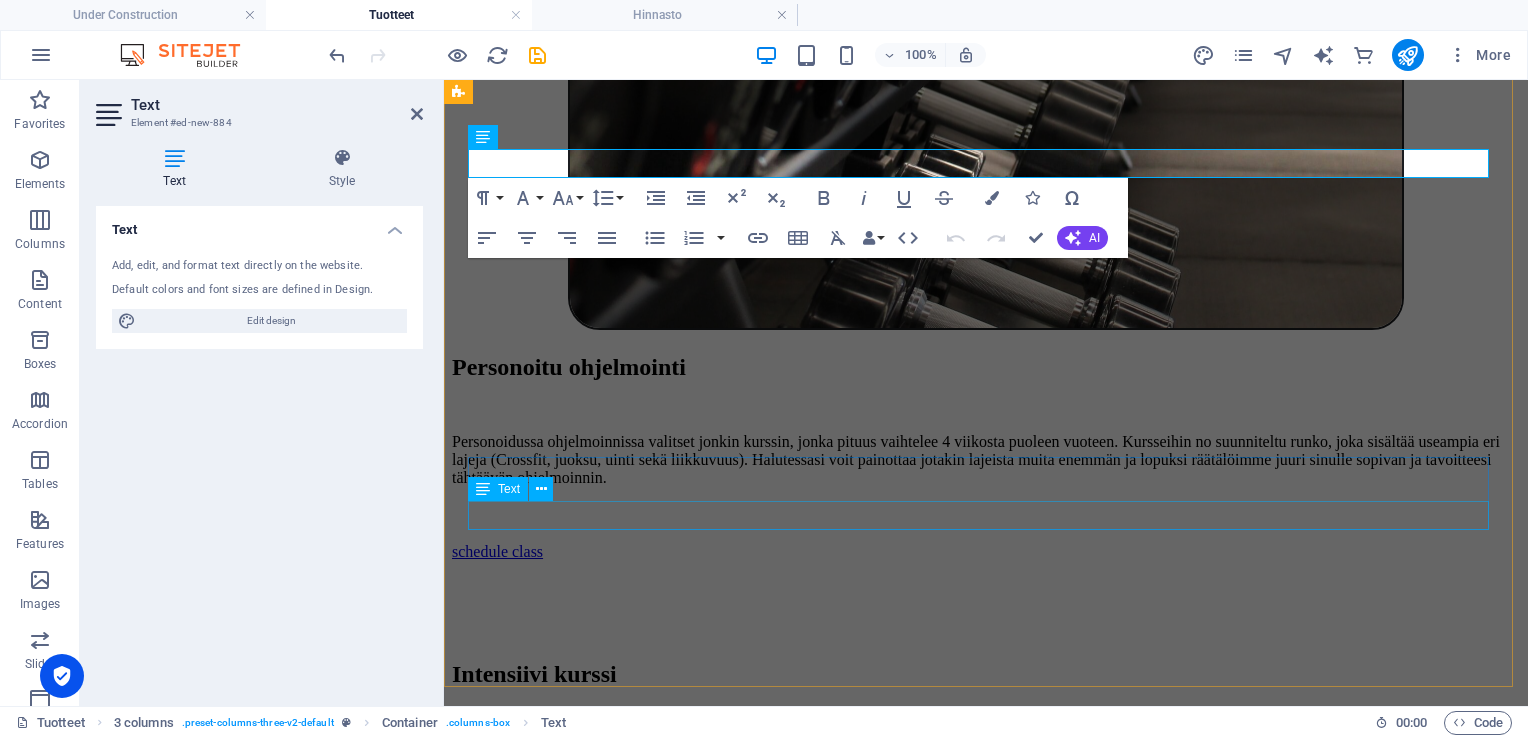 click on "New text element" at bounding box center (986, 6361) 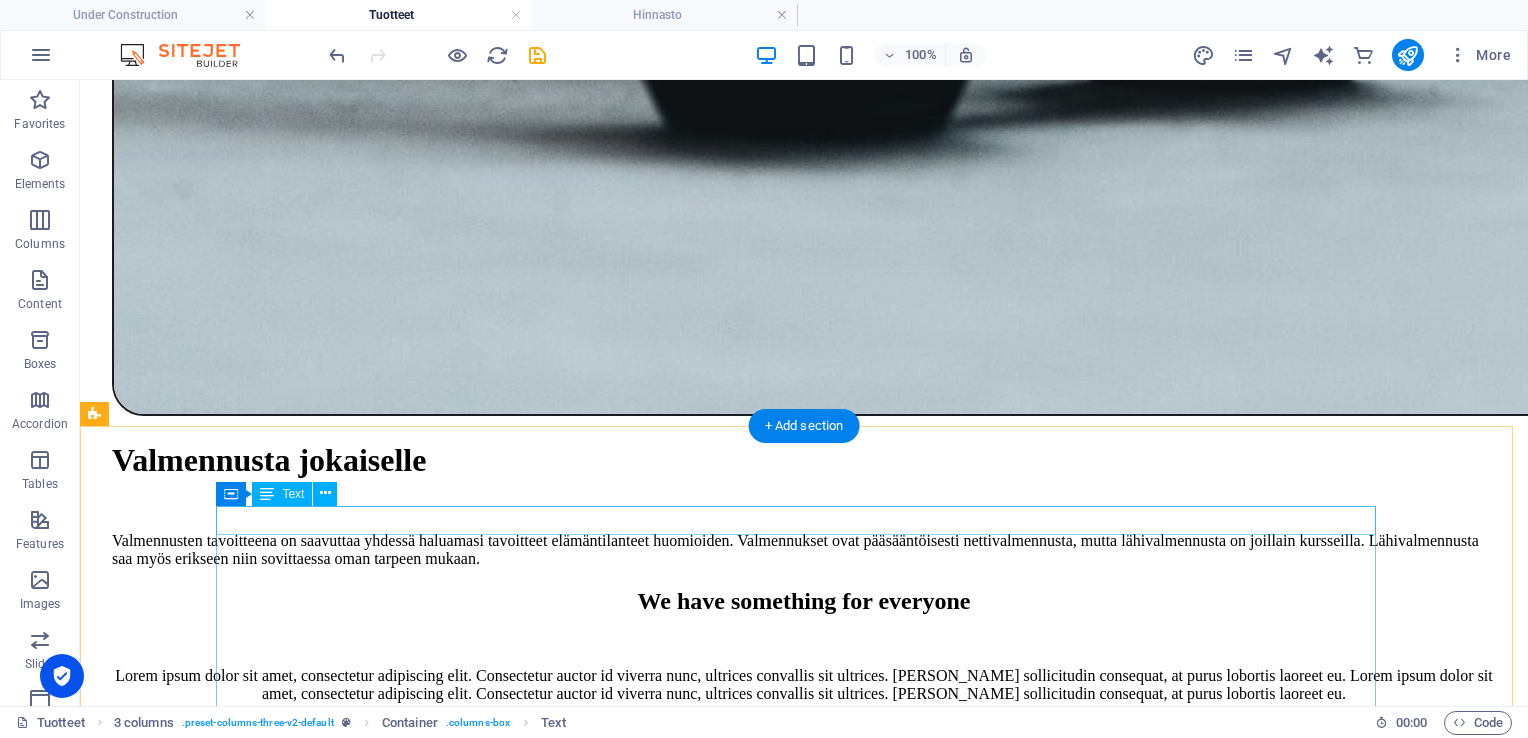 scroll, scrollTop: 4543, scrollLeft: 0, axis: vertical 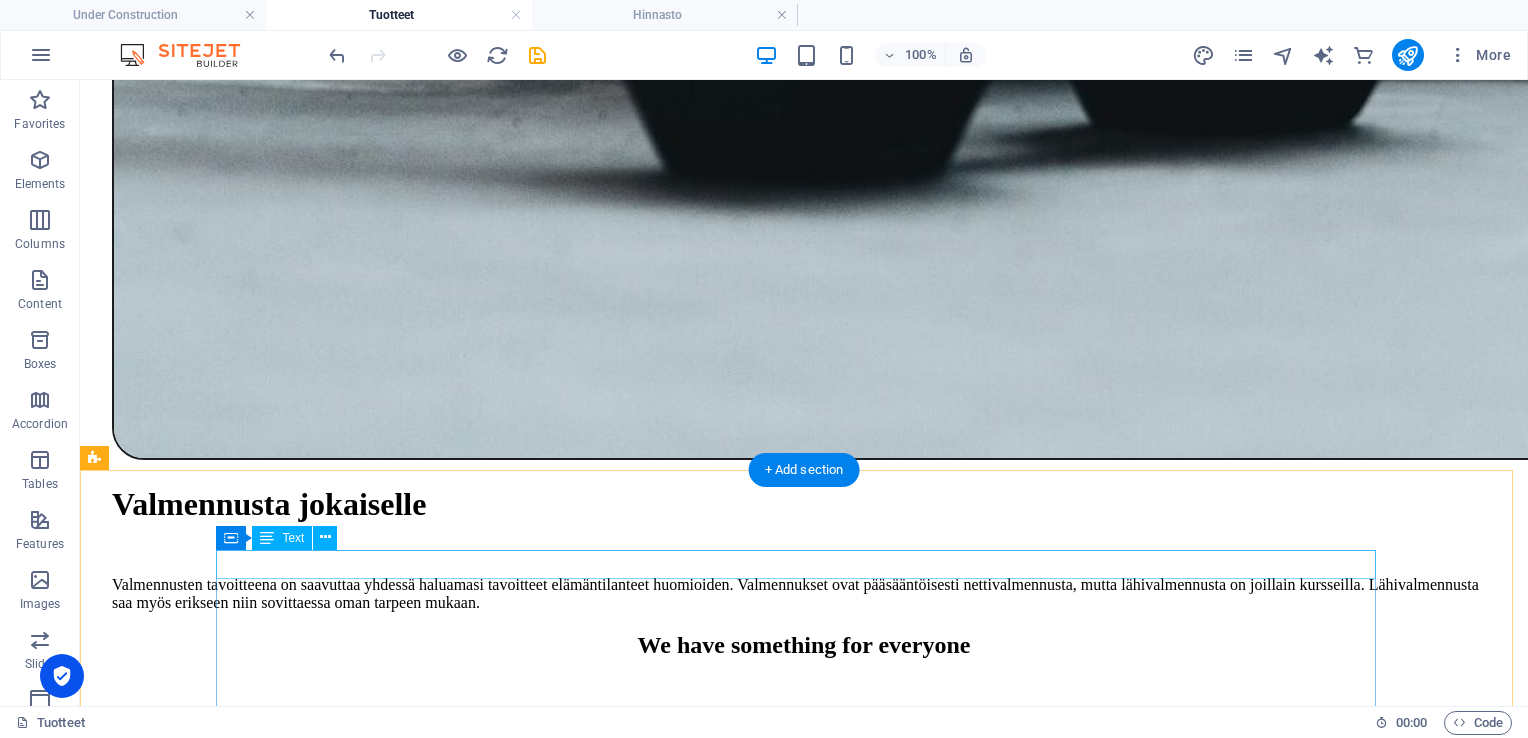 click on "New text element" at bounding box center [804, 7501] 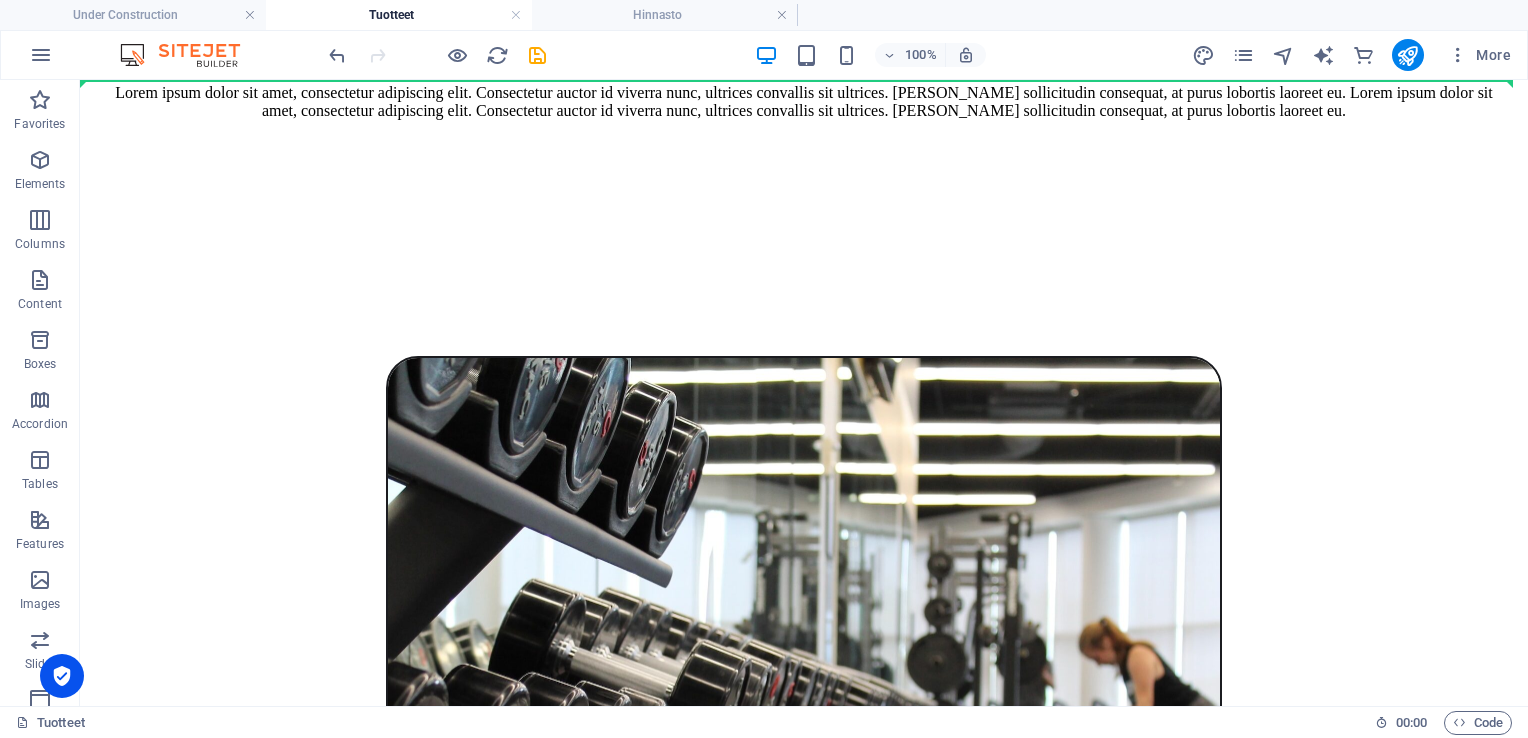 scroll, scrollTop: 5134, scrollLeft: 0, axis: vertical 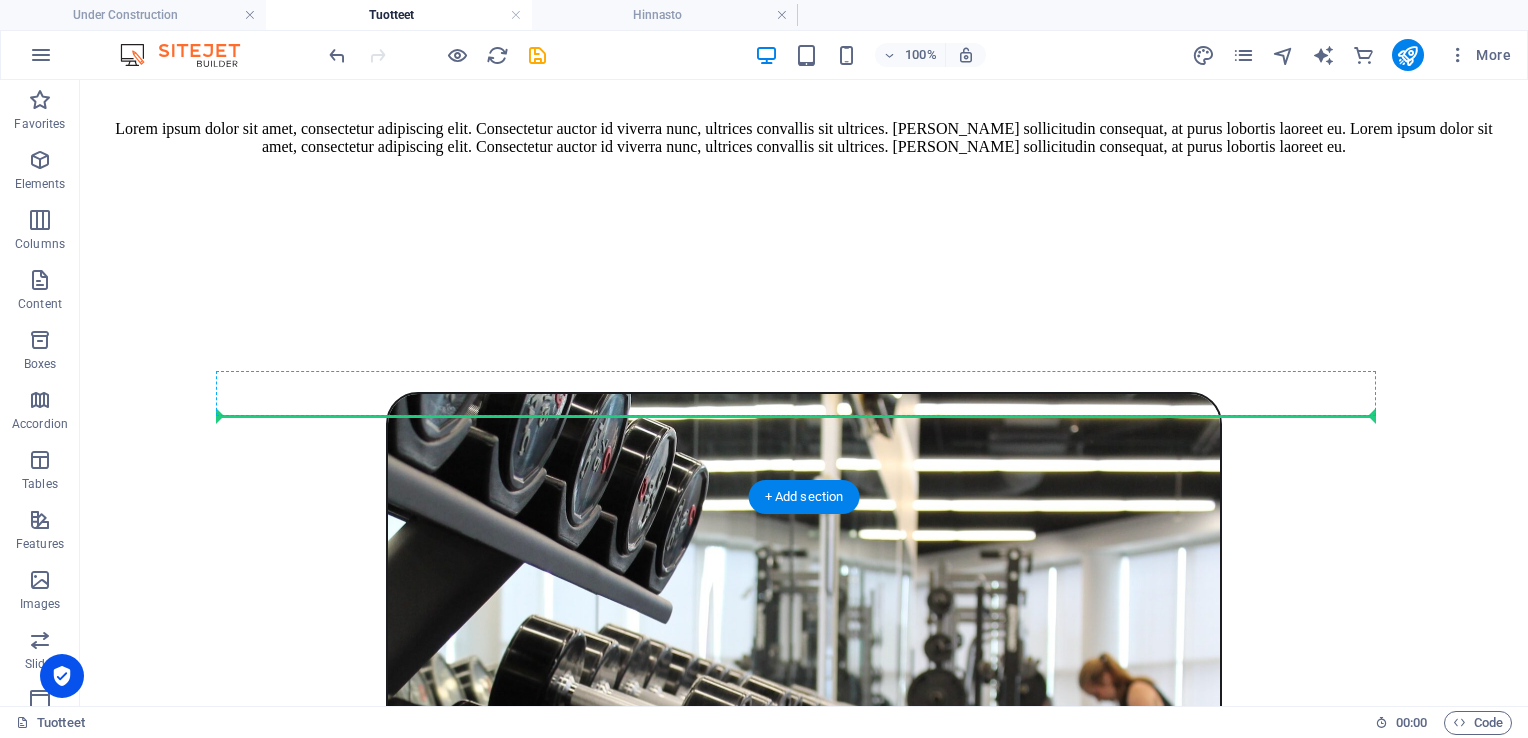 drag, startPoint x: 354, startPoint y: 623, endPoint x: 283, endPoint y: 406, distance: 228.31995 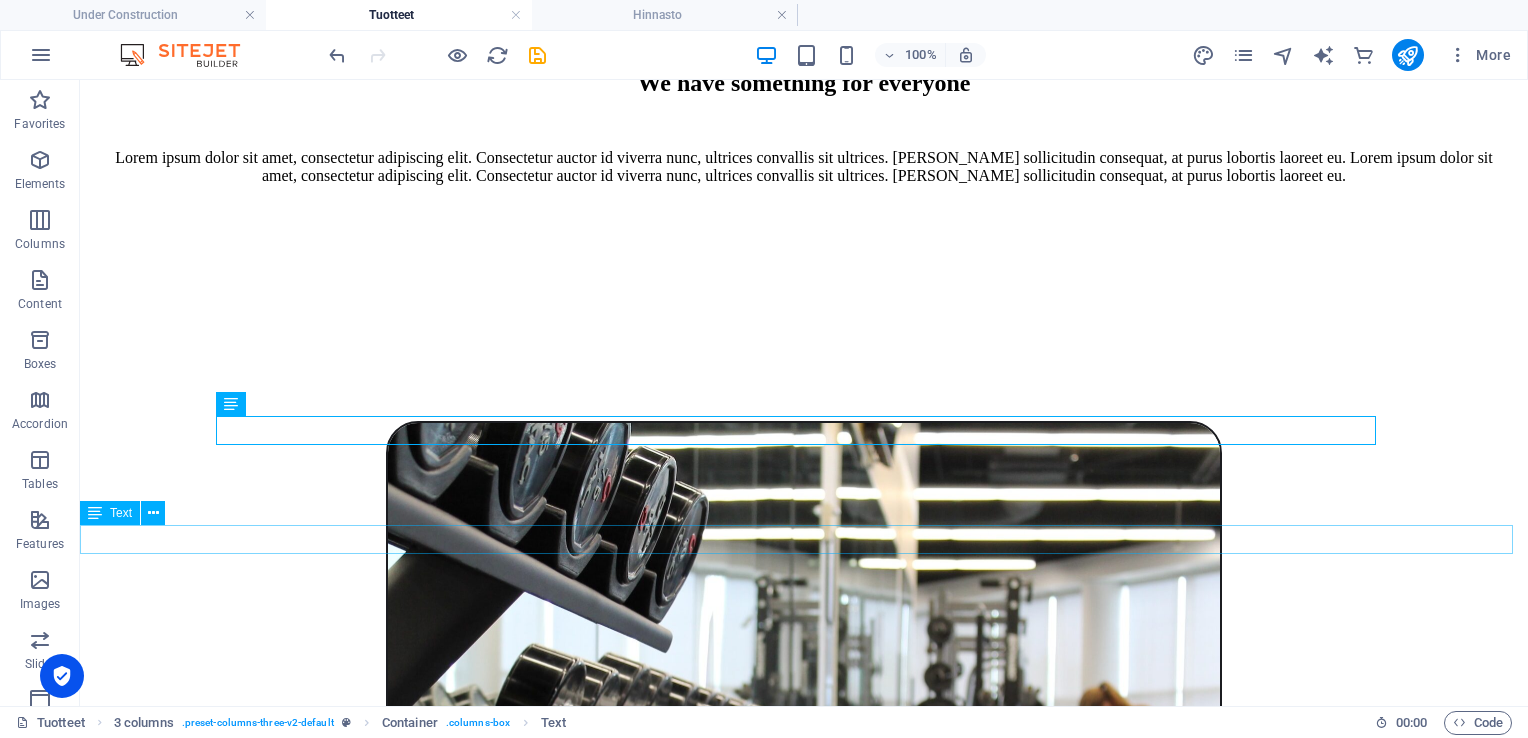 click on "New text element" at bounding box center [804, 7302] 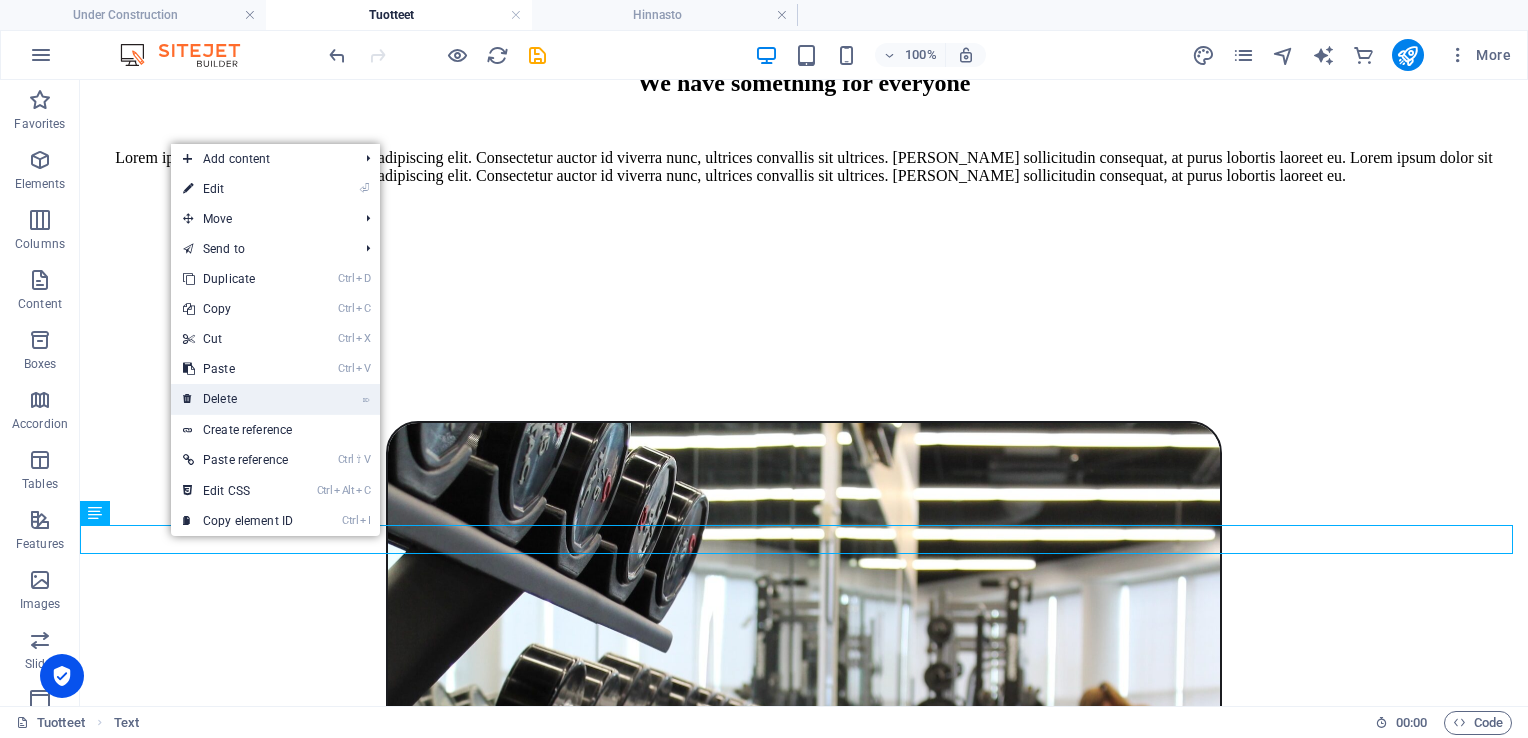 click on "⌦  Delete" at bounding box center [238, 399] 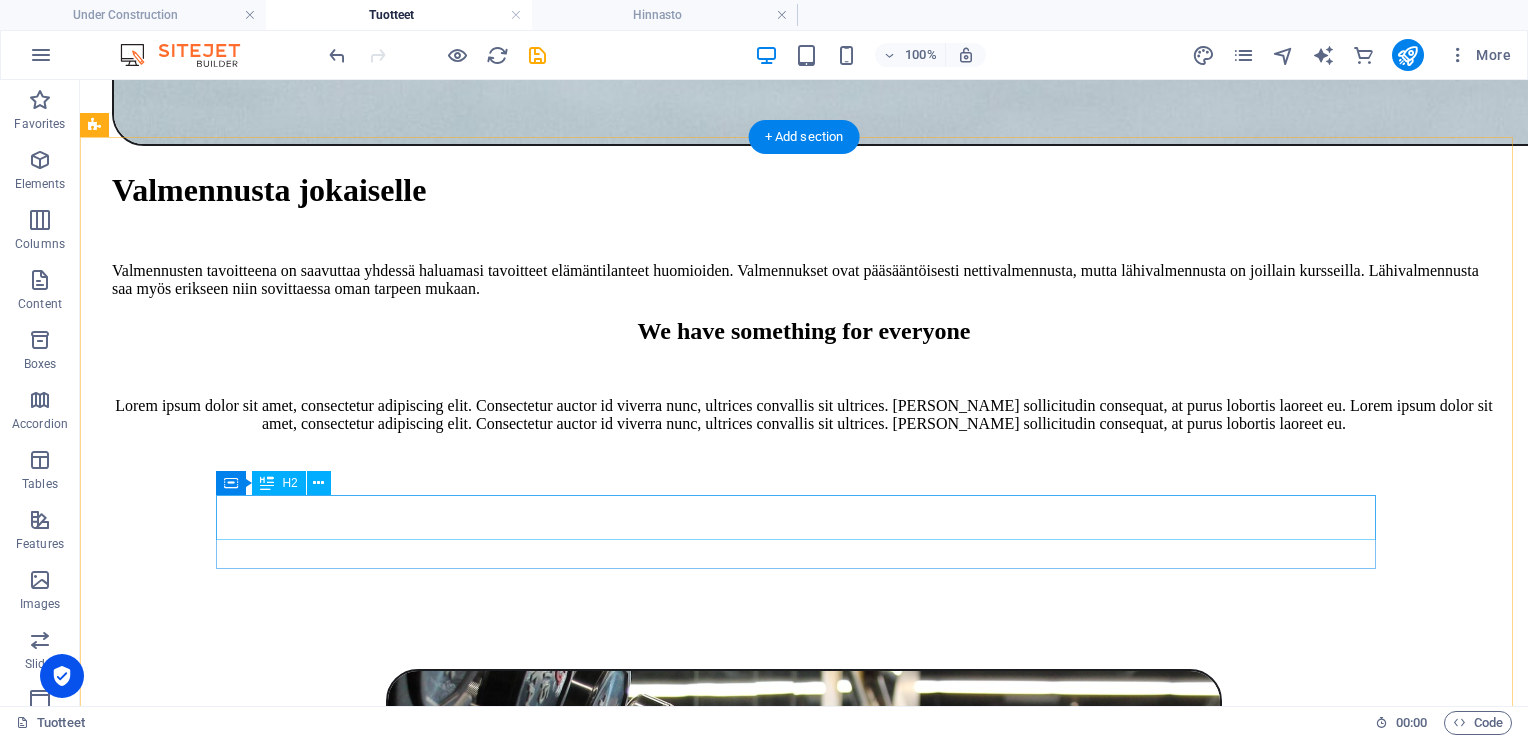 scroll, scrollTop: 4905, scrollLeft: 0, axis: vertical 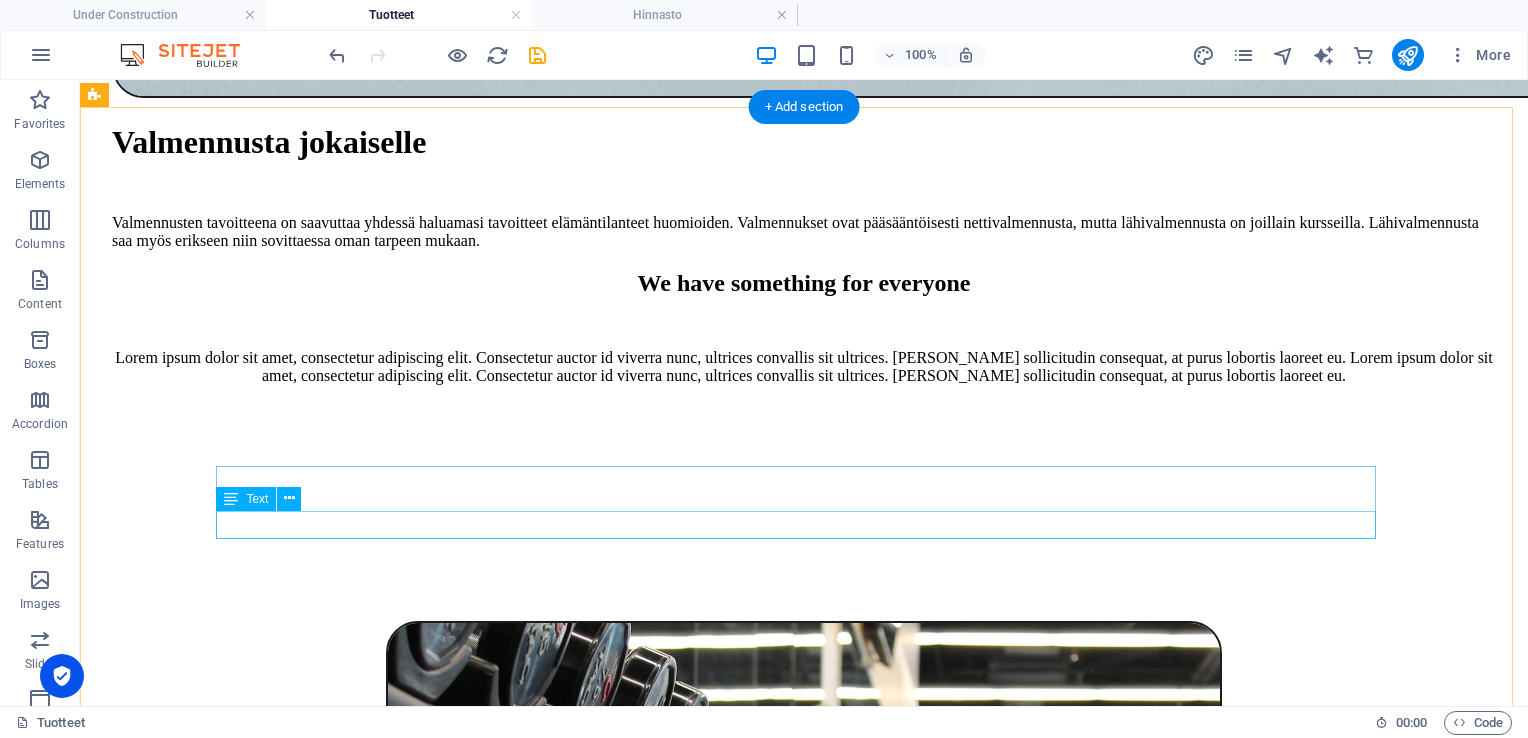 click on "New text element" at bounding box center [804, 7383] 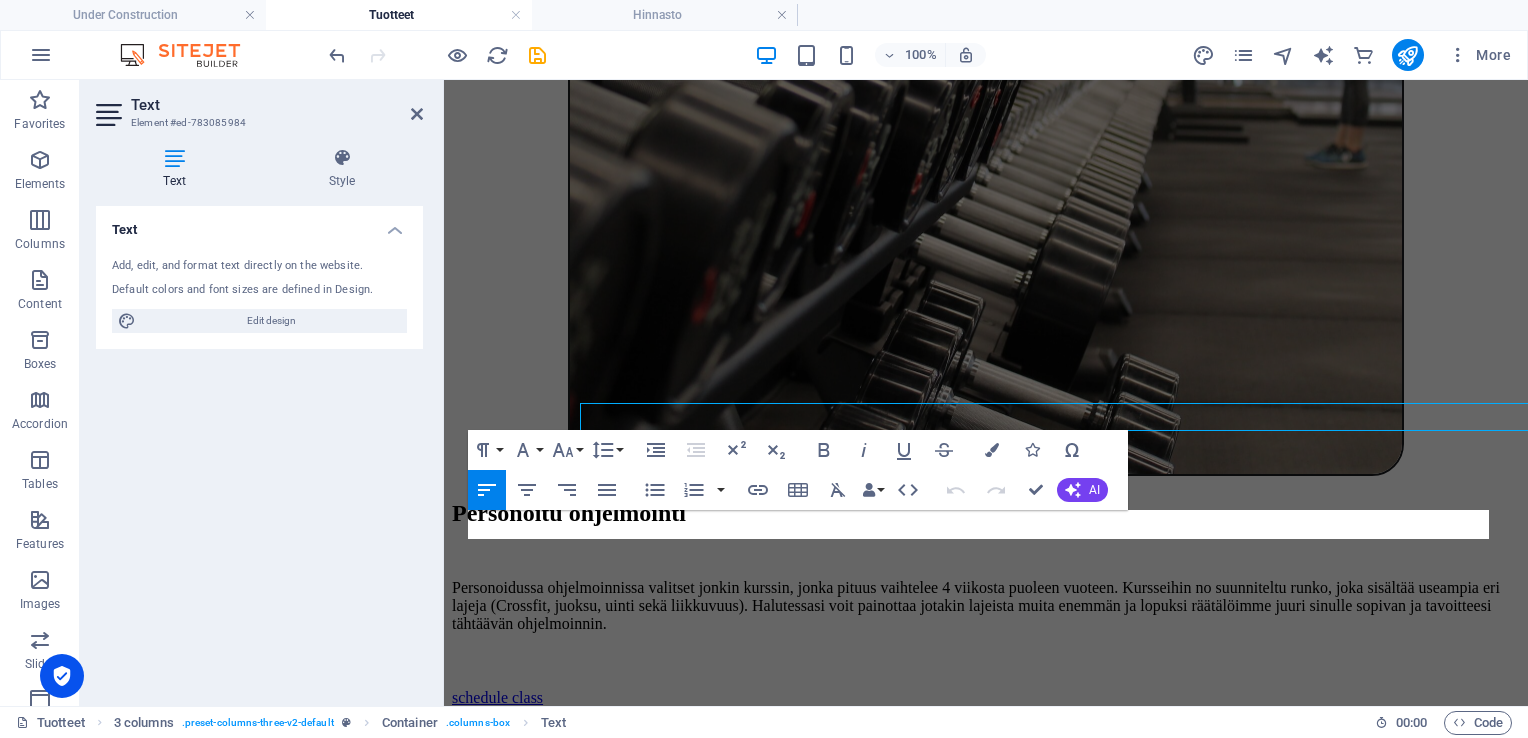 scroll, scrollTop: 5013, scrollLeft: 0, axis: vertical 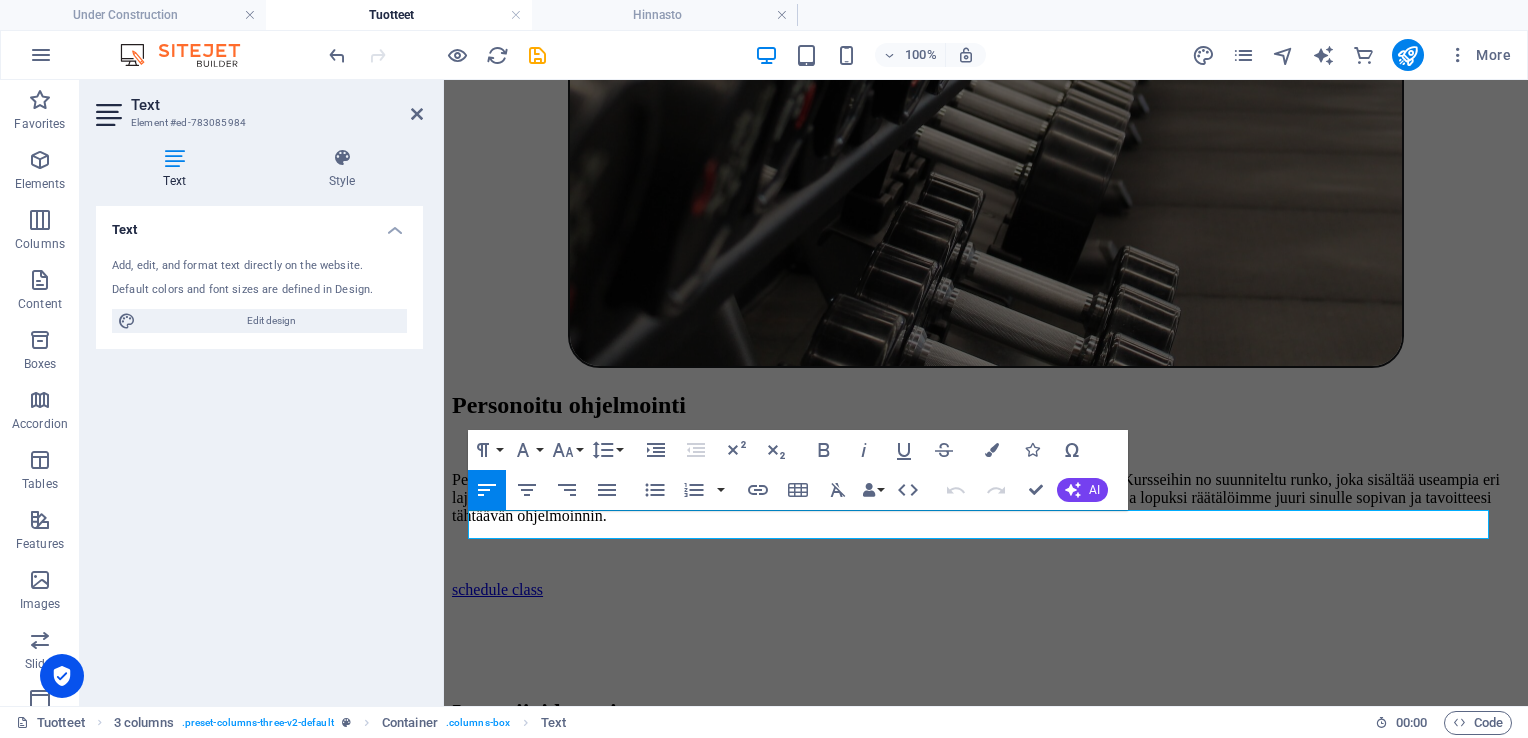 type 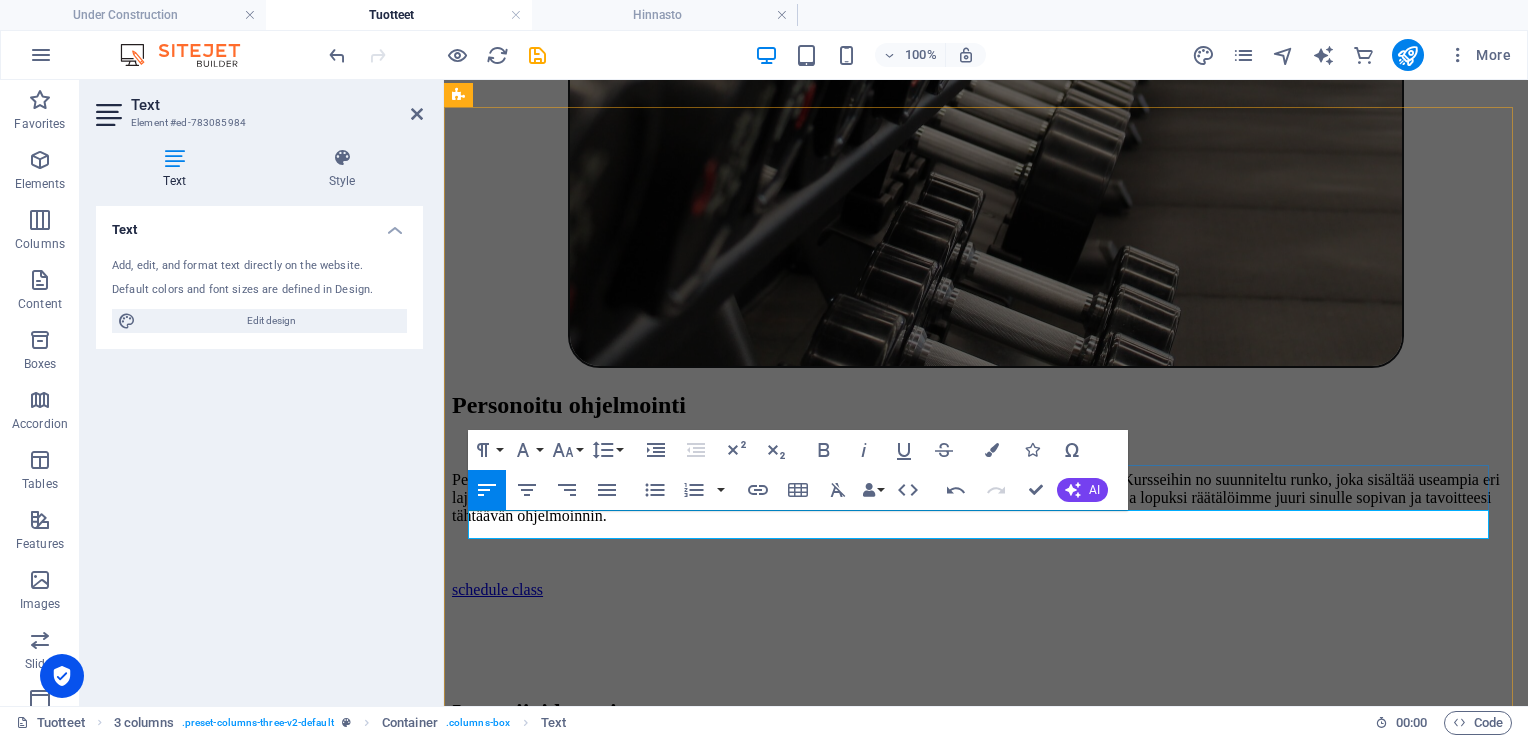 click on "​Kurssi sopii sinulle, jolla on jo Crossfit lajin perusliikkeet halluussa." at bounding box center [986, 6365] 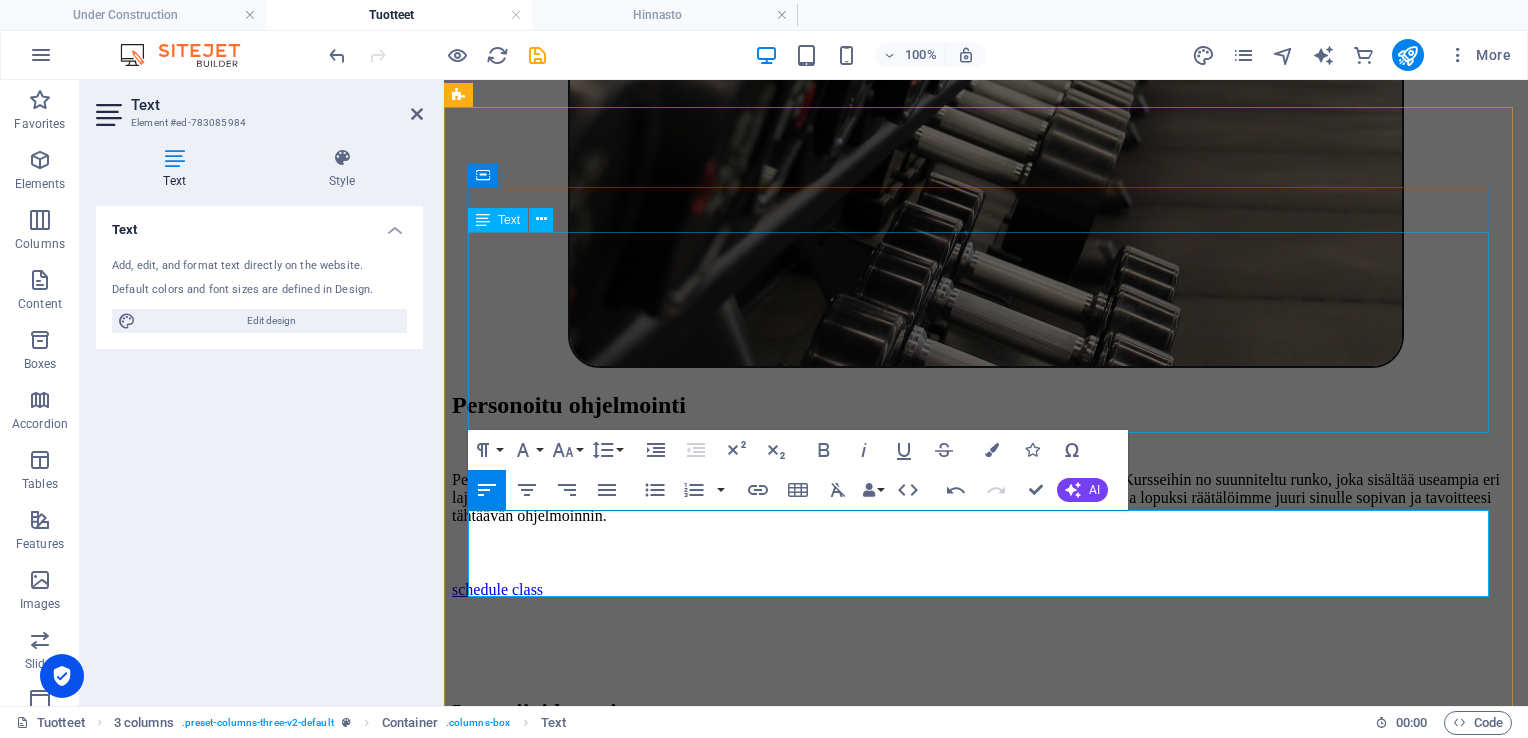 drag, startPoint x: 1261, startPoint y: 431, endPoint x: 1626, endPoint y: 430, distance: 365.00137 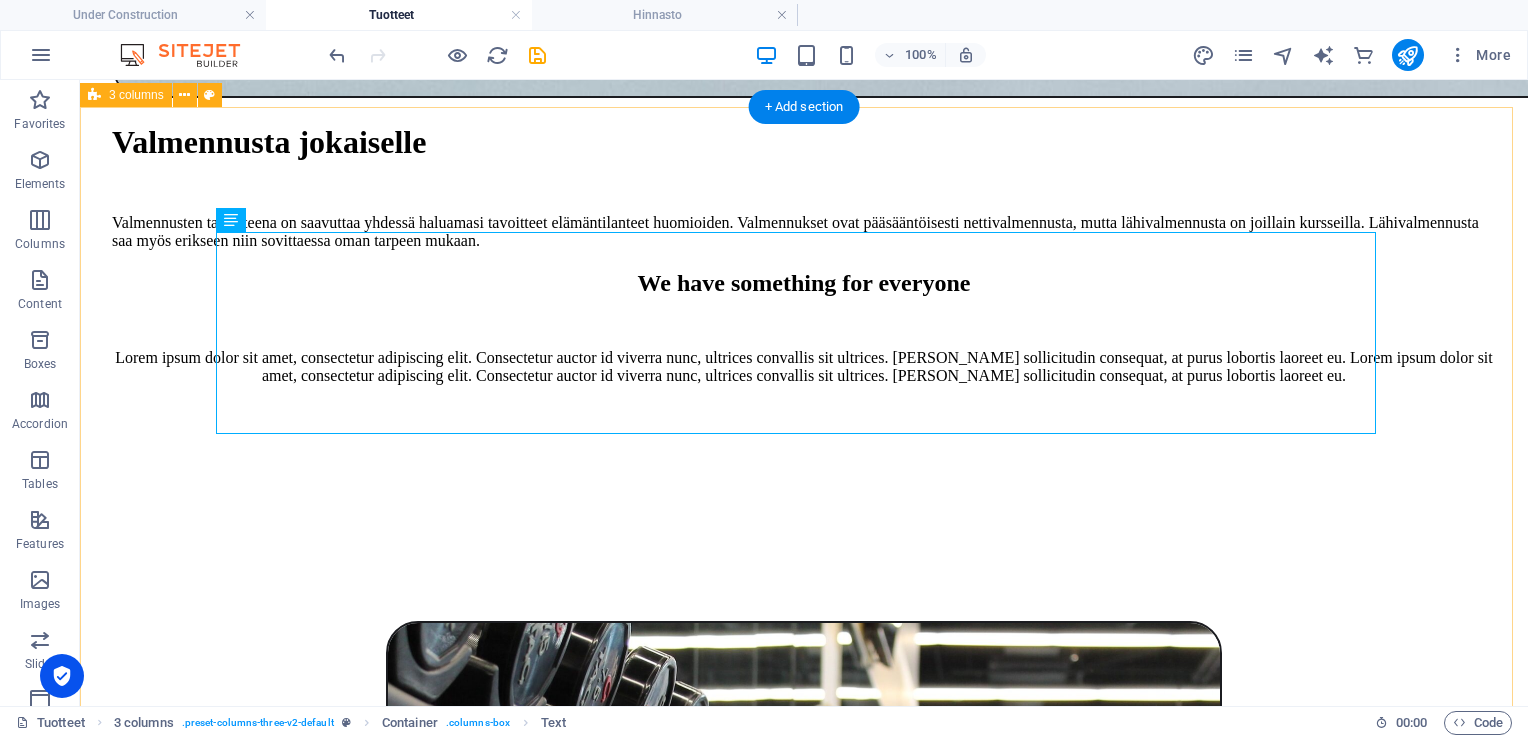 scroll, scrollTop: 4805, scrollLeft: 0, axis: vertical 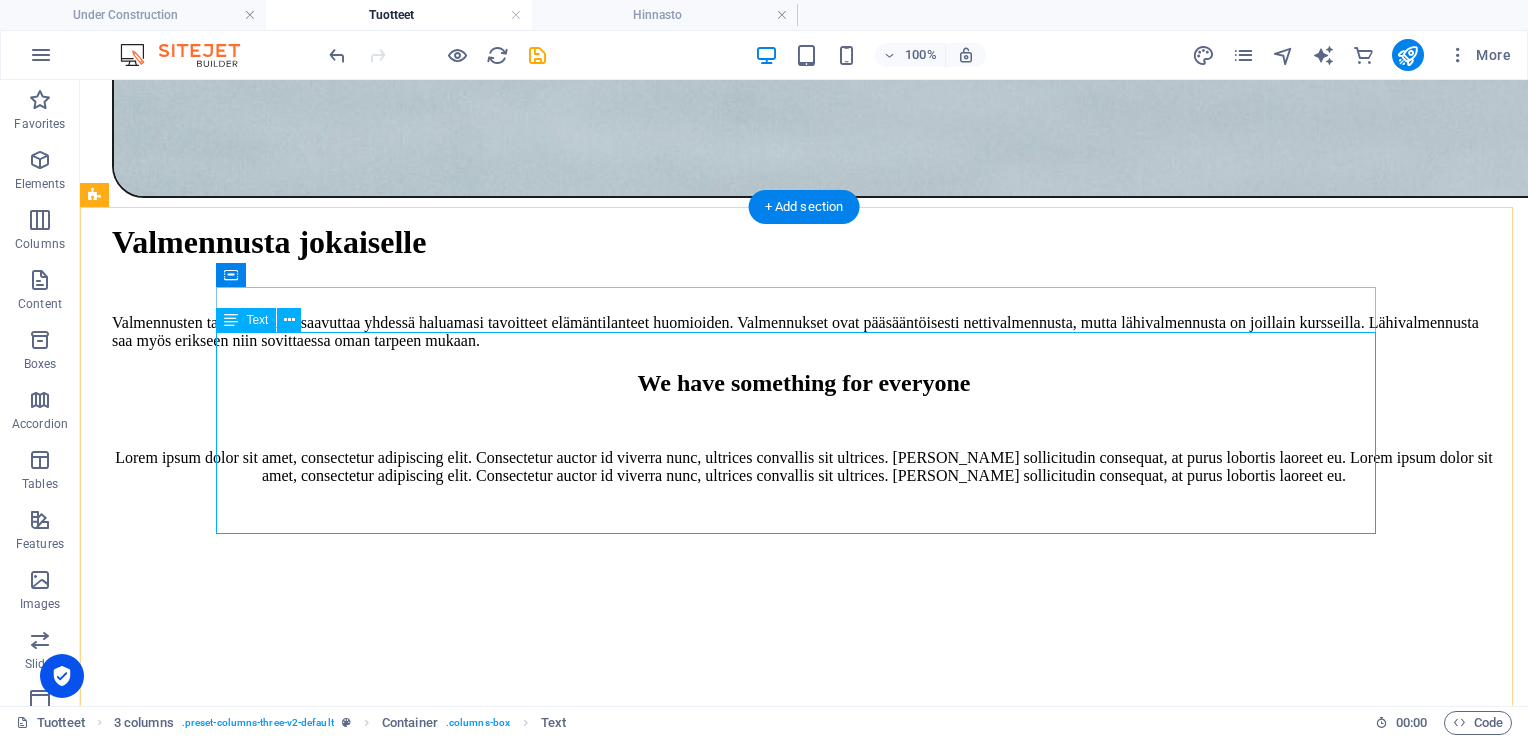 click on "Sopii sinulle joka mietit aloittavasi crossfit omaisen harjoittelun. Liikkeiden ei tarvitse olla entuudestaan tuttuja. Kurssi sisältää myös liikkuvuutta ja kehon huoltoa edistäviä liikkeitä ja harjoitteita. Kurssi sisältää alussa ja lopussa teams / vast. tapaamisen  Kurssilla on mahdollista järjestää lähivalmennuksia eri sopimuksen mukaan. 4 -5 treeniä / viikko. Kesto 3 kuukautta. Hinta: 550€" at bounding box center [804, 7344] 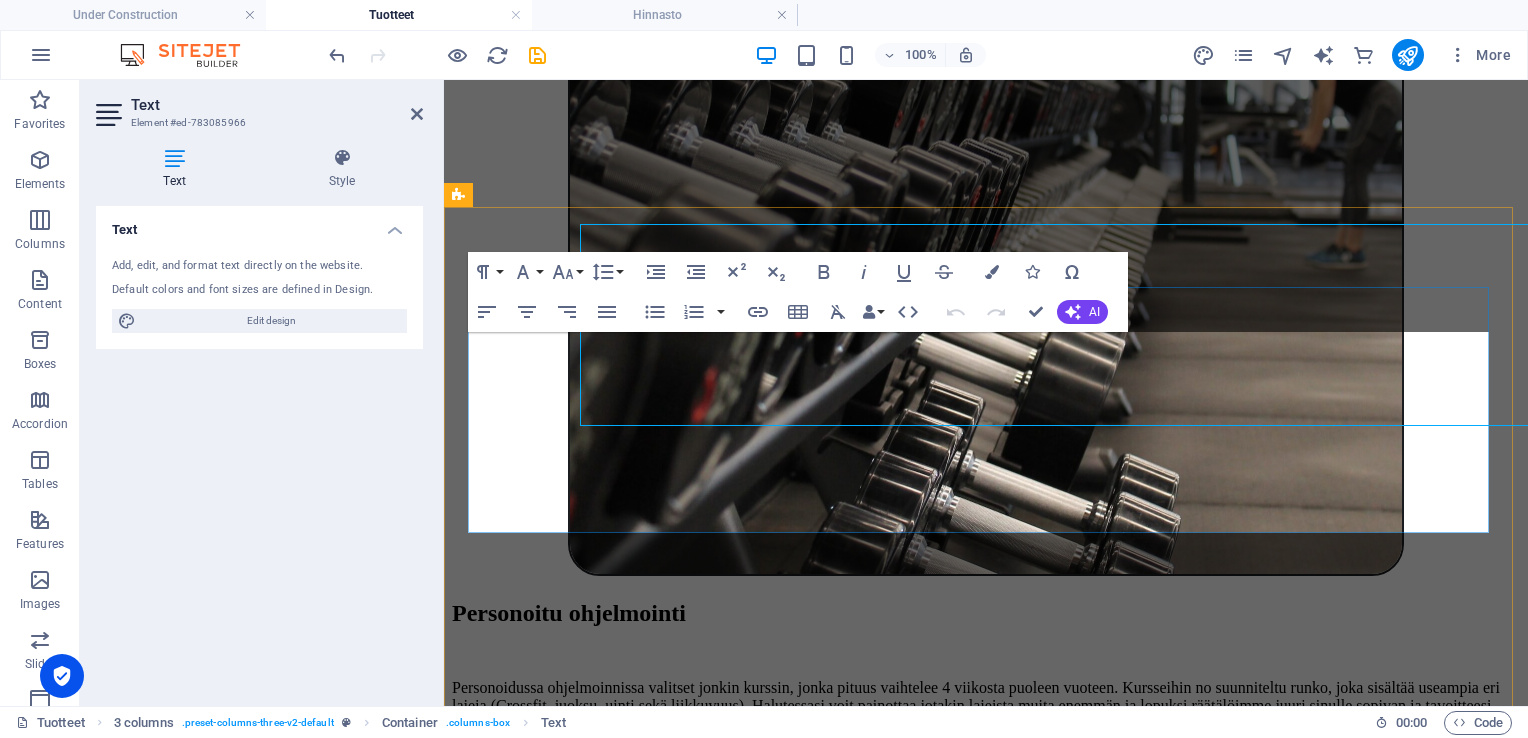 scroll, scrollTop: 4913, scrollLeft: 0, axis: vertical 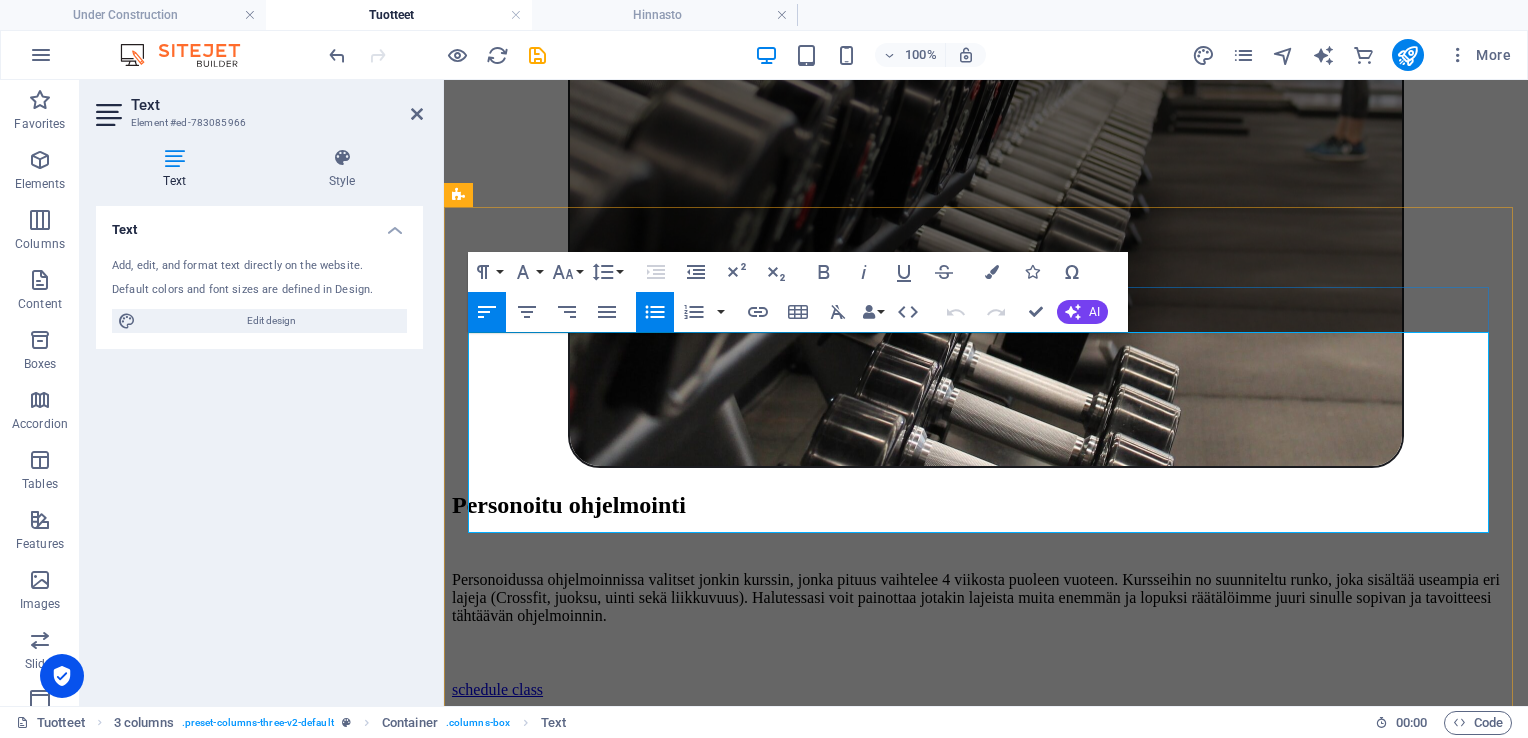 drag, startPoint x: 1138, startPoint y: 440, endPoint x: 494, endPoint y: 380, distance: 646.789 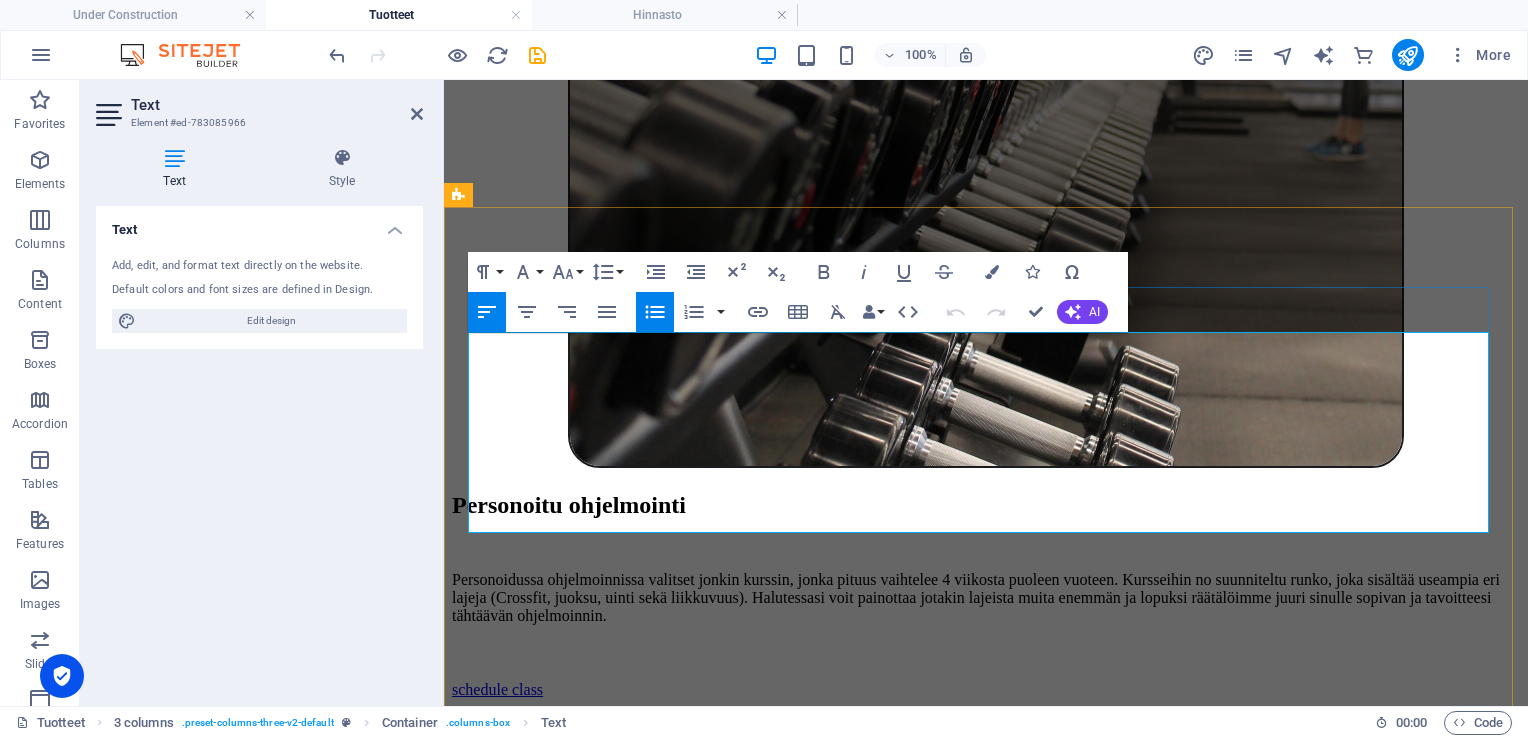 copy on "Kurssi sisältää myös liikkuvuutta ja kehon huoltoa edistäviä liikkeitä ja harjoitteita. Kurssi sisältää alussa ja lopussa teams / vast. tapaamisen  Kurssilla on mahdollista järjestää lähivalmennuksia eri sopimuksen mukaan." 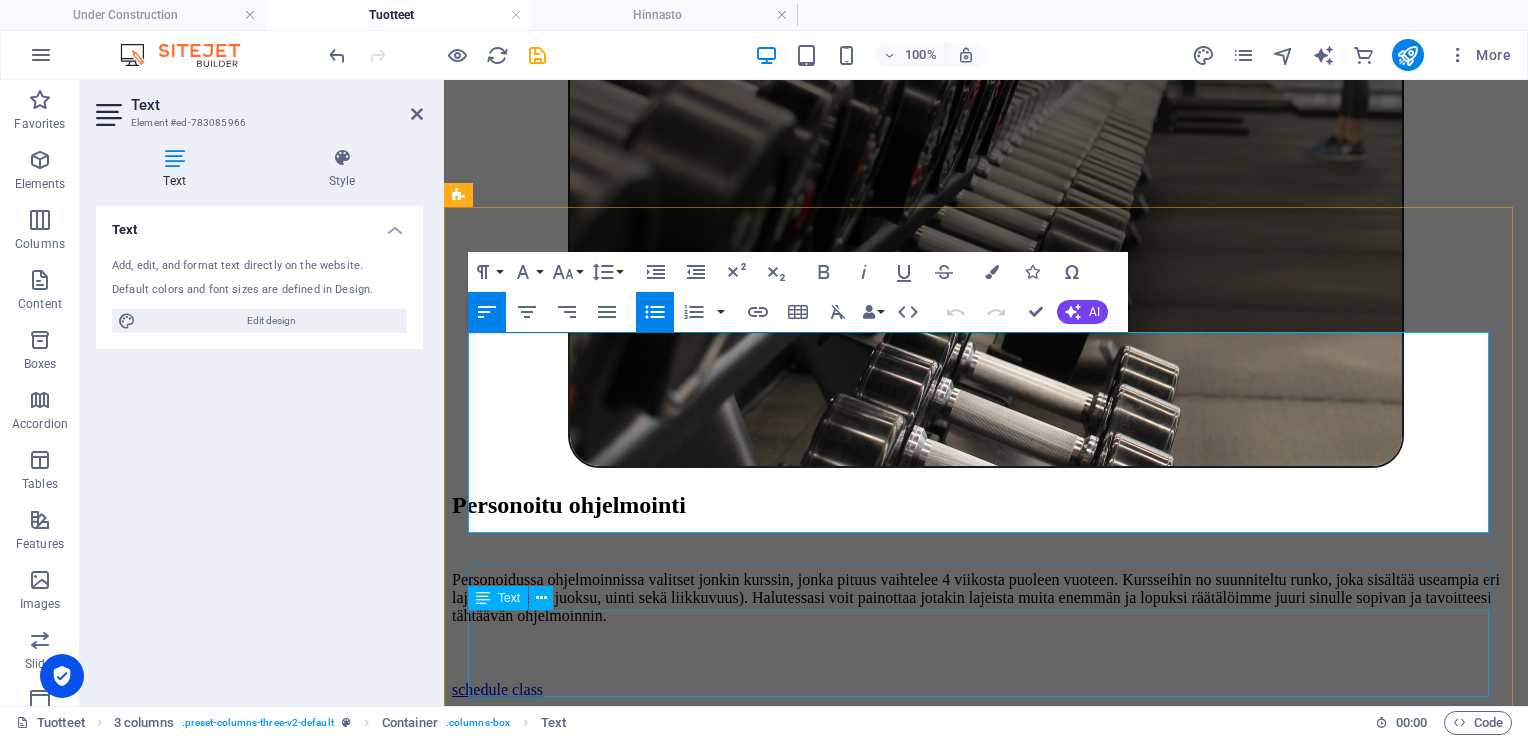 click on "Kurssi sopii sinulle, jolla on jo Crossfit lajin perusliikkeet hallussa. Kaikkein vaikeimpia liikkeitä ei tule osata, vaan niitä opetellaan kurssin aikana." at bounding box center [986, 6482] 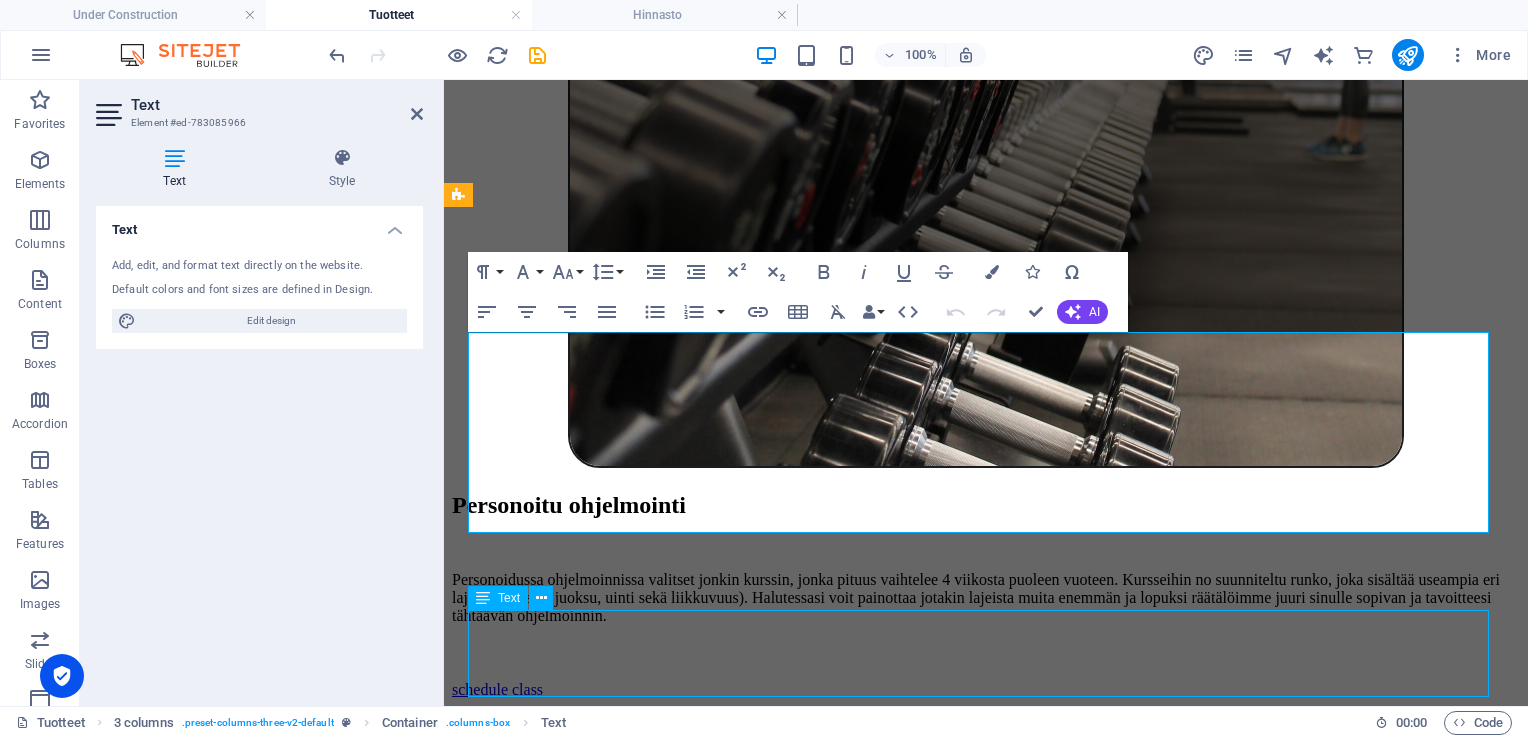 click on "Kurssi sopii sinulle, jolla on jo Crossfit lajin perusliikkeet hallussa. Kaikkein vaikeimpia liikkeitä ei tule osata, vaan niitä opetellaan kurssin aikana." at bounding box center (986, 6482) 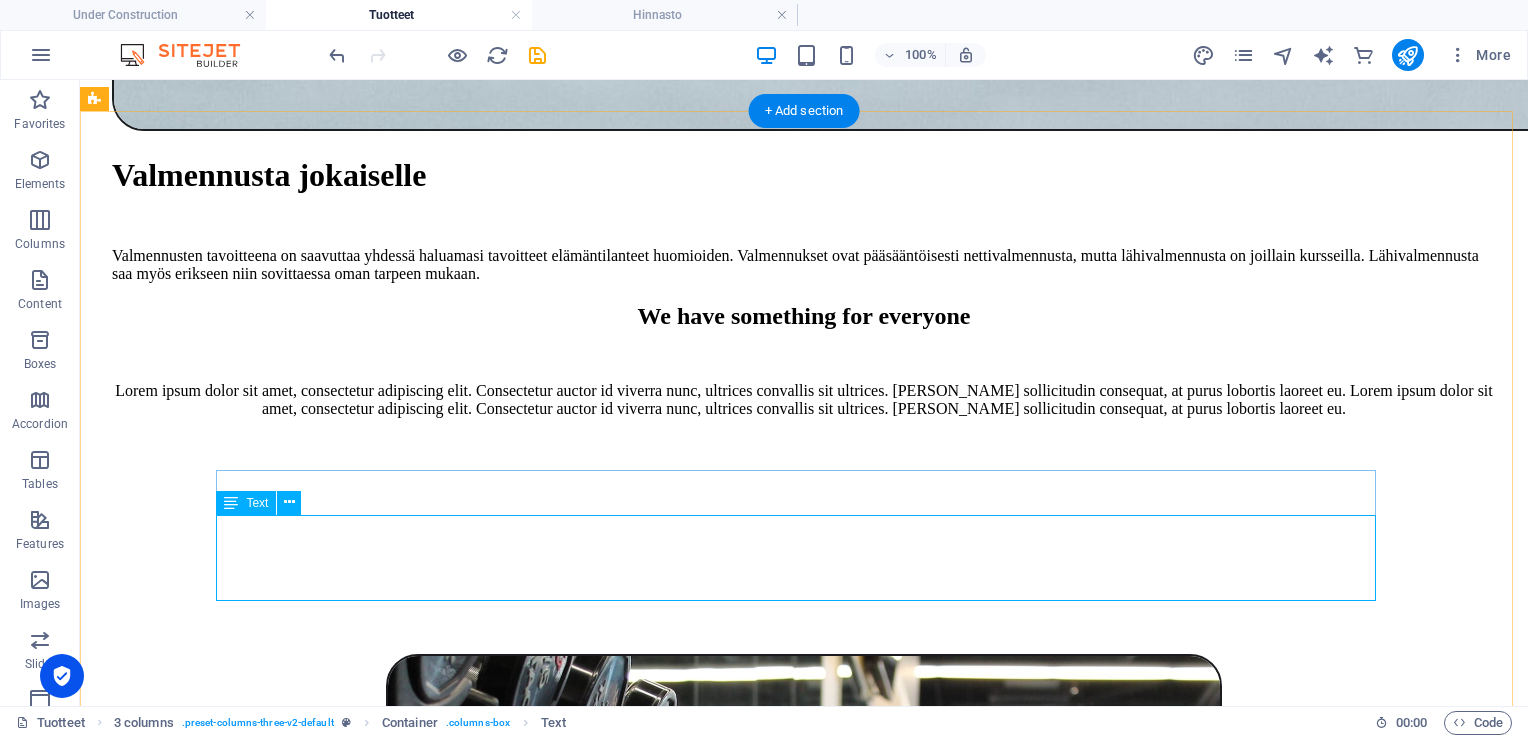 scroll, scrollTop: 4905, scrollLeft: 0, axis: vertical 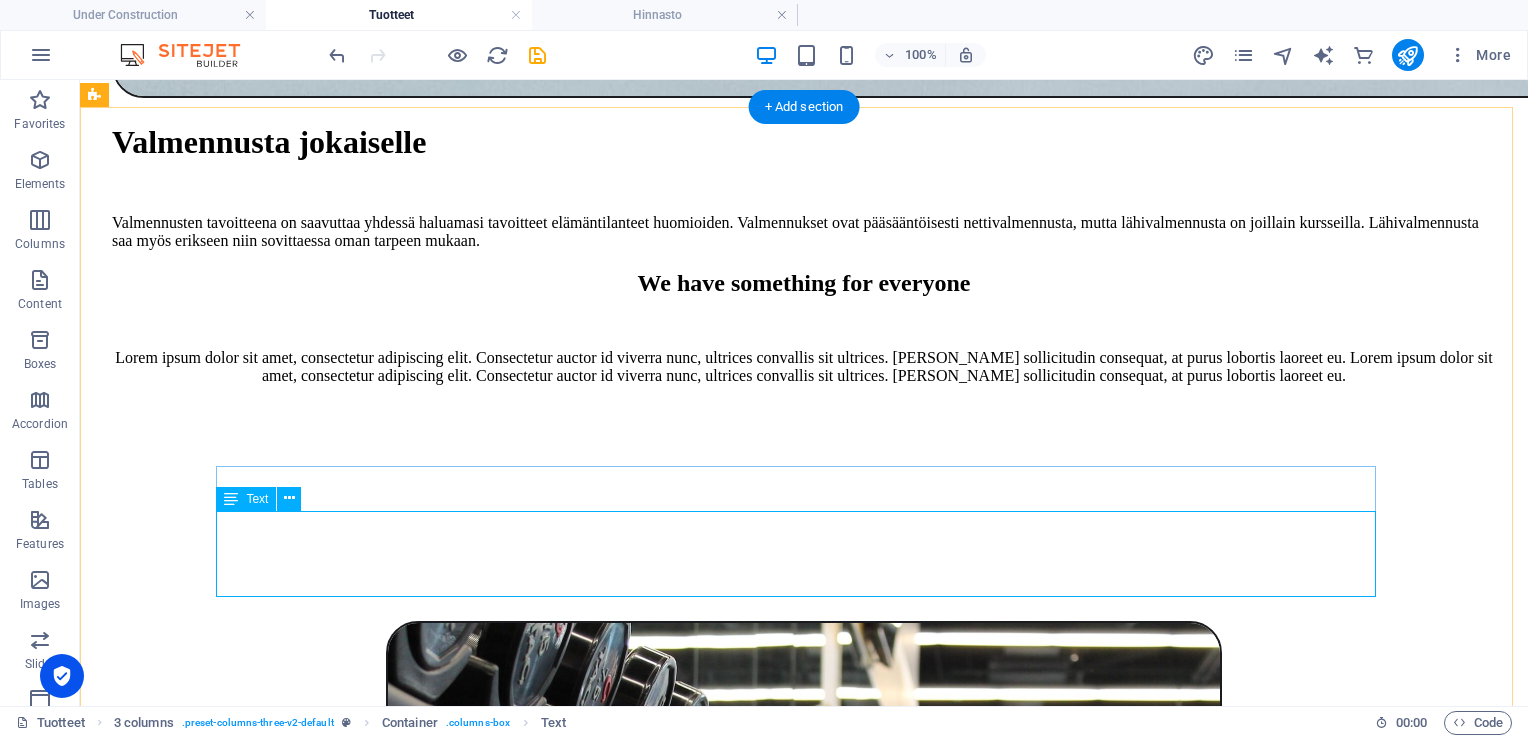 click on "Kurssi sopii sinulle, jolla on jo Crossfit lajin perusliikkeet hallussa. Kaikkein vaikeimpia liikkeitä ei tule osata, vaan niitä opetellaan kurssin aikana." at bounding box center (804, 7400) 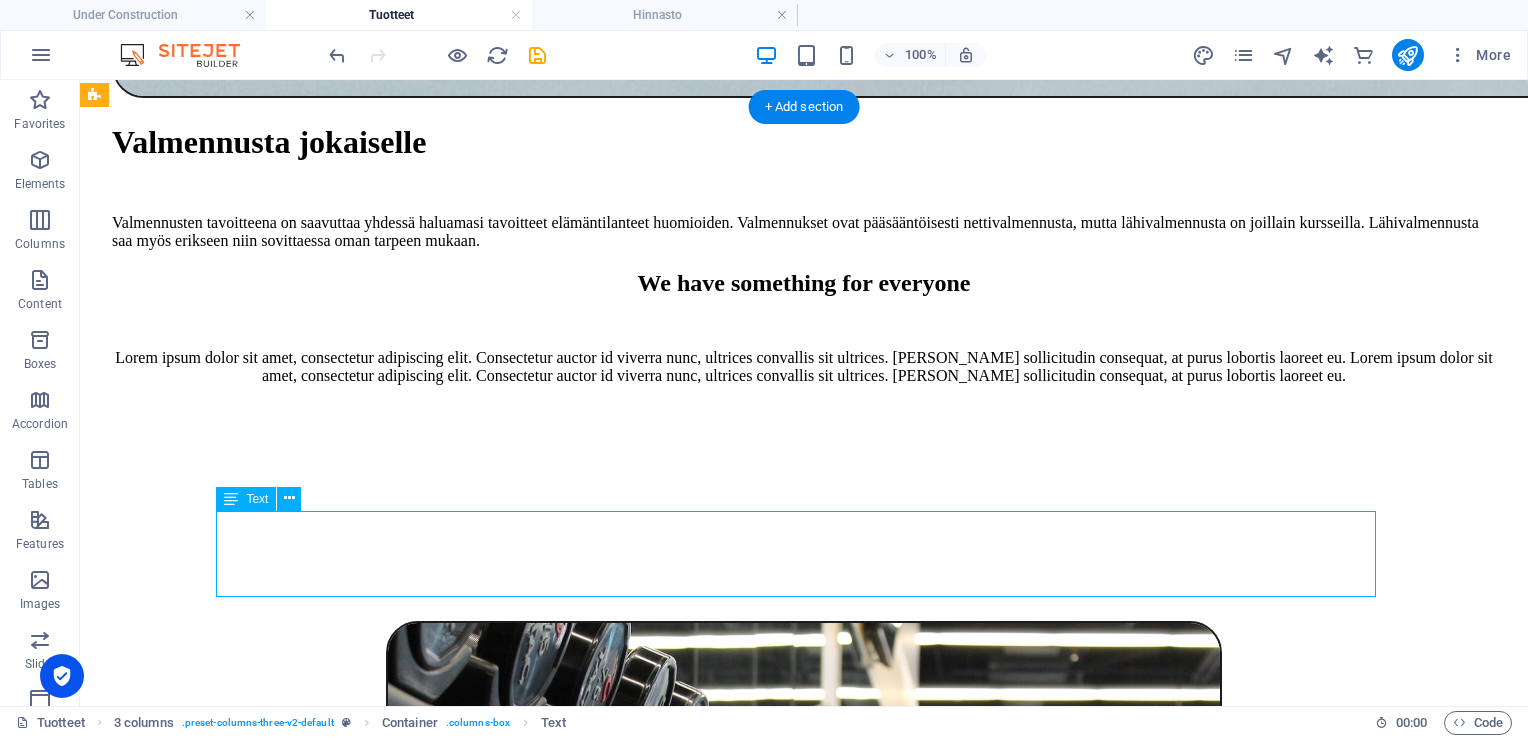click on "Kurssi sopii sinulle, jolla on jo Crossfit lajin perusliikkeet hallussa. Kaikkein vaikeimpia liikkeitä ei tule osata, vaan niitä opetellaan kurssin aikana." at bounding box center (804, 7400) 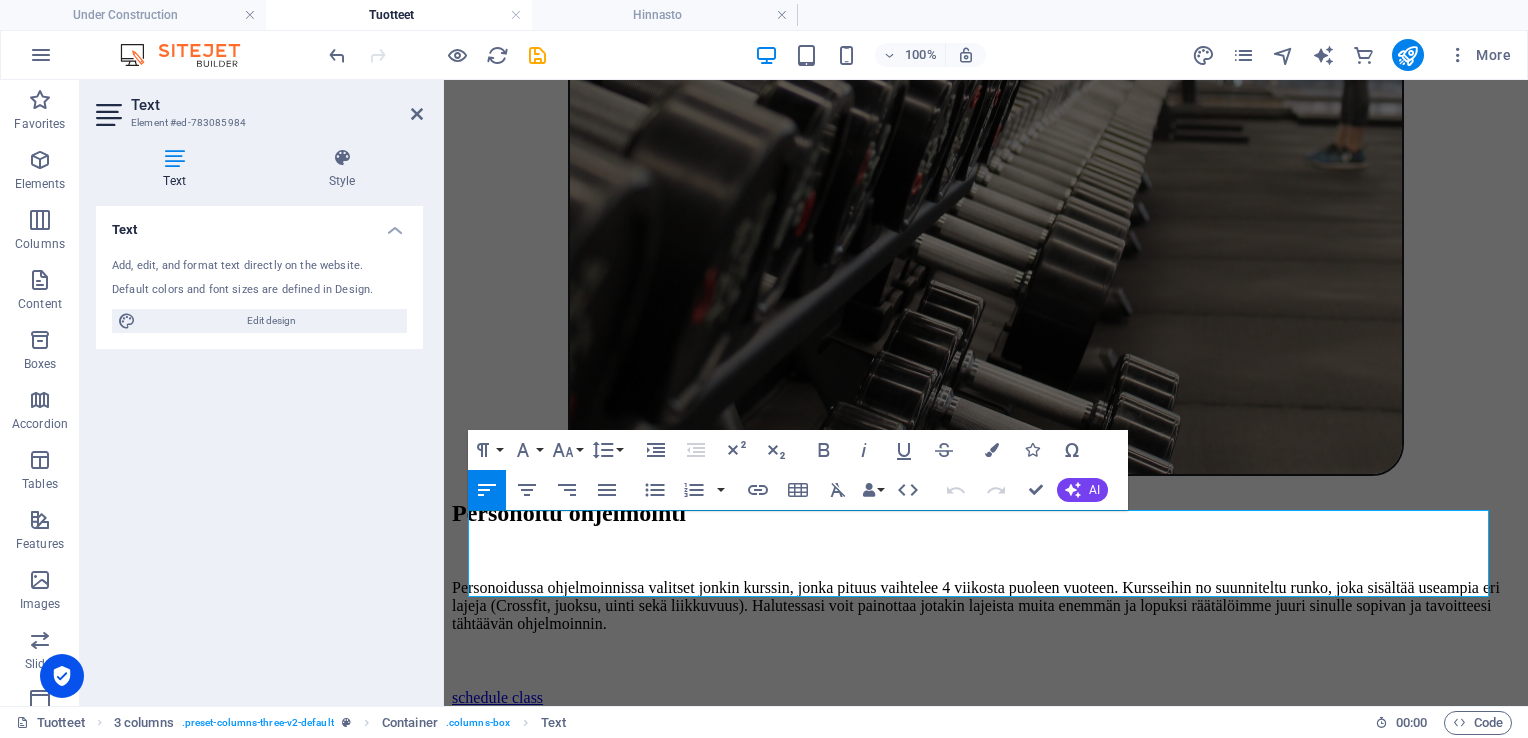 scroll, scrollTop: 5013, scrollLeft: 0, axis: vertical 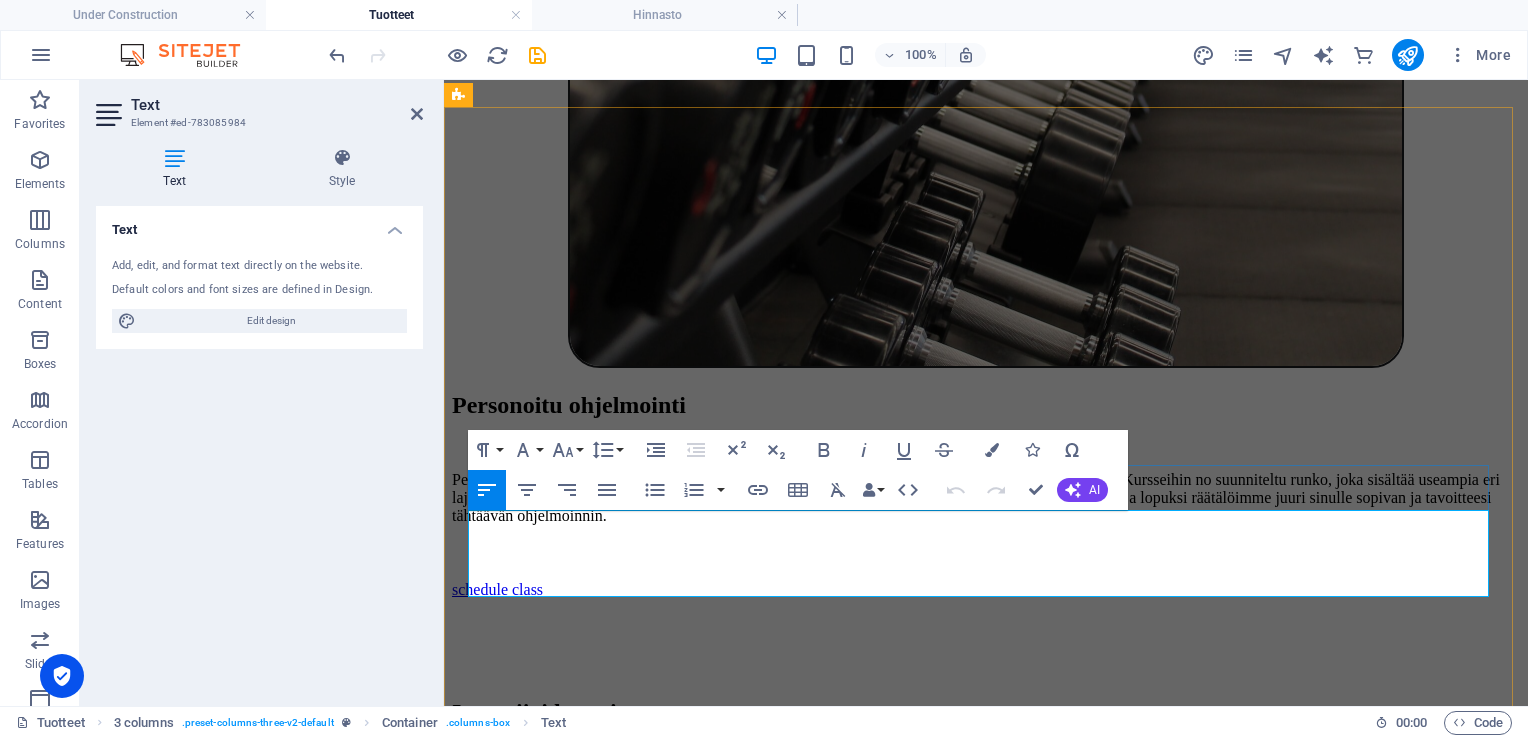 click at bounding box center (986, 6399) 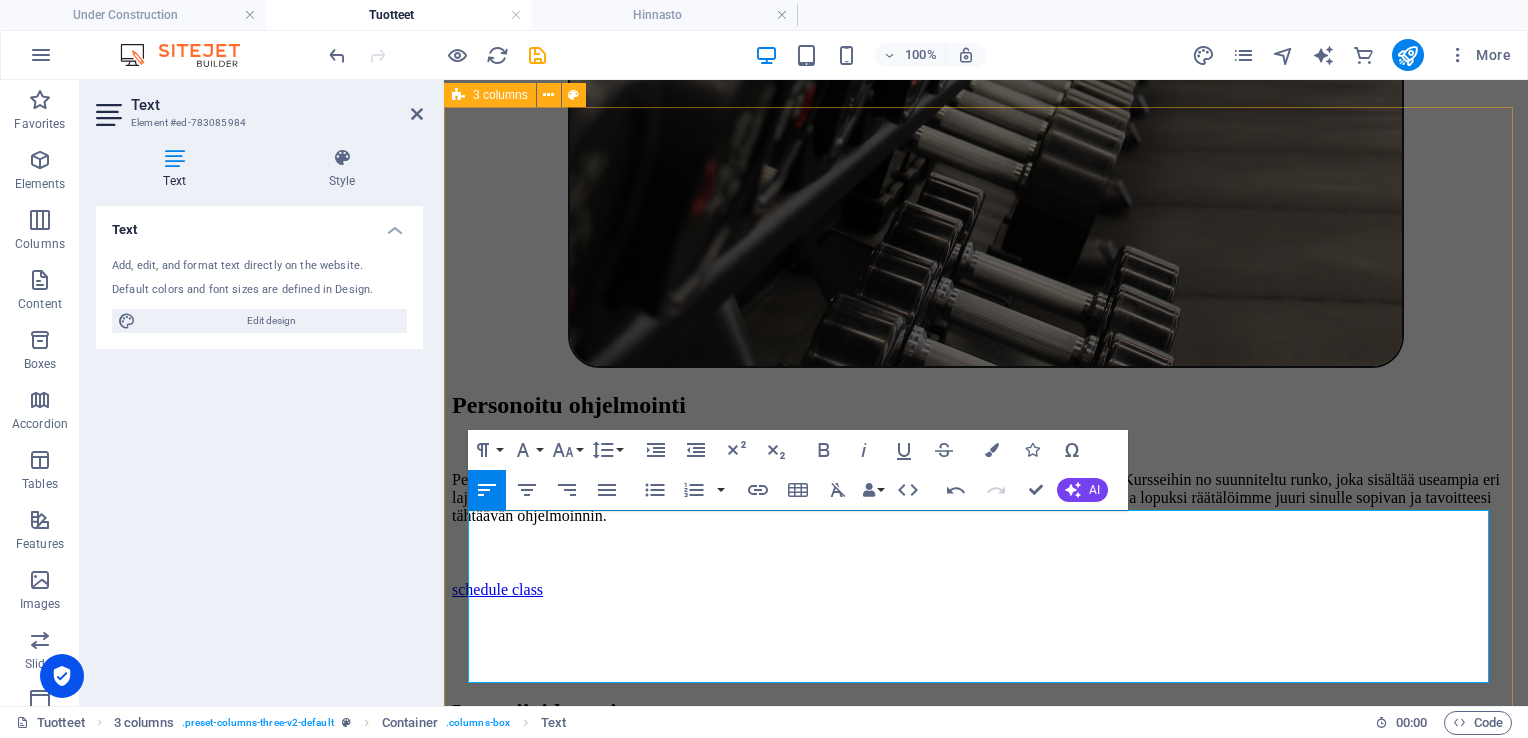 drag, startPoint x: 844, startPoint y: 666, endPoint x: 461, endPoint y: 517, distance: 410.96228 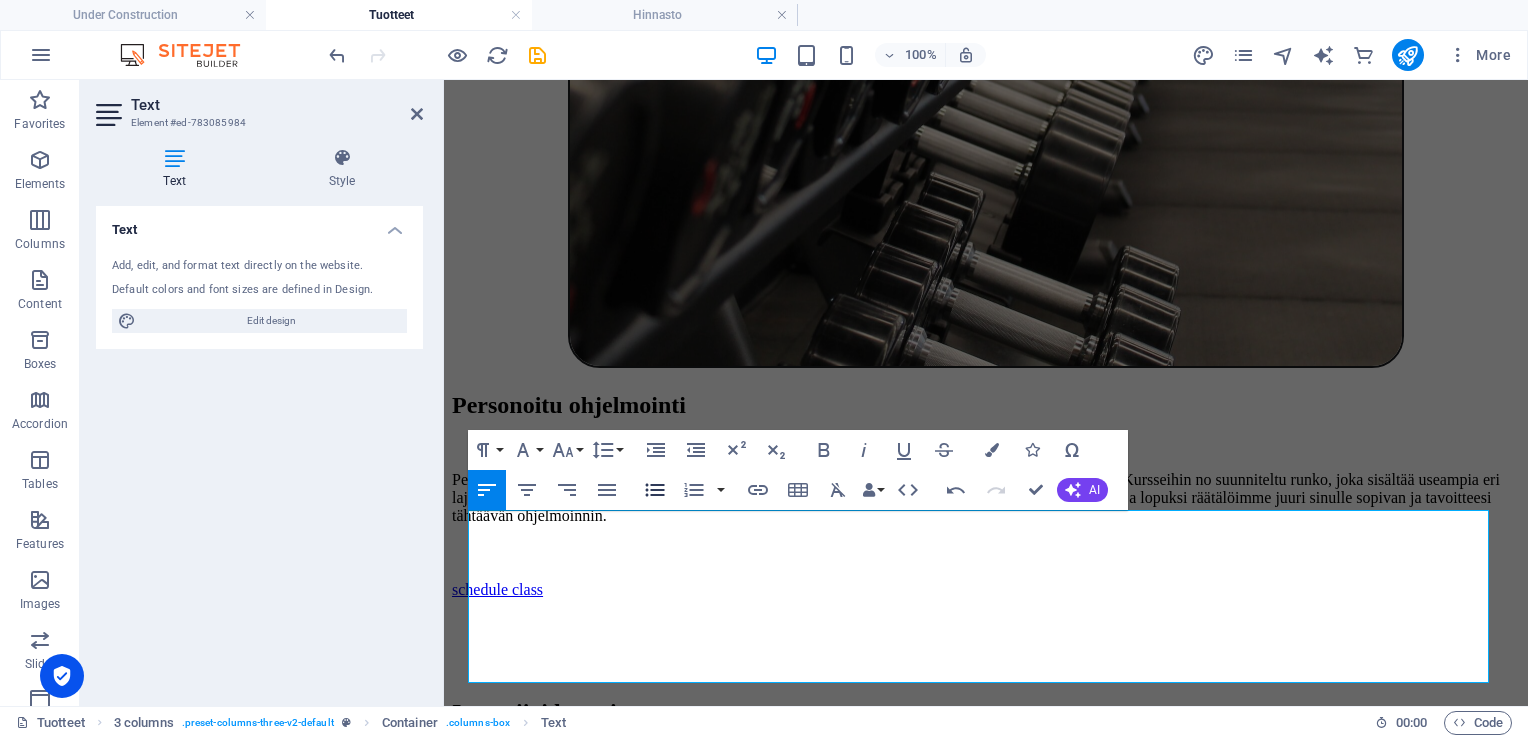 click on "Unordered List" at bounding box center (655, 490) 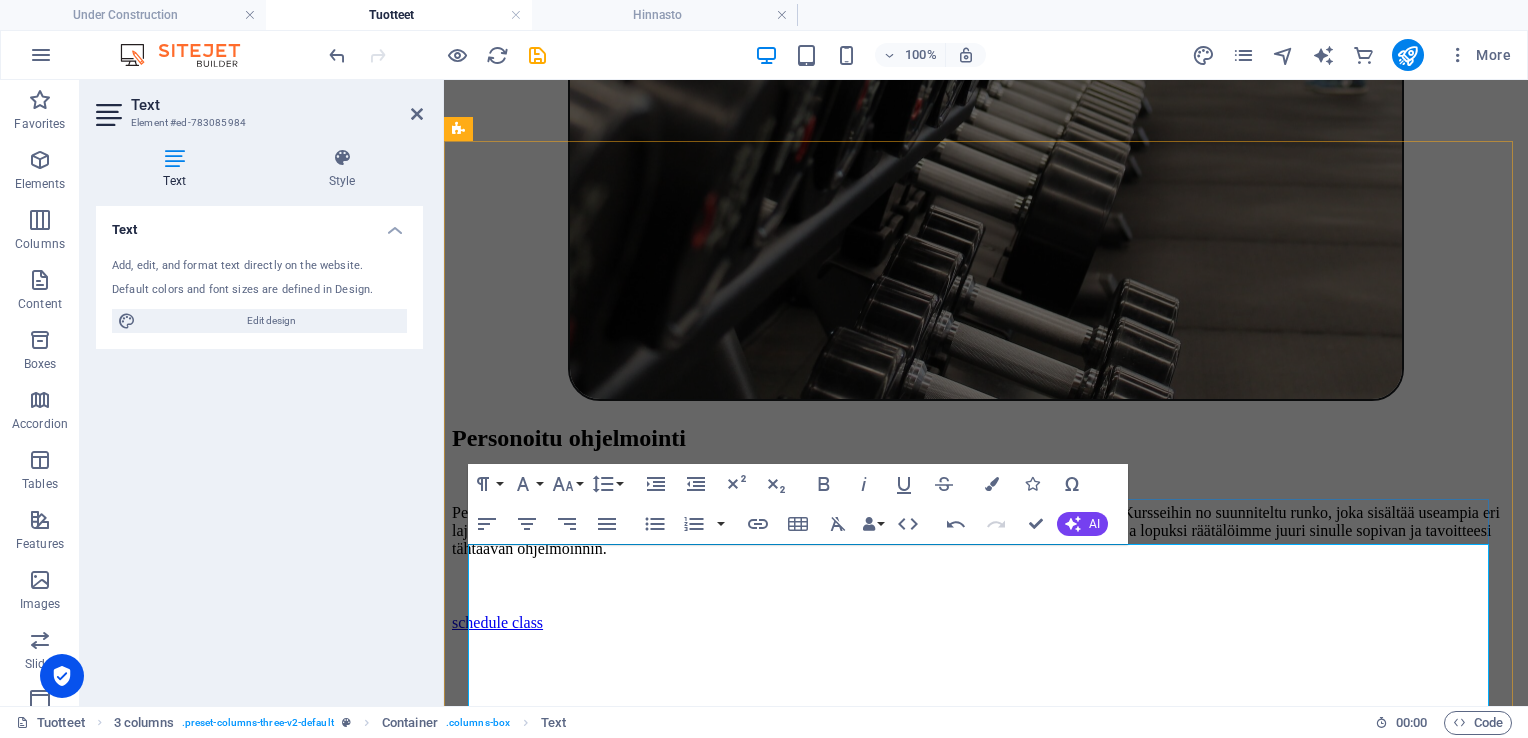scroll, scrollTop: 5013, scrollLeft: 0, axis: vertical 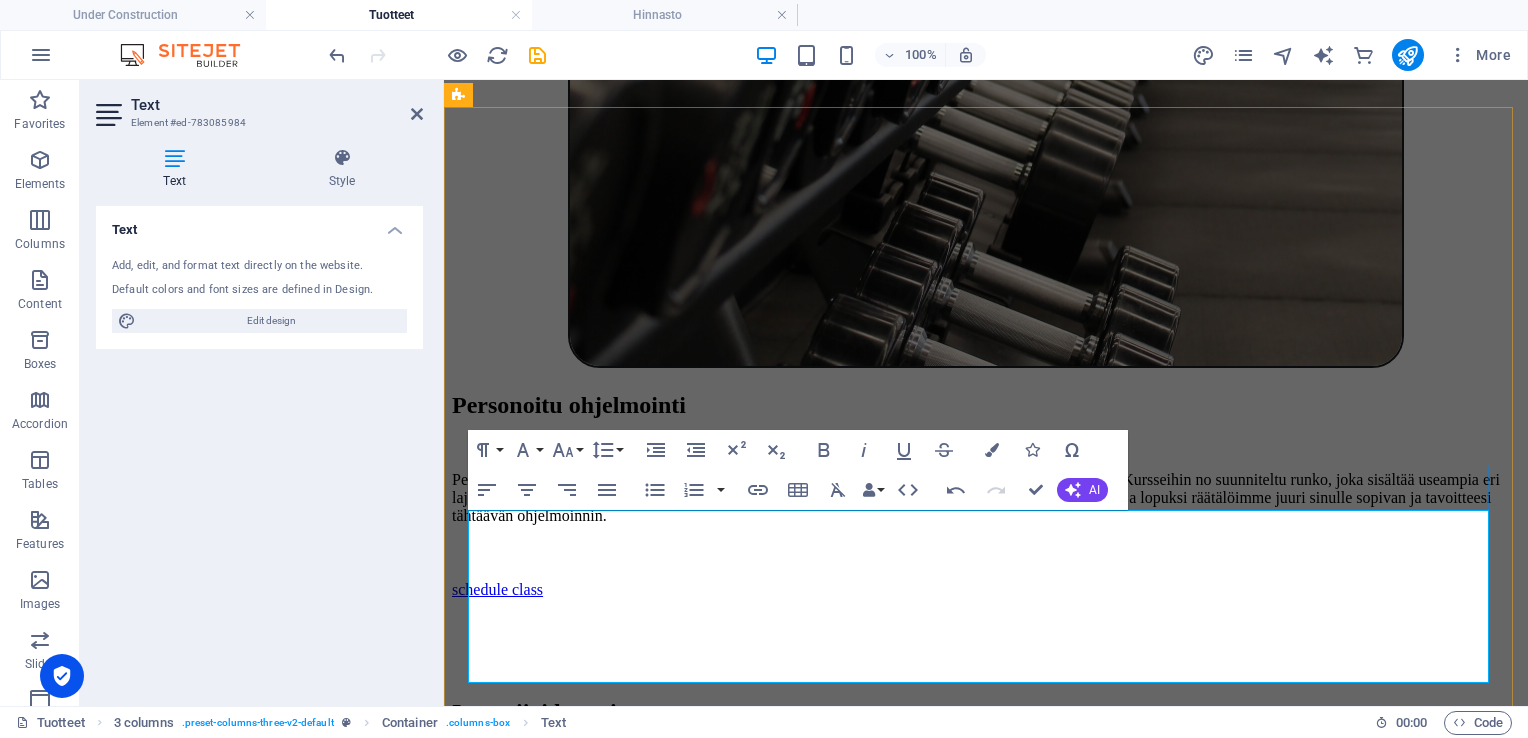 click on "Kurssi sisältää myös liikkuvuutta ja kehon huoltoa edistäviä liikkeitä ja harjoitteita." at bounding box center [1006, 6399] 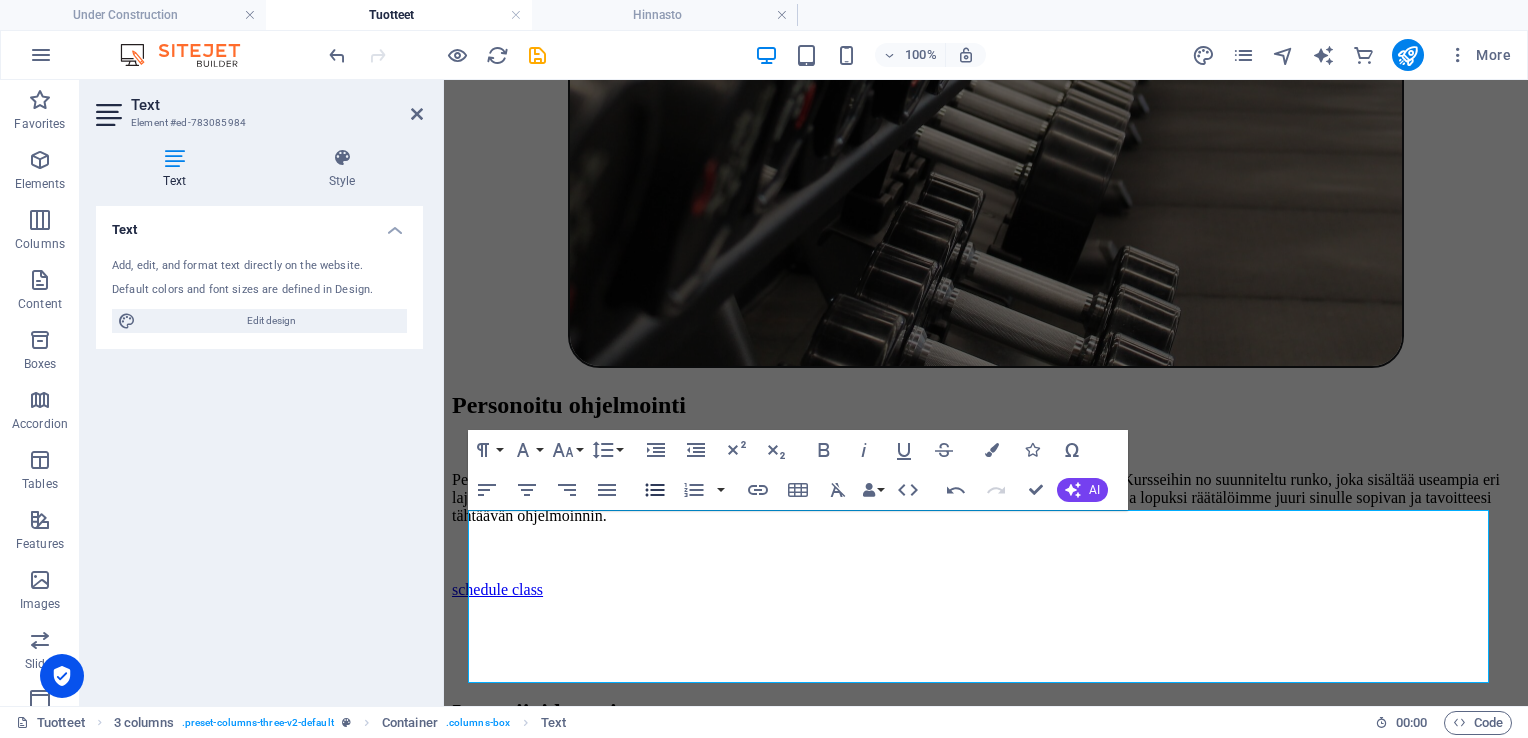 click 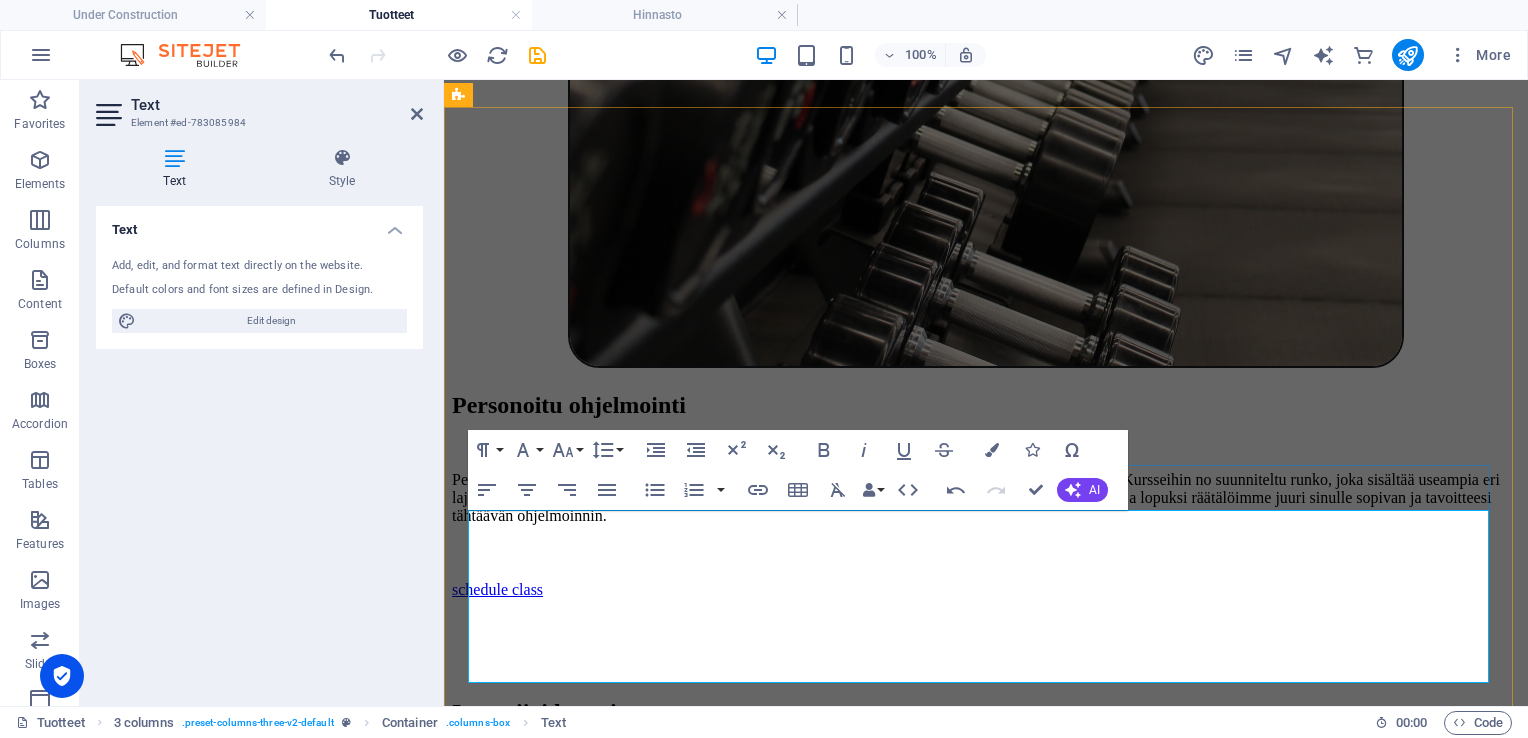 drag, startPoint x: 888, startPoint y: 630, endPoint x: 839, endPoint y: 589, distance: 63.89053 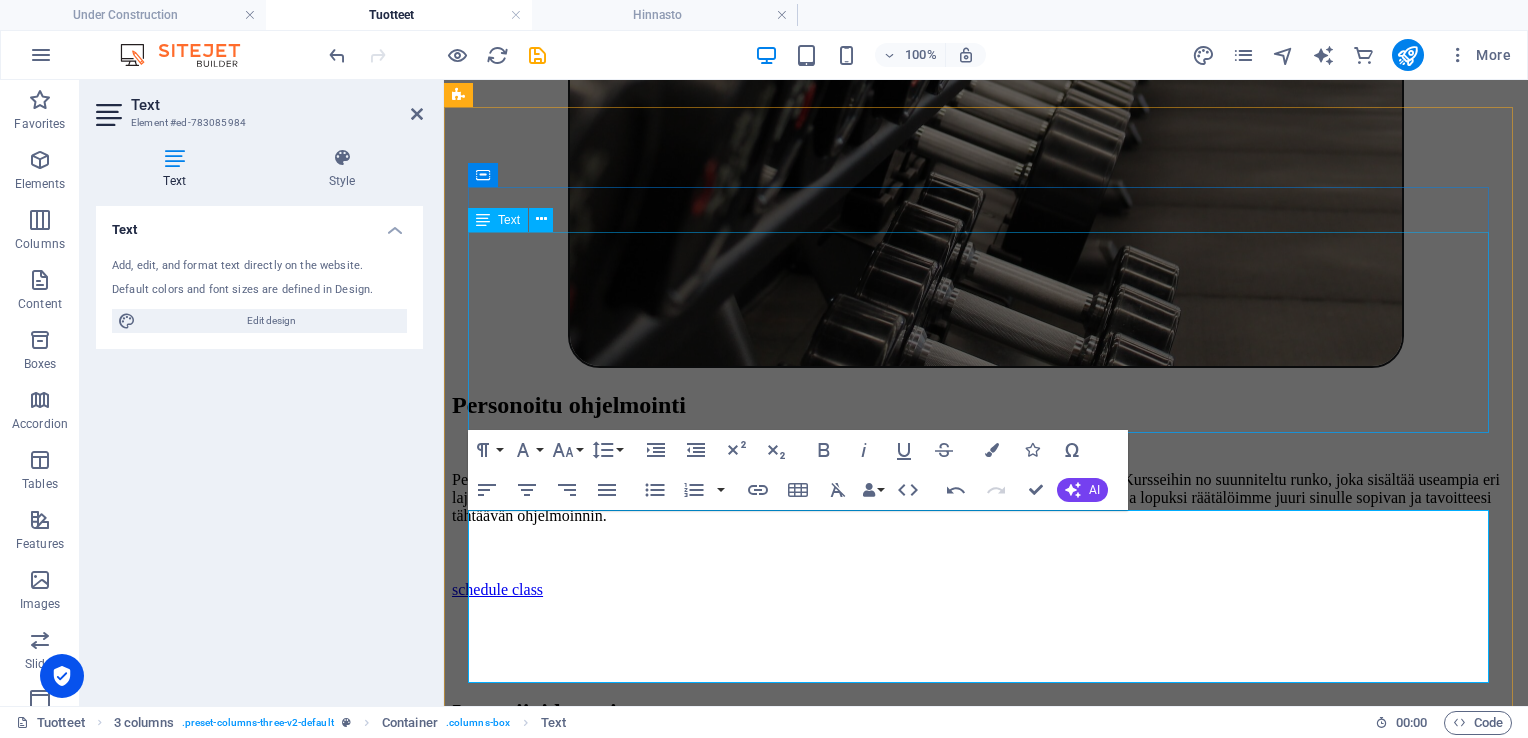 click on "Sopii sinulle joka mietit aloittavasi crossfit omaisen harjoittelun. Liikkeiden ei tarvitse olla entuudestaan tuttuja. Kurssi sisältää myös liikkuvuutta ja kehon huoltoa edistäviä liikkeitä ja harjoitteita. Kurssi sisältää alussa ja lopussa teams / vast. tapaamisen  Kurssilla on mahdollista järjestää lähivalmennuksia eri sopimuksen mukaan. 4 -5 treeniä / viikko. Kesto 3 kuukautta. Hinta: 550€" at bounding box center [986, 6226] 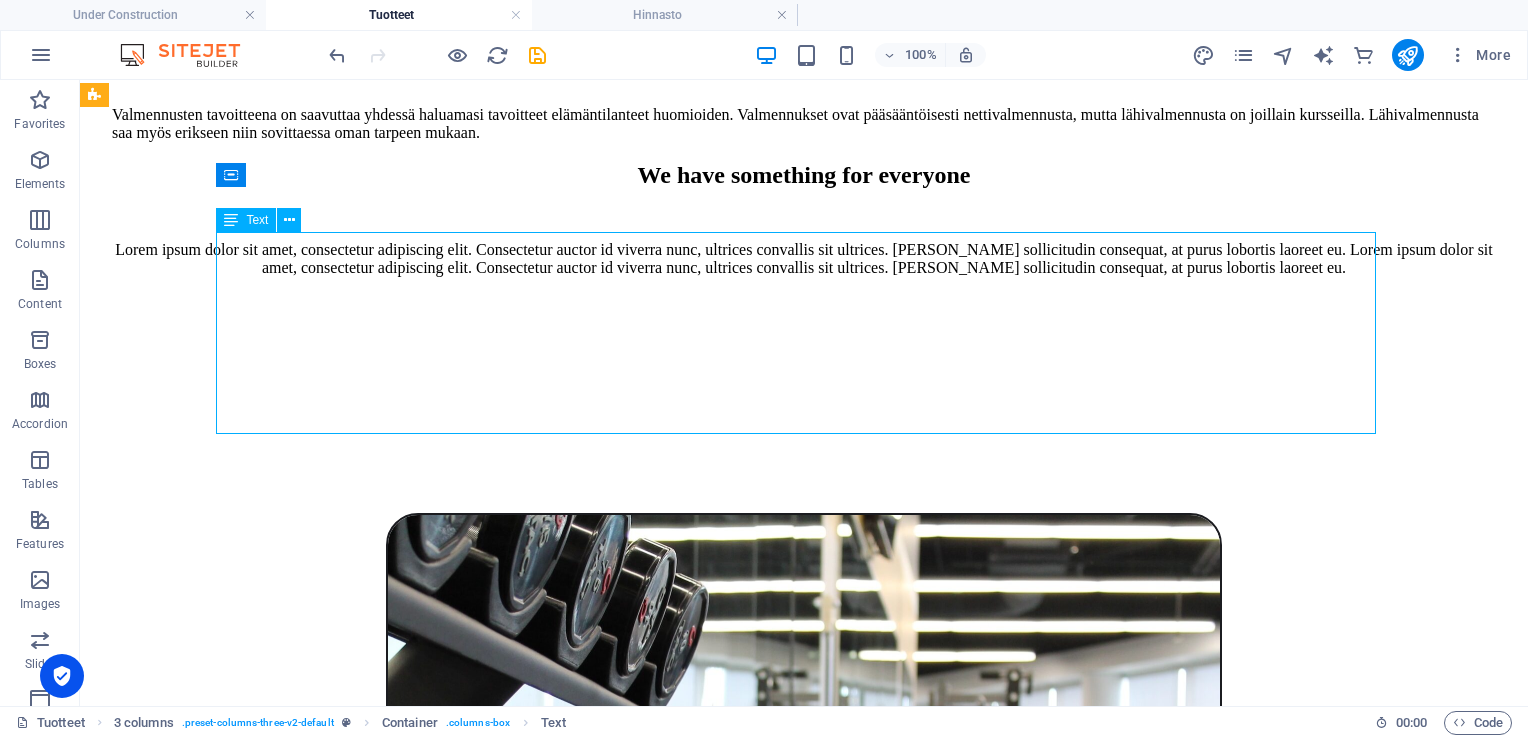 scroll, scrollTop: 4905, scrollLeft: 0, axis: vertical 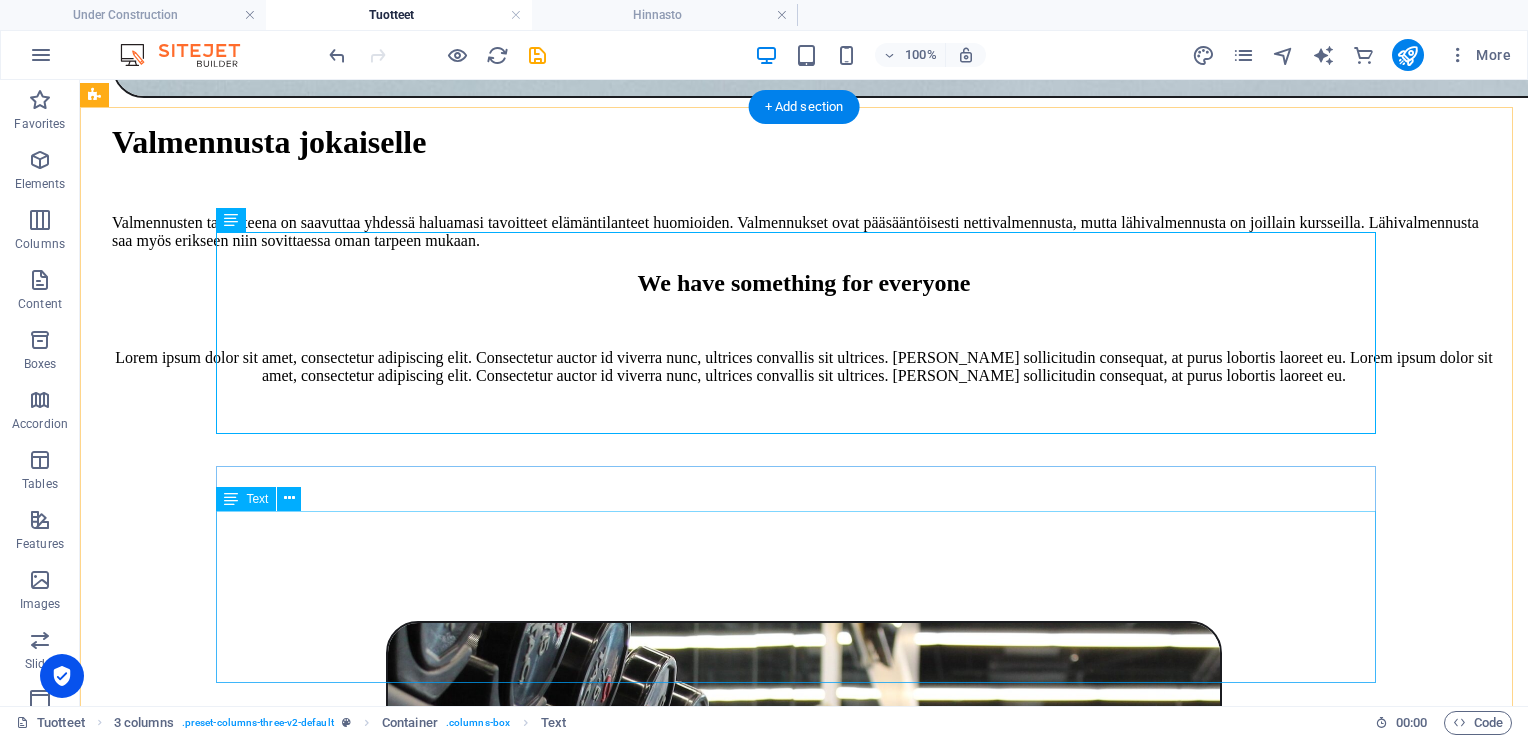 click on "Kurssi sopii sinulle, jolla on jo Crossfit lajin perusliikkeet hallussa. Kaikkein vaikeimpia liikkeitä ei tule osata, vaan niitä opetellaan kurssin aikana. Kurssi sisältää myös liikkuvuutta ja kehon huoltoa edistäviä liikkeitä ja harjoitteita. Kurssi sisältää alussa ja lopussa teams / vast. tapaamisen  Kurssilla on mahdollista järjestää lähivalmennuksia eri sopimuksen mukaan." at bounding box center (804, 7427) 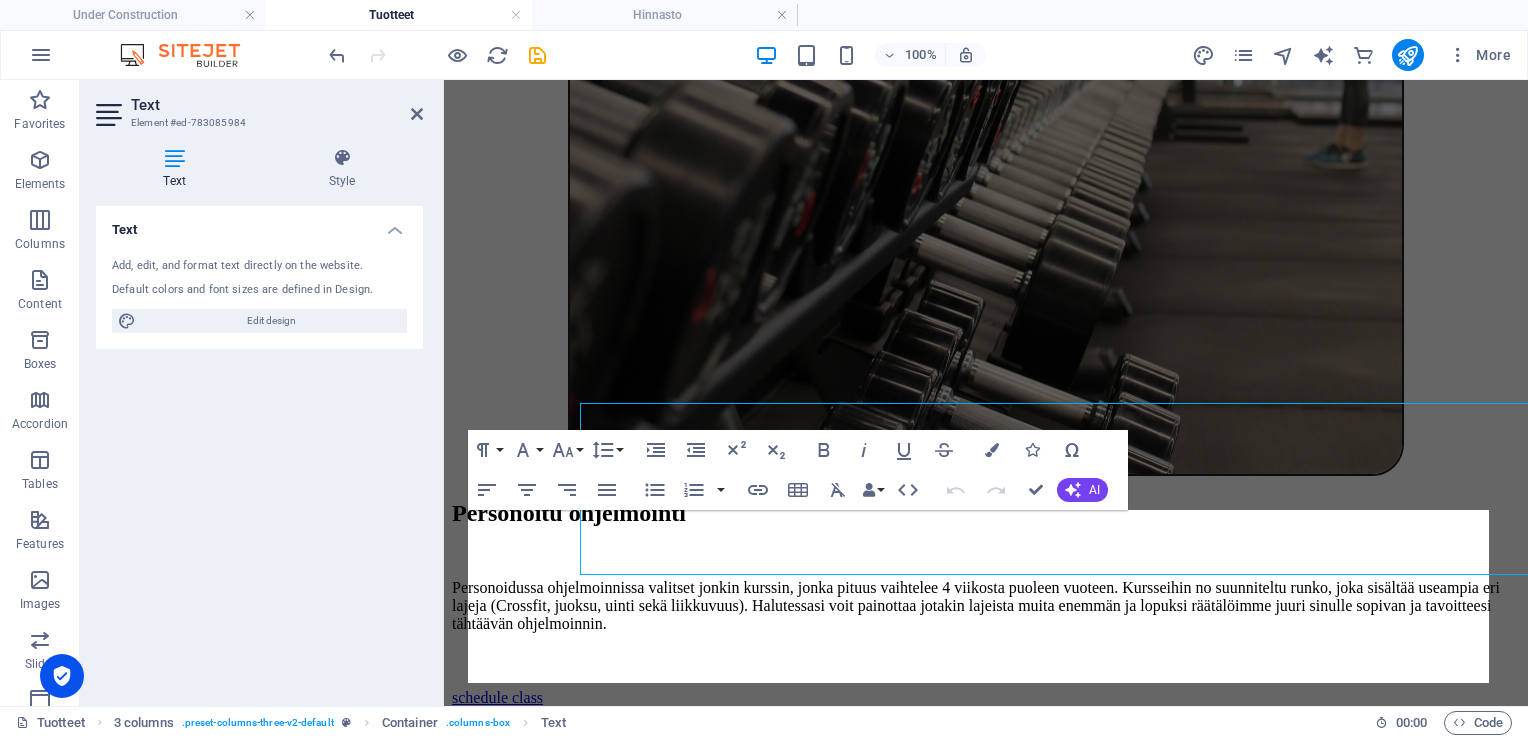 scroll, scrollTop: 5013, scrollLeft: 0, axis: vertical 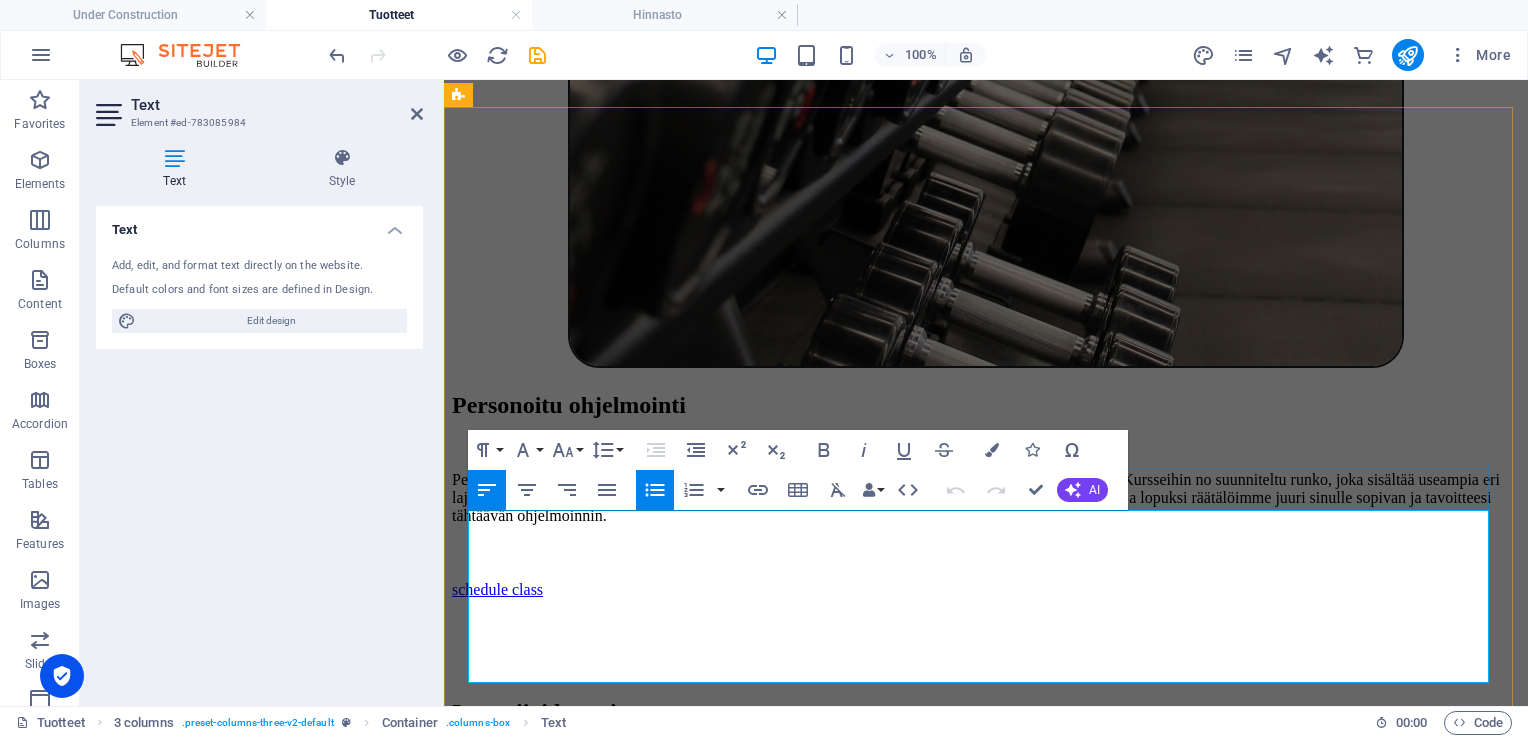 click at bounding box center [986, 6453] 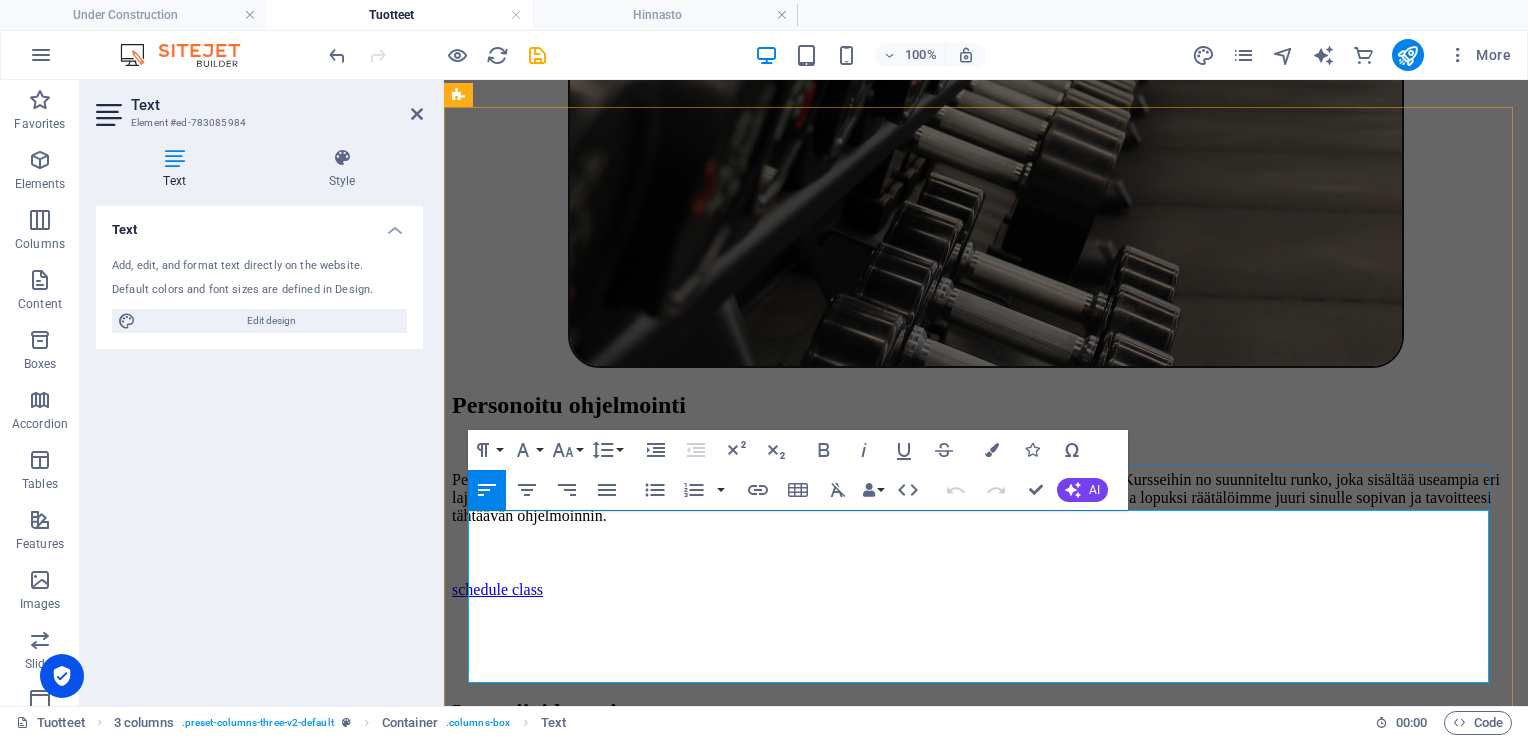 click at bounding box center [986, 6453] 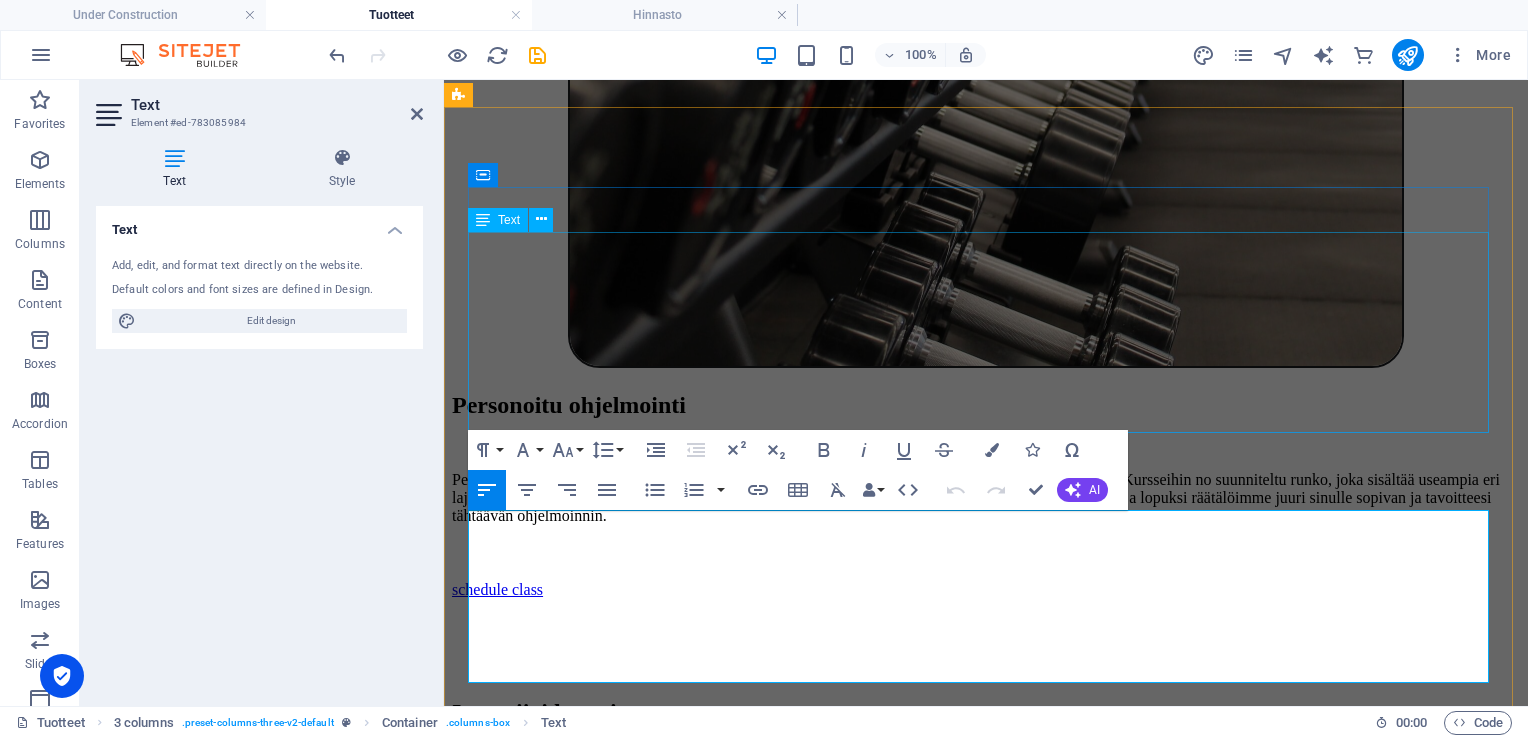 click on "Sopii sinulle joka mietit aloittavasi crossfit omaisen harjoittelun. Liikkeiden ei tarvitse olla entuudestaan tuttuja. Kurssi sisältää myös liikkuvuutta ja kehon huoltoa edistäviä liikkeitä ja harjoitteita. Kurssi sisältää alussa ja lopussa teams / vast. tapaamisen  Kurssilla on mahdollista järjestää lähivalmennuksia eri sopimuksen mukaan. 4 -5 treeniä / viikko. Kesto 3 kuukautta. Hinta: 550€" at bounding box center (986, 6226) 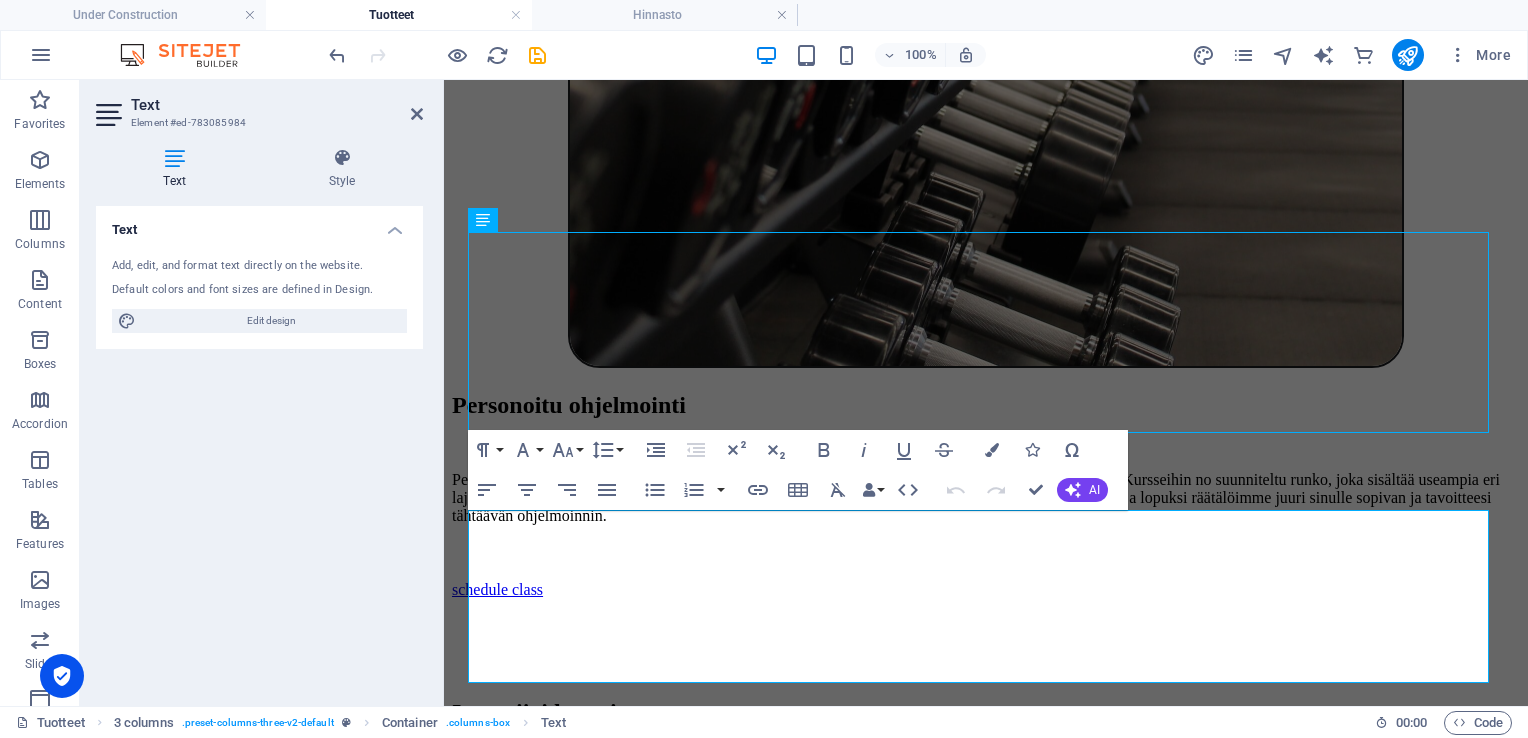 scroll, scrollTop: 4905, scrollLeft: 0, axis: vertical 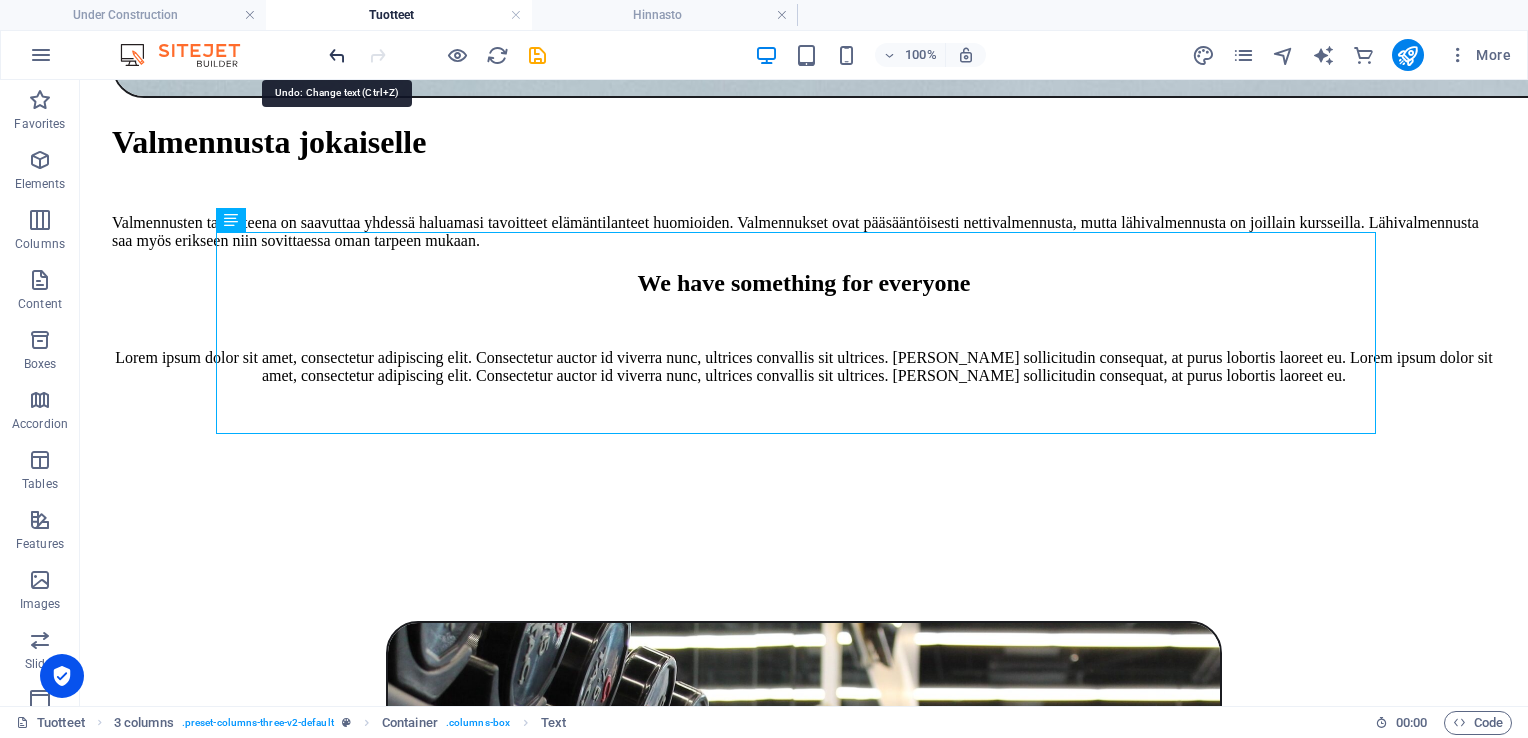 click at bounding box center [337, 55] 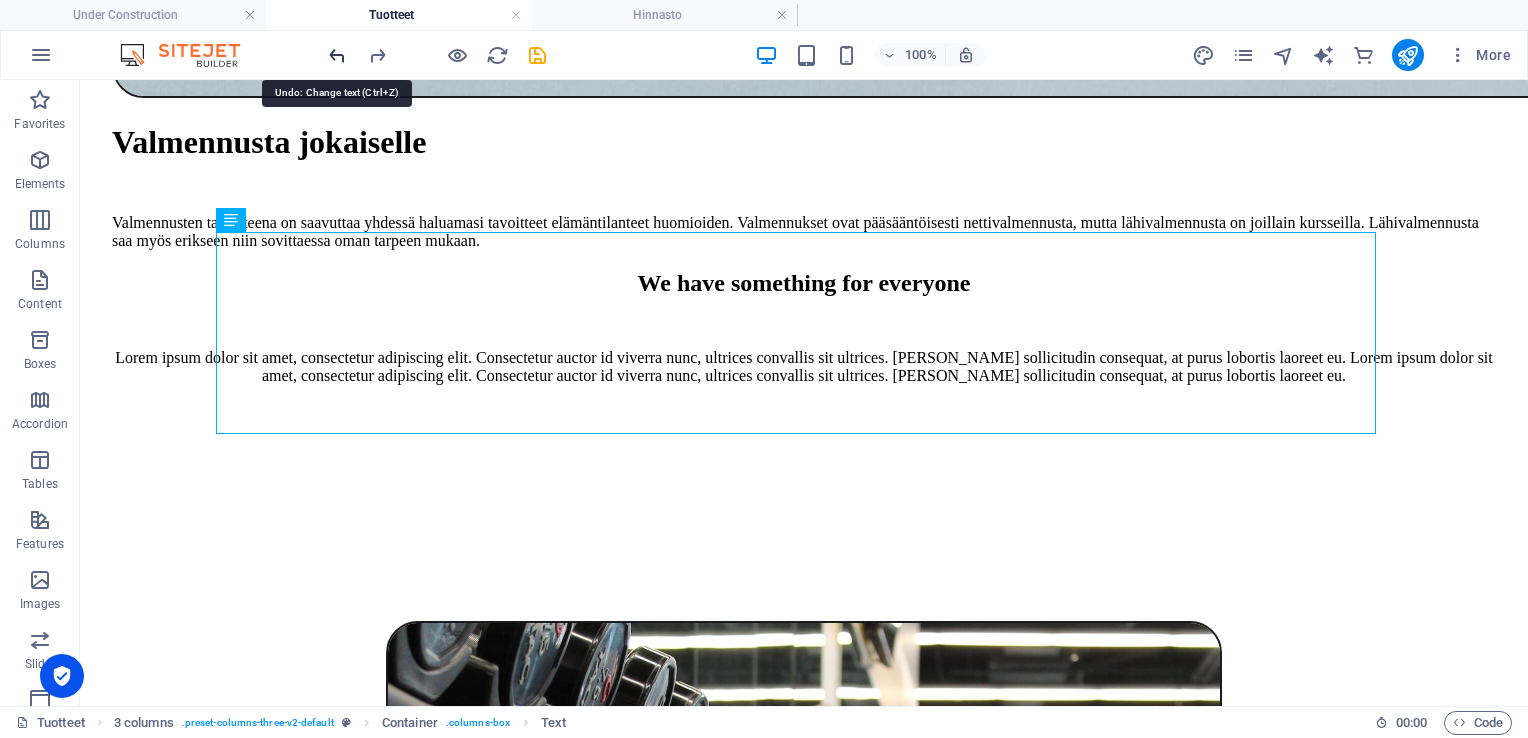 click at bounding box center [337, 55] 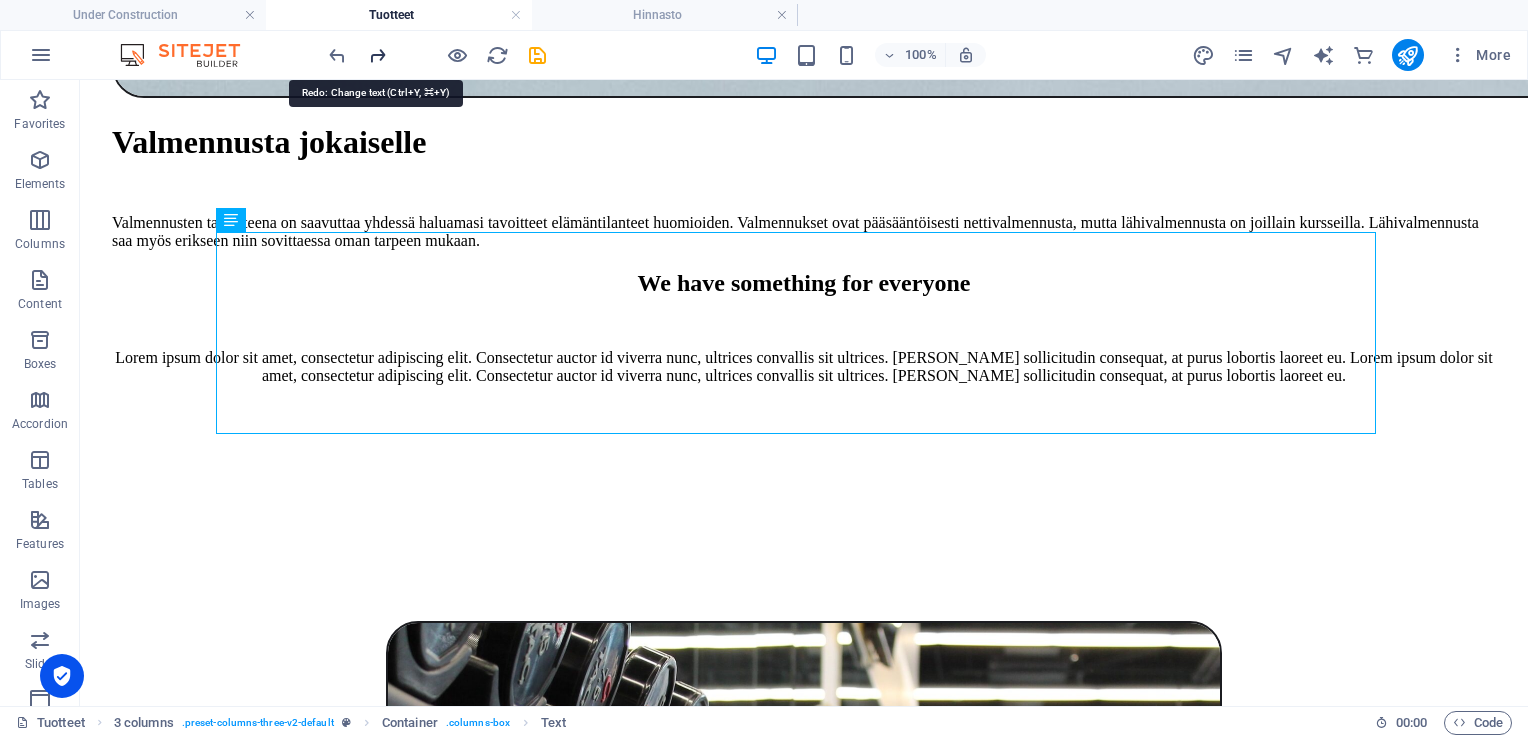 click at bounding box center [377, 55] 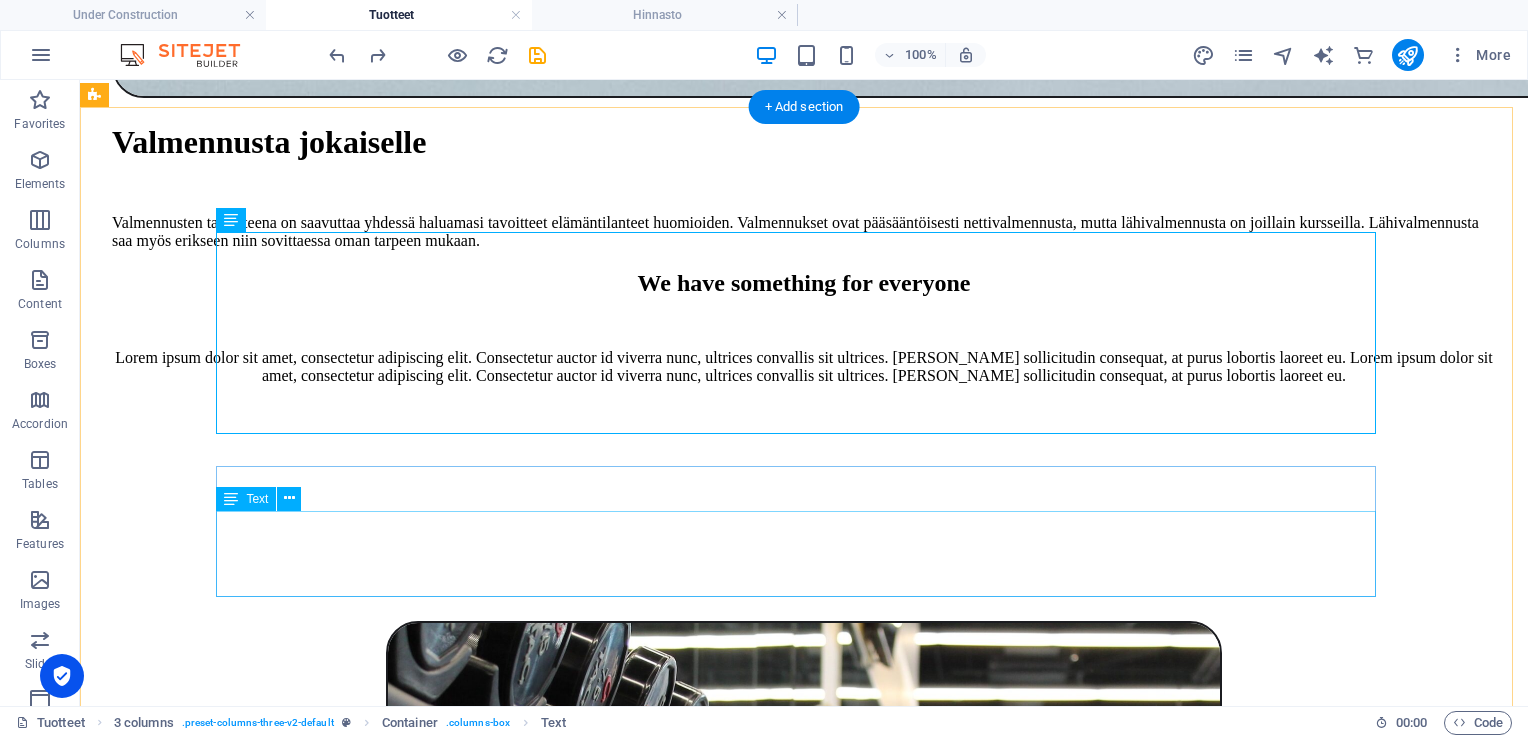 click on "Kurssi sopii sinulle, jolla on jo Crossfit lajin perusliikkeet hallussa. Kaikkein vaikeimpia liikkeitä ei tule osata, vaan niitä opetellaan kurssin aikana." at bounding box center [804, 7400] 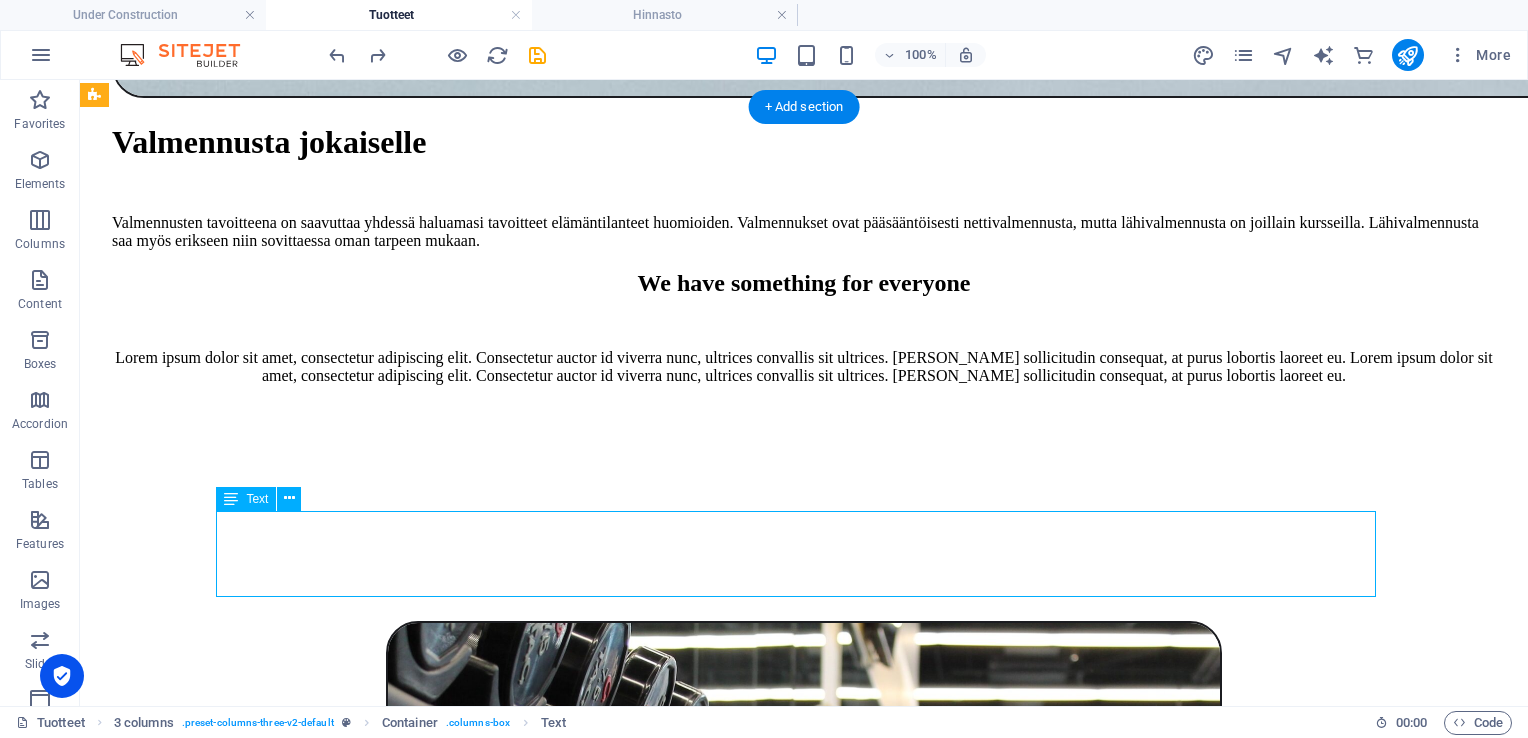 click on "Kurssi sopii sinulle, jolla on jo Crossfit lajin perusliikkeet hallussa. Kaikkein vaikeimpia liikkeitä ei tule osata, vaan niitä opetellaan kurssin aikana." at bounding box center (804, 7400) 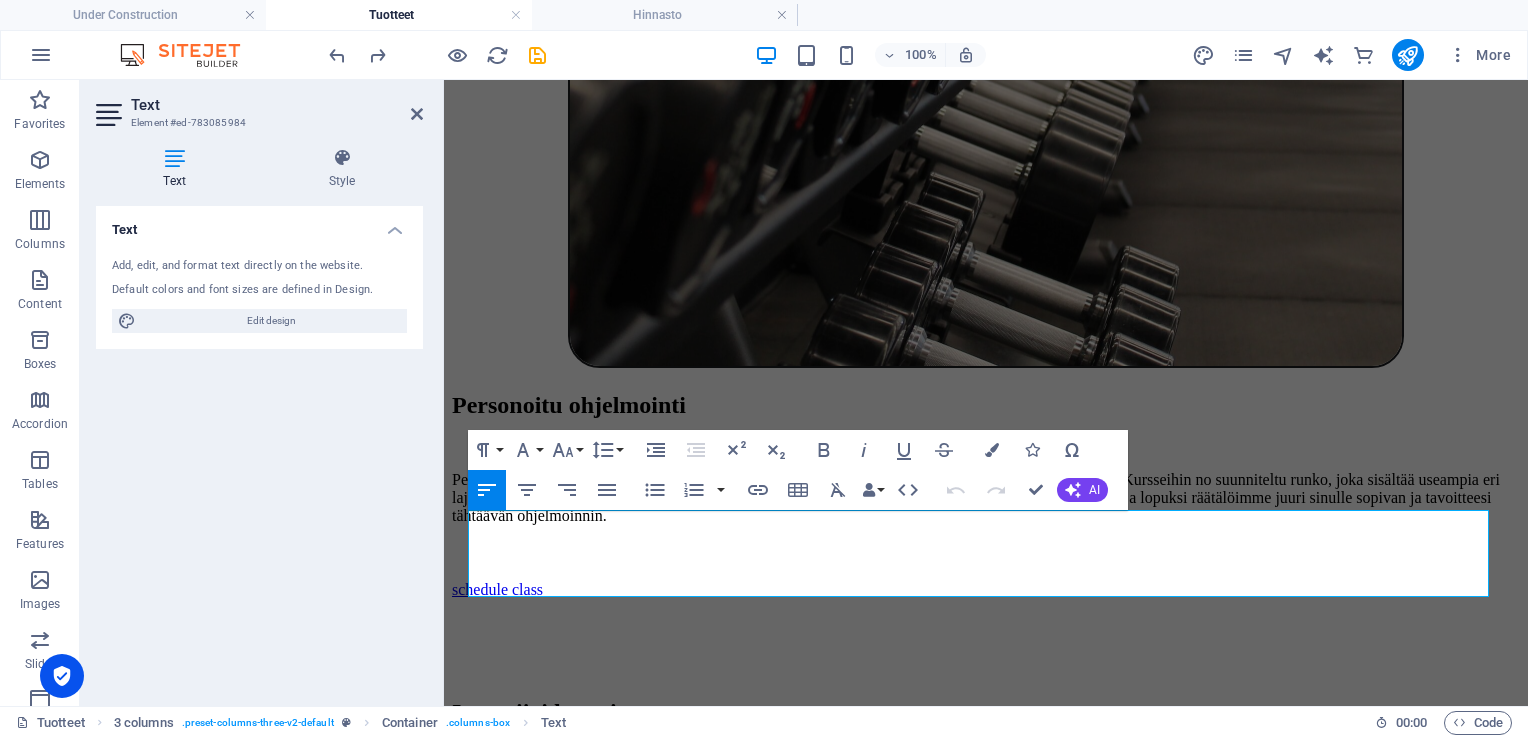 drag, startPoint x: 603, startPoint y: 563, endPoint x: 444, endPoint y: 529, distance: 162.59459 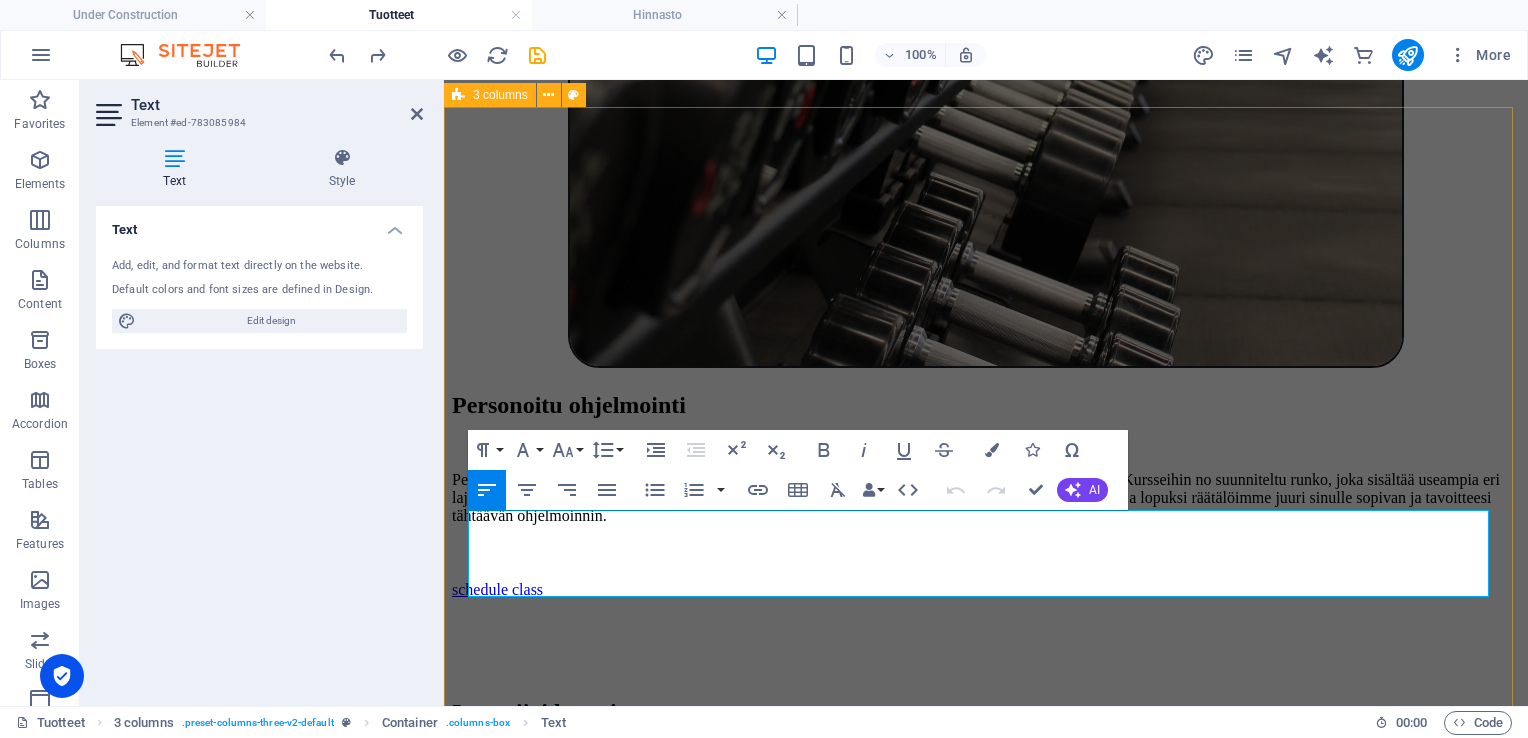 click on "Peruskurssi Sopii sinulle joka mietit aloittavasi crossfit omaisen harjoittelun. Liikkeiden ei tarvitse olla entuudestaan tuttuja. Kurssi sisältää myös liikkuvuutta ja kehon huoltoa edistäviä liikkeitä ja harjoitteita. Kurssi sisältää alussa ja lopussa teams / vast. tapaamisen  Kurssilla on mahdollista järjestää lähivalmennuksia eri sopimuksen mukaan. 4 -5 treeniä / viikko. Kesto 3 kuukautta. Hinta: 550€ "Työstö"-kurssi Kurssi sopii sinulle, jolla on jo Crossfit lajin perusliikkeet hallussa. Kaikkein vaikeimpia liikkeitä ei tule osata, vaan niitä opetellaan kurssin aikana. New headline New text element" at bounding box center [986, 6304] 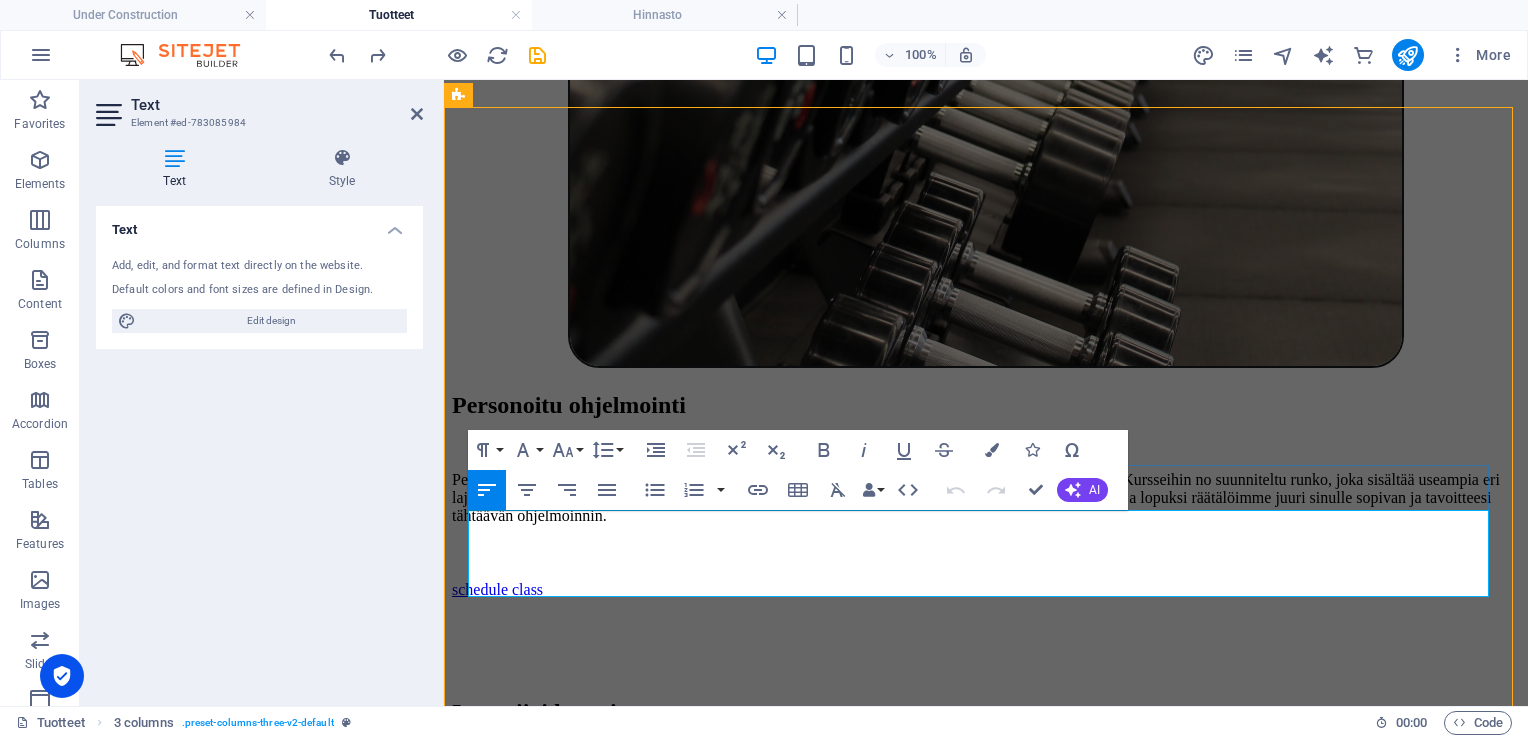 scroll, scrollTop: 4905, scrollLeft: 0, axis: vertical 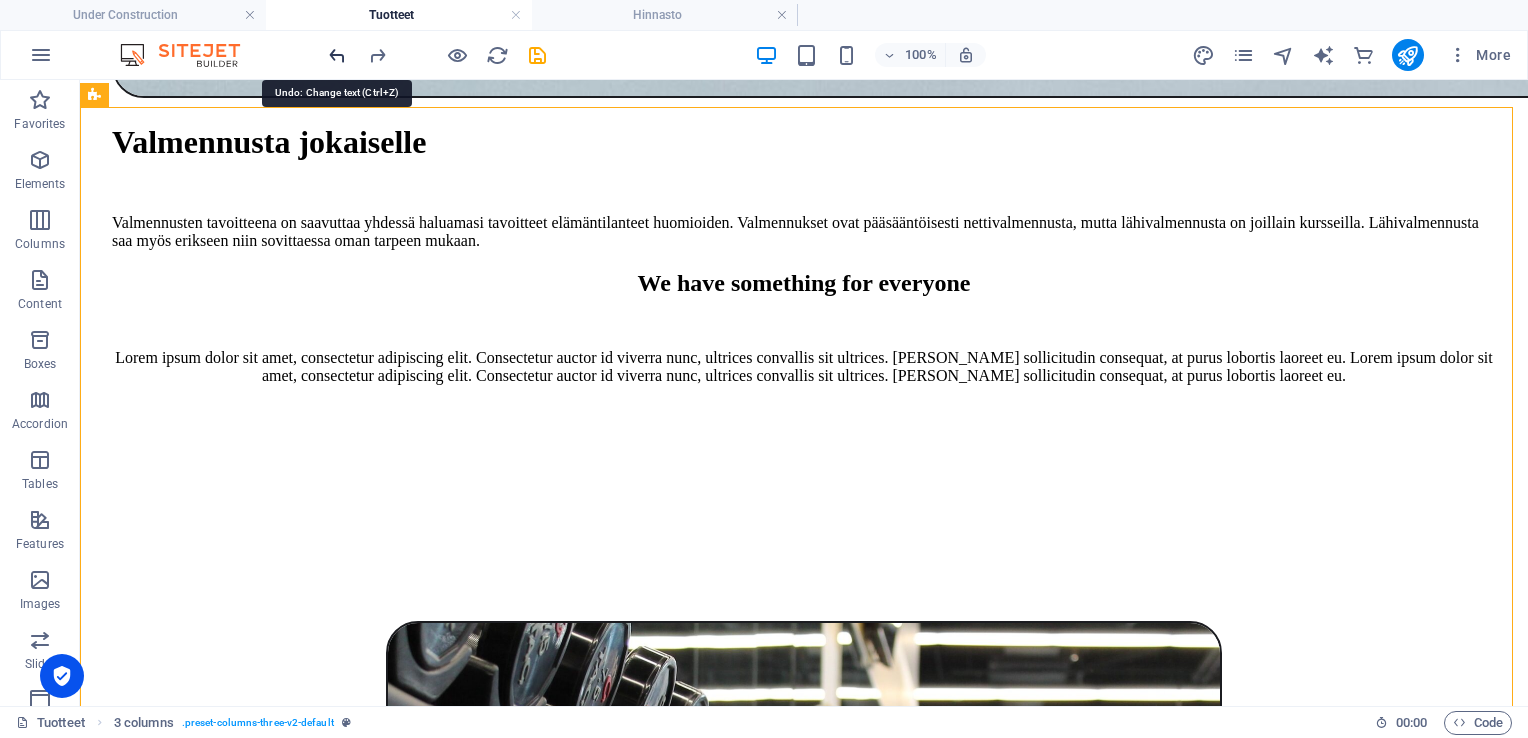click at bounding box center [337, 55] 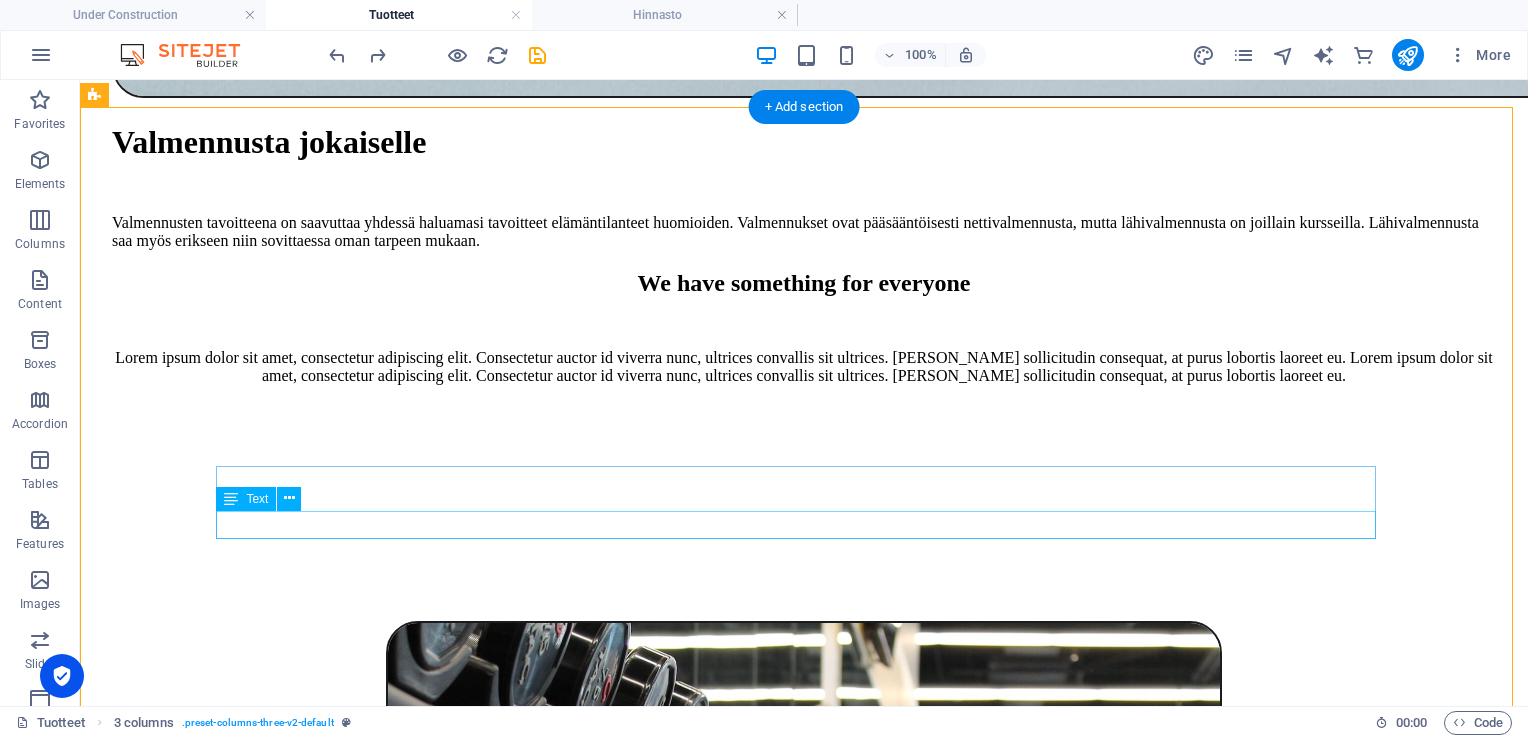 click on "New text element" at bounding box center (804, 7383) 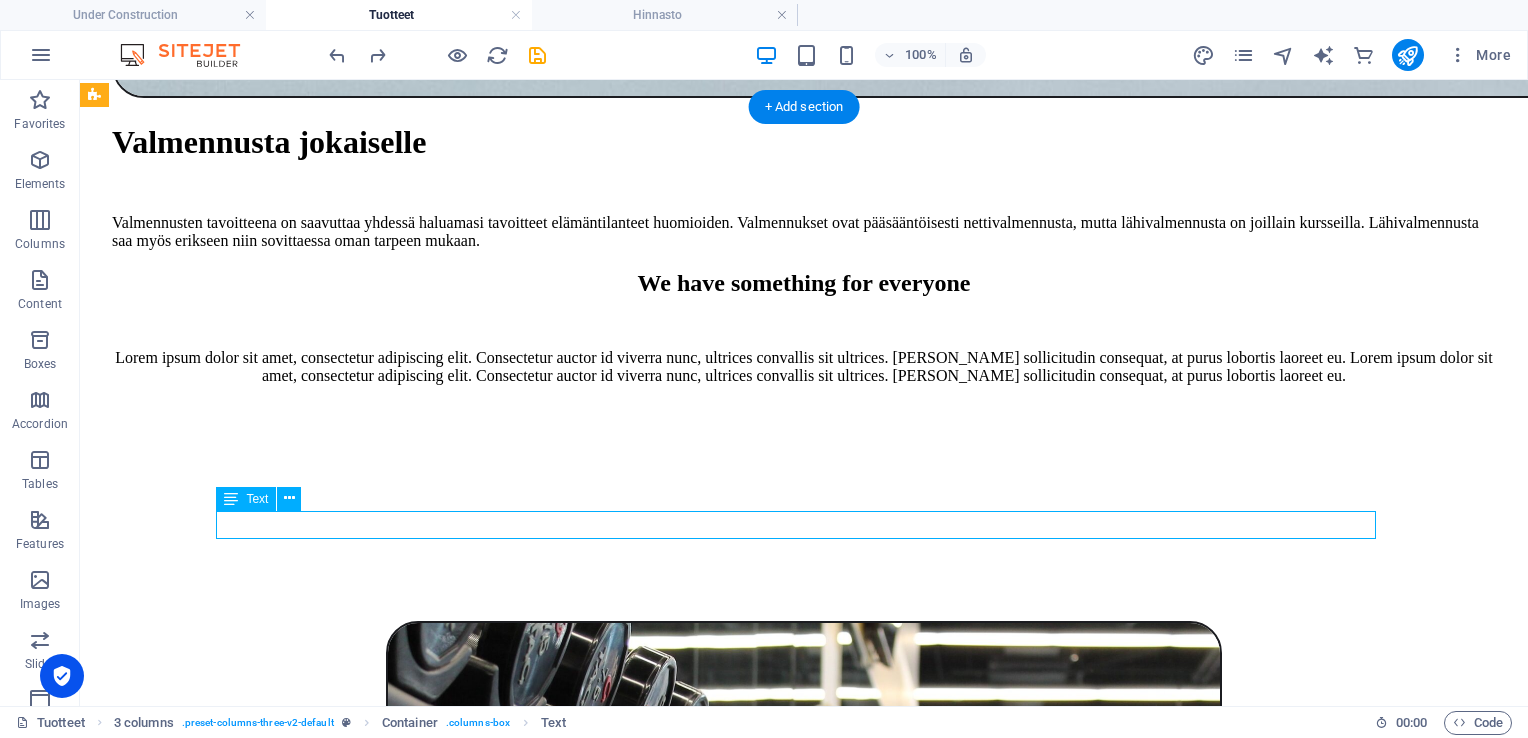 click on "New text element" at bounding box center [804, 7383] 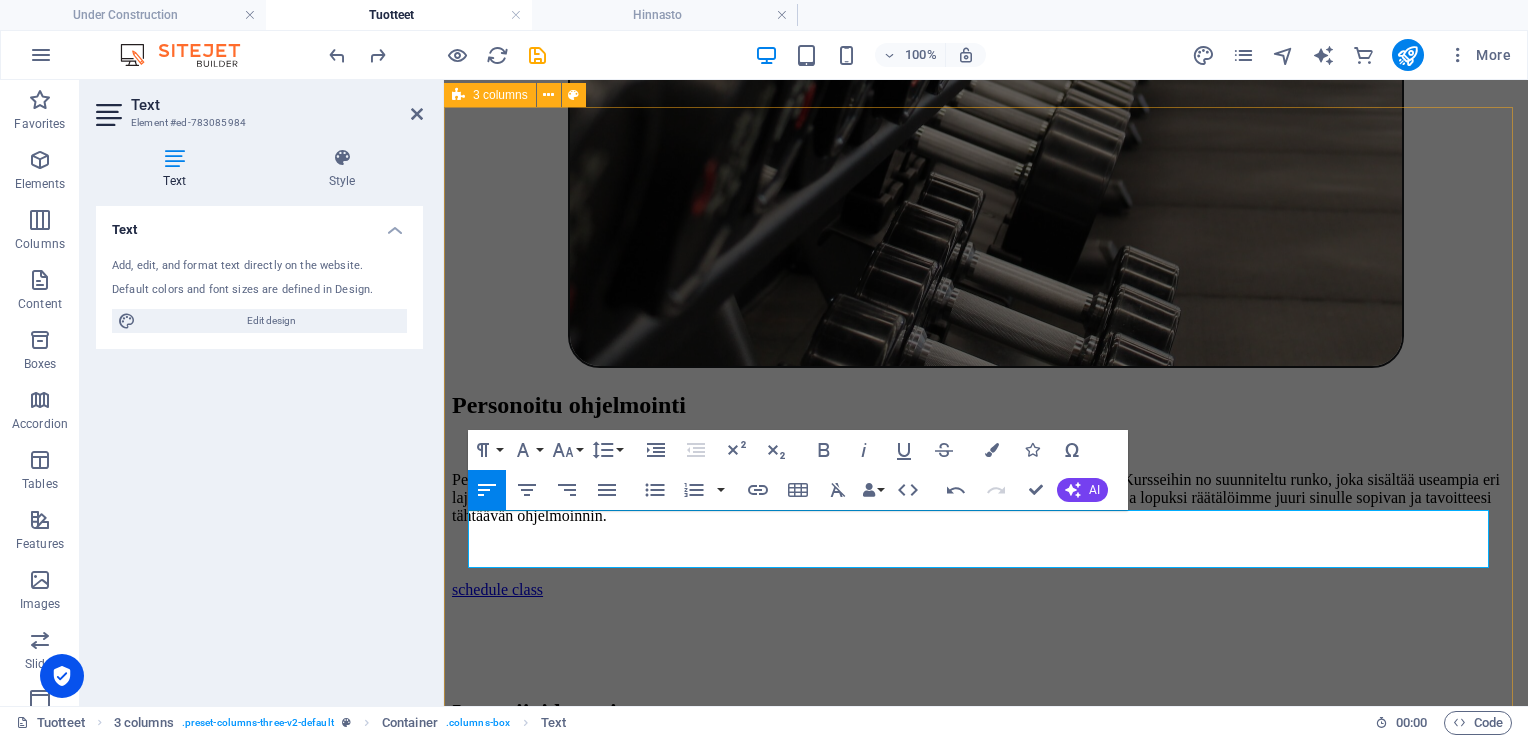 drag, startPoint x: 716, startPoint y: 555, endPoint x: 452, endPoint y: 524, distance: 265.81384 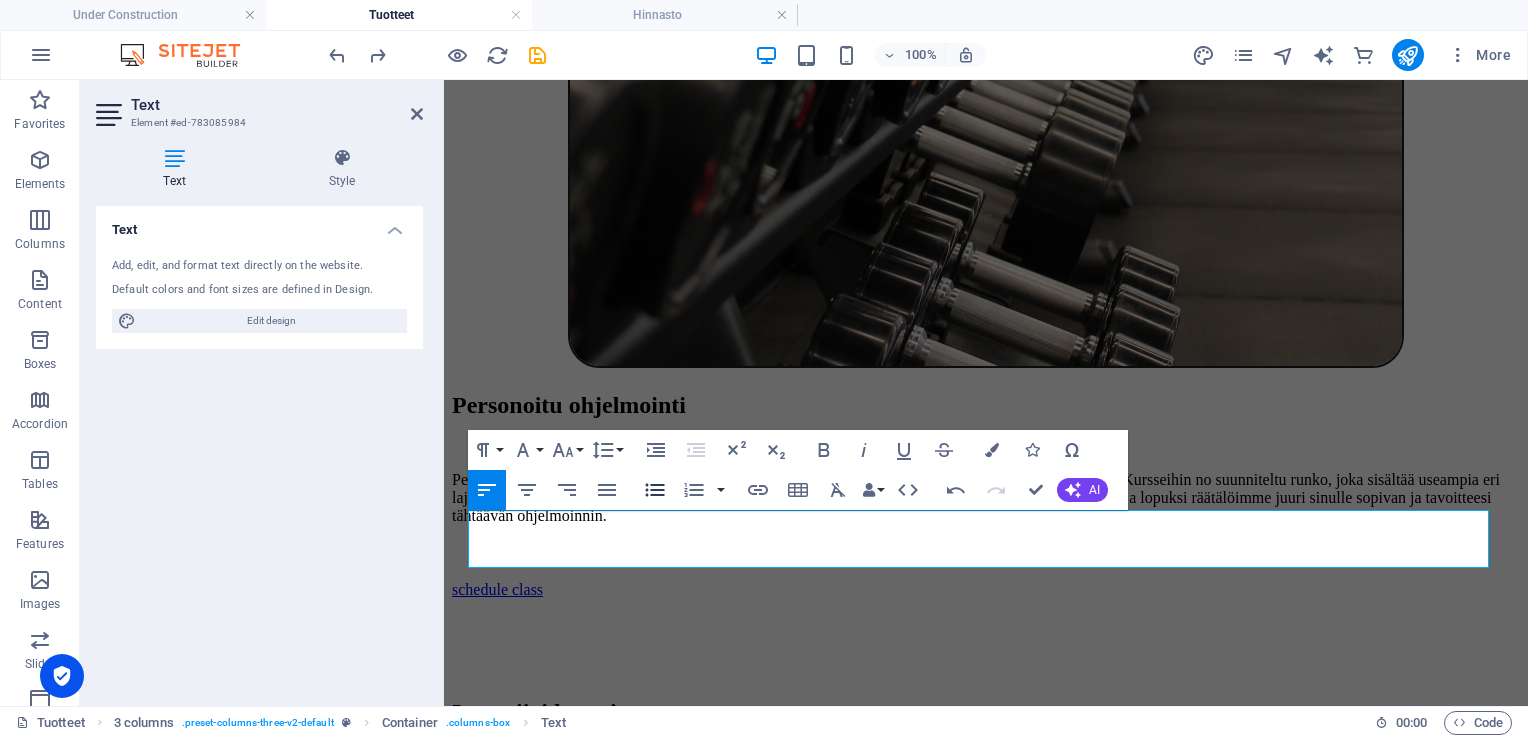 click 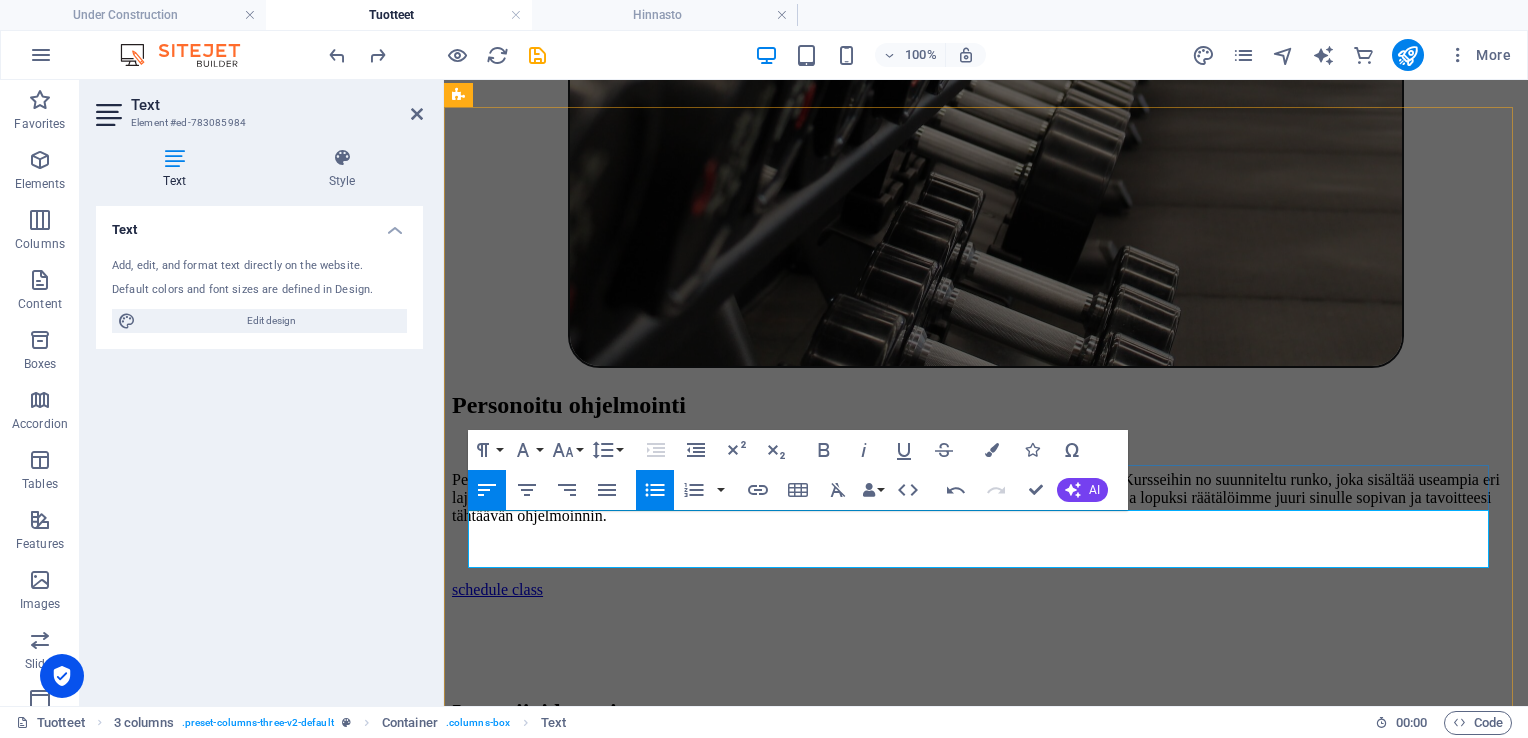 click on "Kurssi sopii sinulle, jolla on jo Crossfit lajin perusliikkeet hallussa. Kaikkein vaikeimpia liikkeitä ei tule osata, vaan niitä opetellaan kurssin aikana." at bounding box center [1006, 6365] 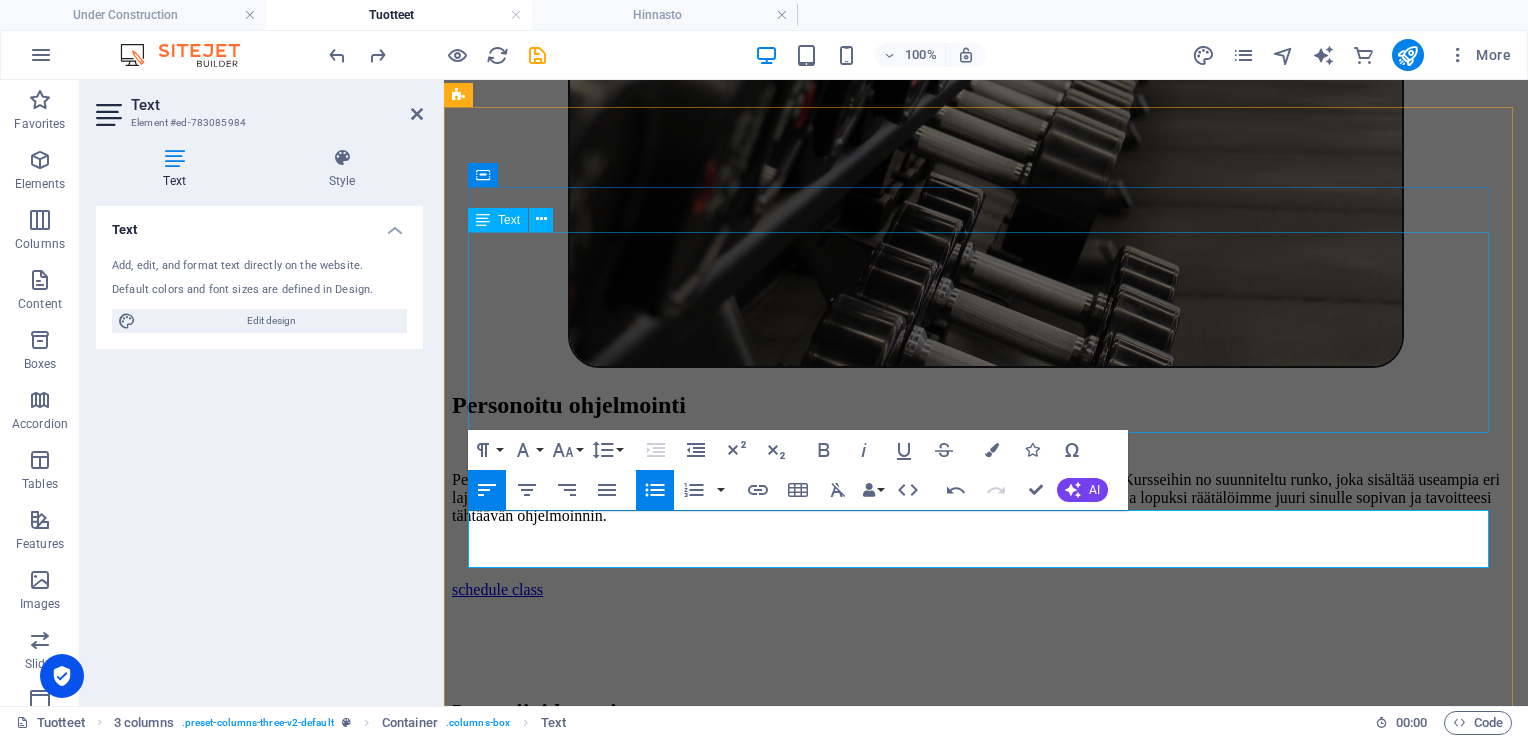 click on "Sopii sinulle joka mietit aloittavasi crossfit omaisen harjoittelun. Liikkeiden ei tarvitse olla entuudestaan tuttuja. Kurssi sisältää myös liikkuvuutta ja kehon huoltoa edistäviä liikkeitä ja harjoitteita. Kurssi sisältää alussa ja lopussa teams / vast. tapaamisen  Kurssilla on mahdollista järjestää lähivalmennuksia eri sopimuksen mukaan. 4 -5 treeniä / viikko. Kesto 3 kuukautta. Hinta: 550€" at bounding box center (986, 6226) 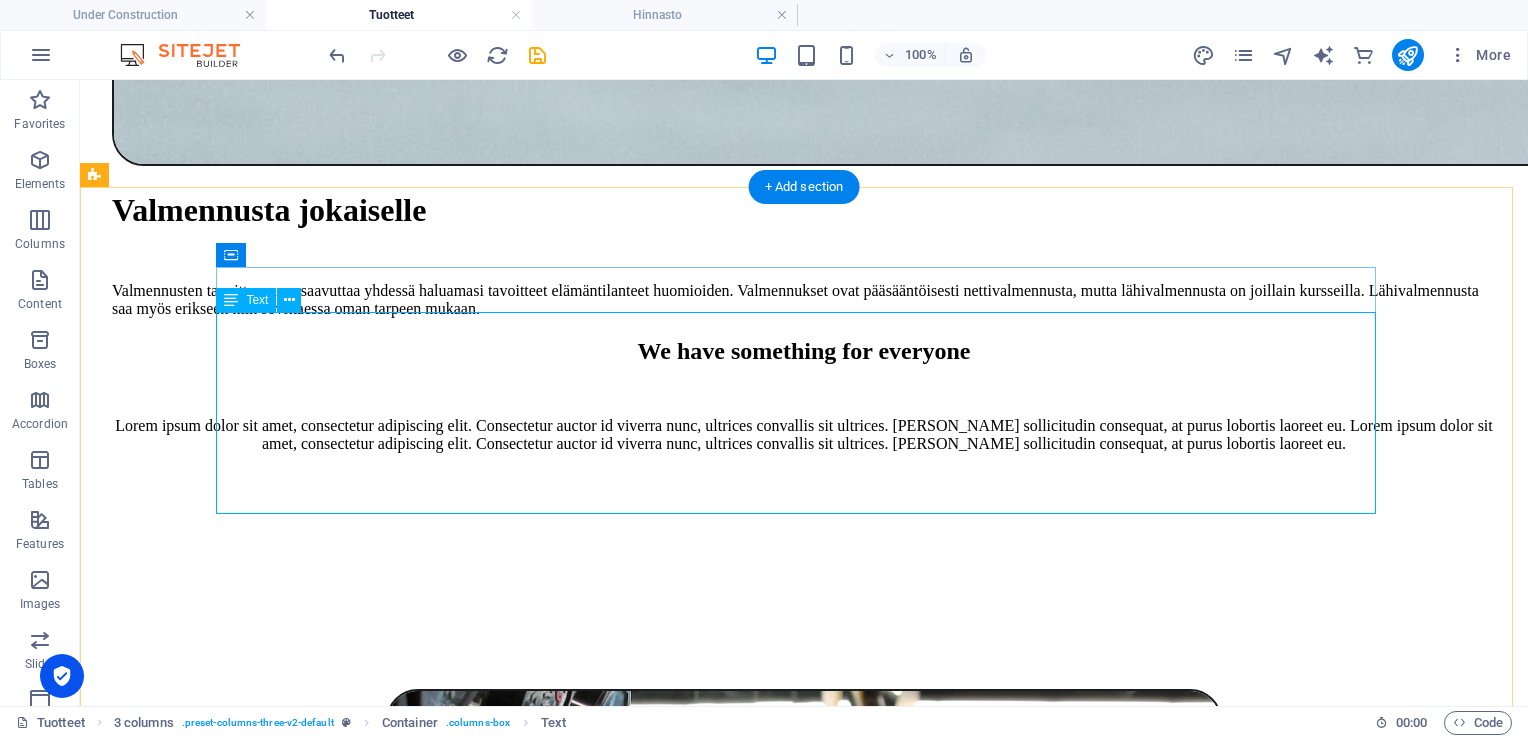 scroll, scrollTop: 4805, scrollLeft: 0, axis: vertical 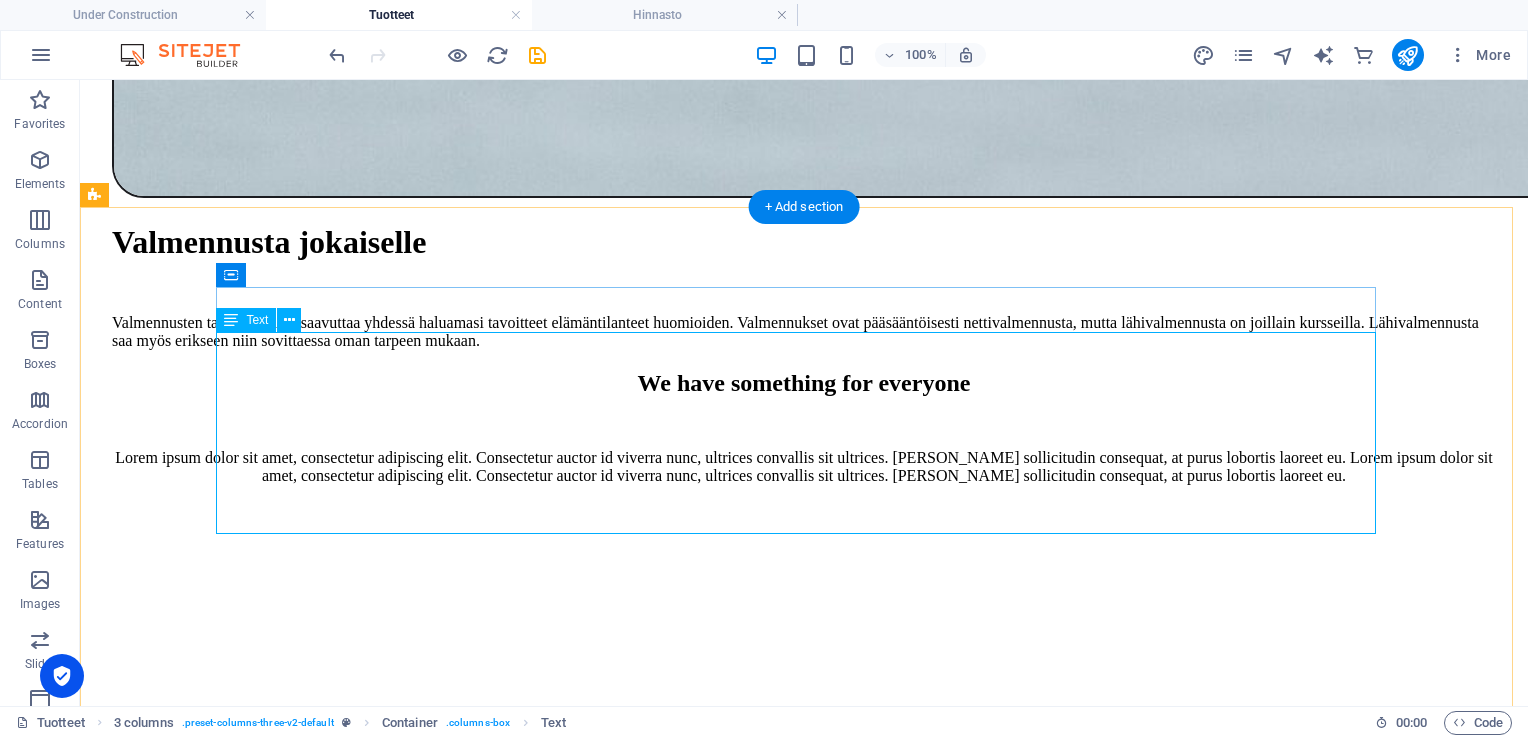 click on "Sopii sinulle joka mietit aloittavasi crossfit omaisen harjoittelun. Liikkeiden ei tarvitse olla entuudestaan tuttuja. Kurssi sisältää myös liikkuvuutta ja kehon huoltoa edistäviä liikkeitä ja harjoitteita. Kurssi sisältää alussa ja lopussa teams / vast. tapaamisen  Kurssilla on mahdollista järjestää lähivalmennuksia eri sopimuksen mukaan. 4 -5 treeniä / viikko. Kesto 3 kuukautta. Hinta: 550€" at bounding box center (804, 7344) 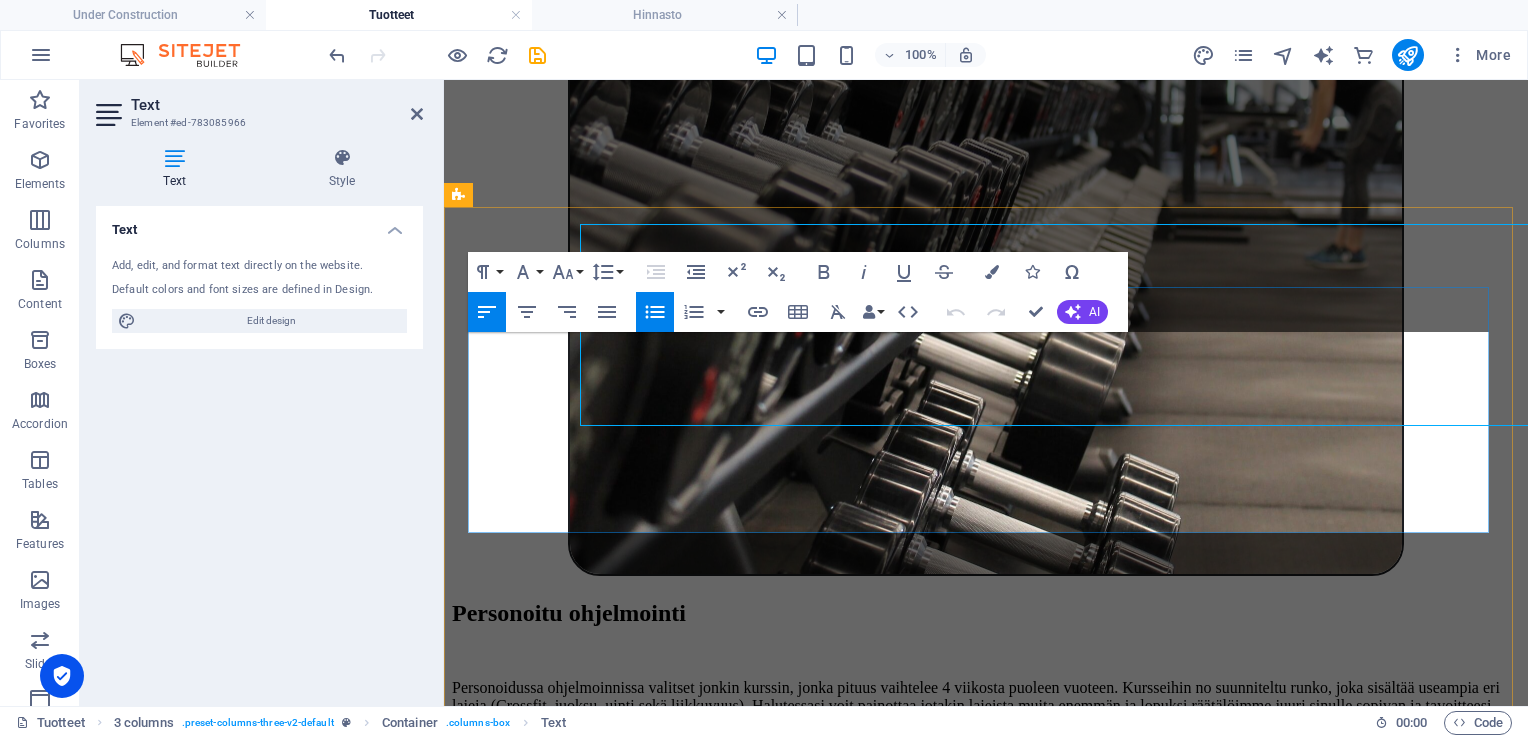 scroll, scrollTop: 4913, scrollLeft: 0, axis: vertical 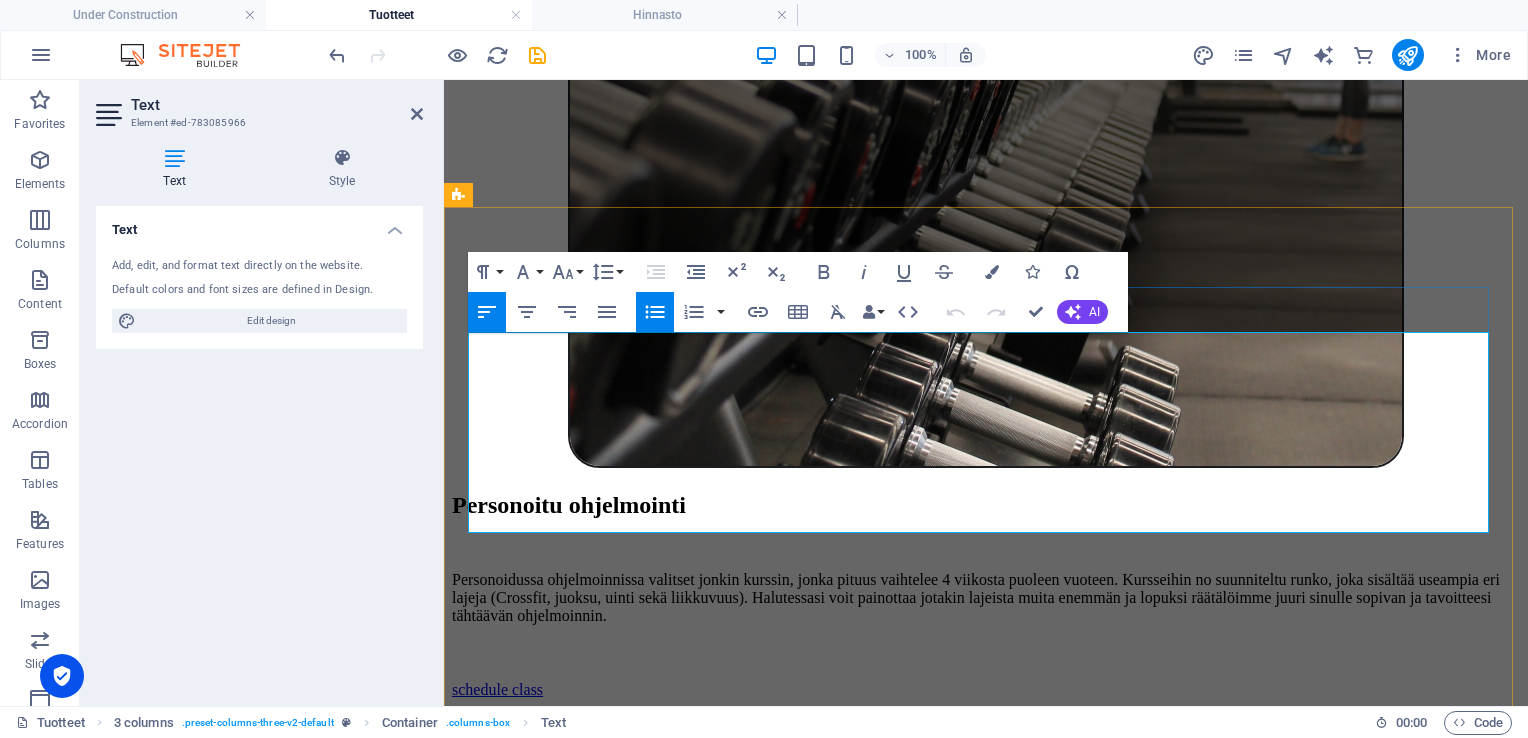 drag, startPoint x: 1164, startPoint y: 435, endPoint x: 1144, endPoint y: 440, distance: 20.615528 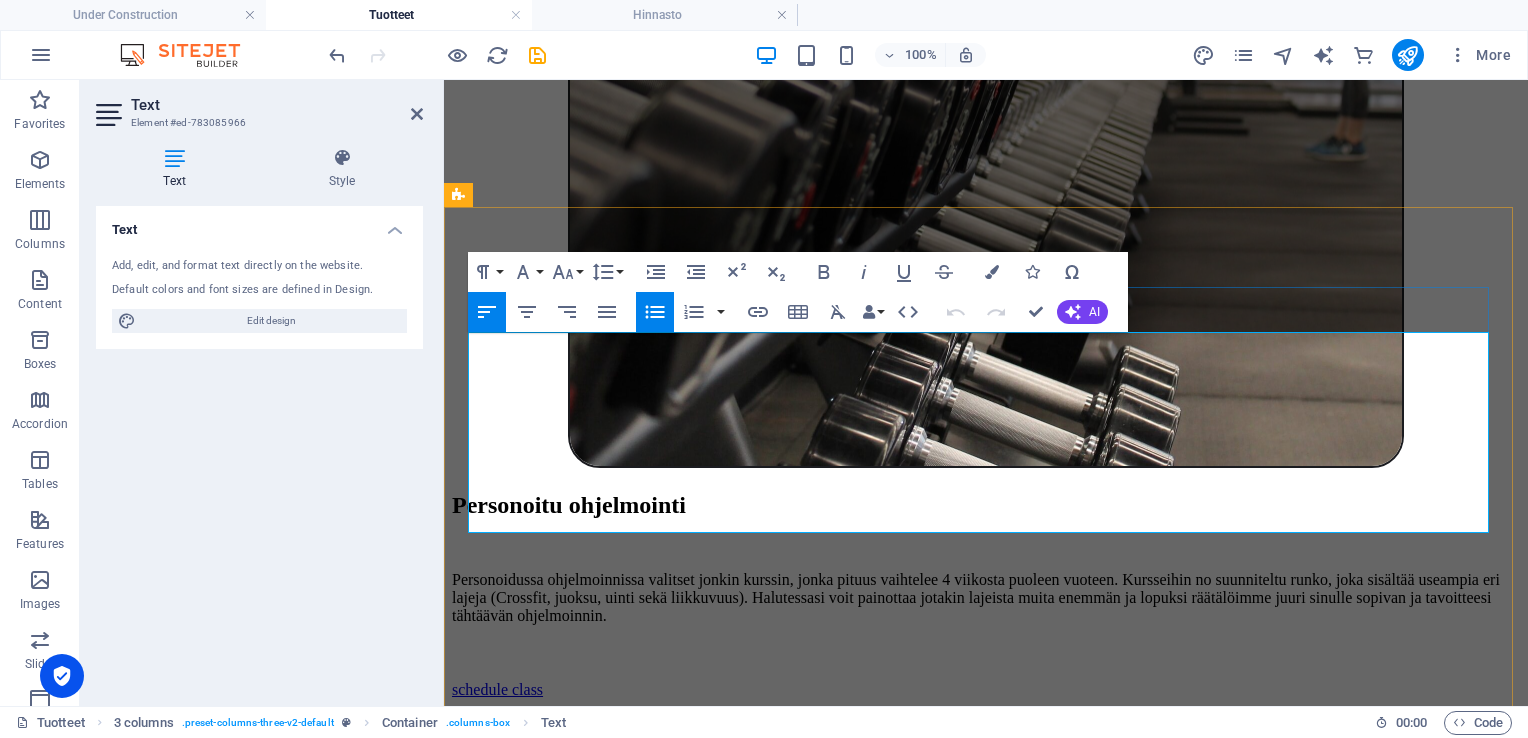 drag, startPoint x: 1185, startPoint y: 439, endPoint x: 827, endPoint y: 447, distance: 358.0894 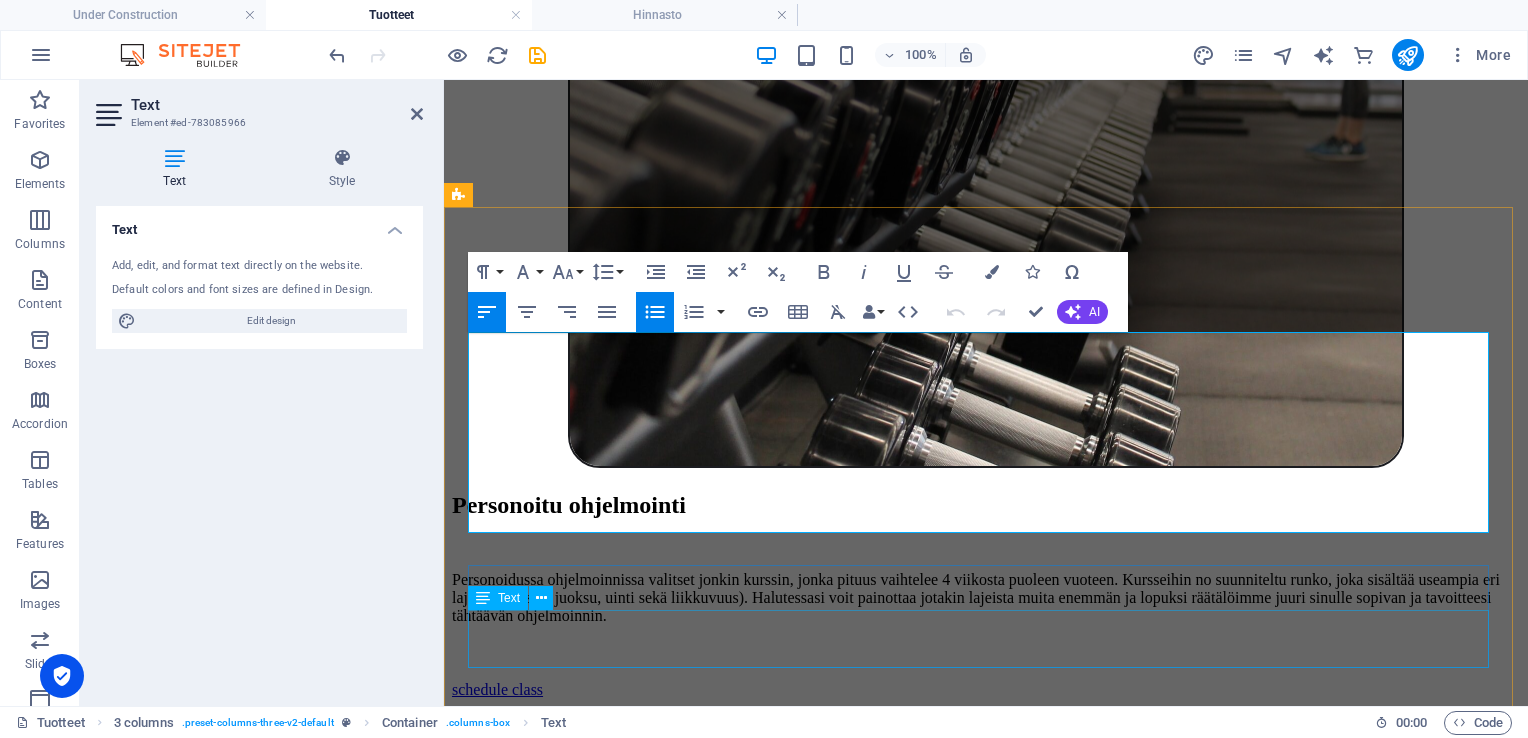 click on "Kurssi sopii sinulle, jolla on jo Crossfit lajin perusliikkeet hallussa. Kaikkein vaikeimpia liikkeitä ei tule osata, vaan niitä opetellaan kurssin aikana." at bounding box center (986, 6465) 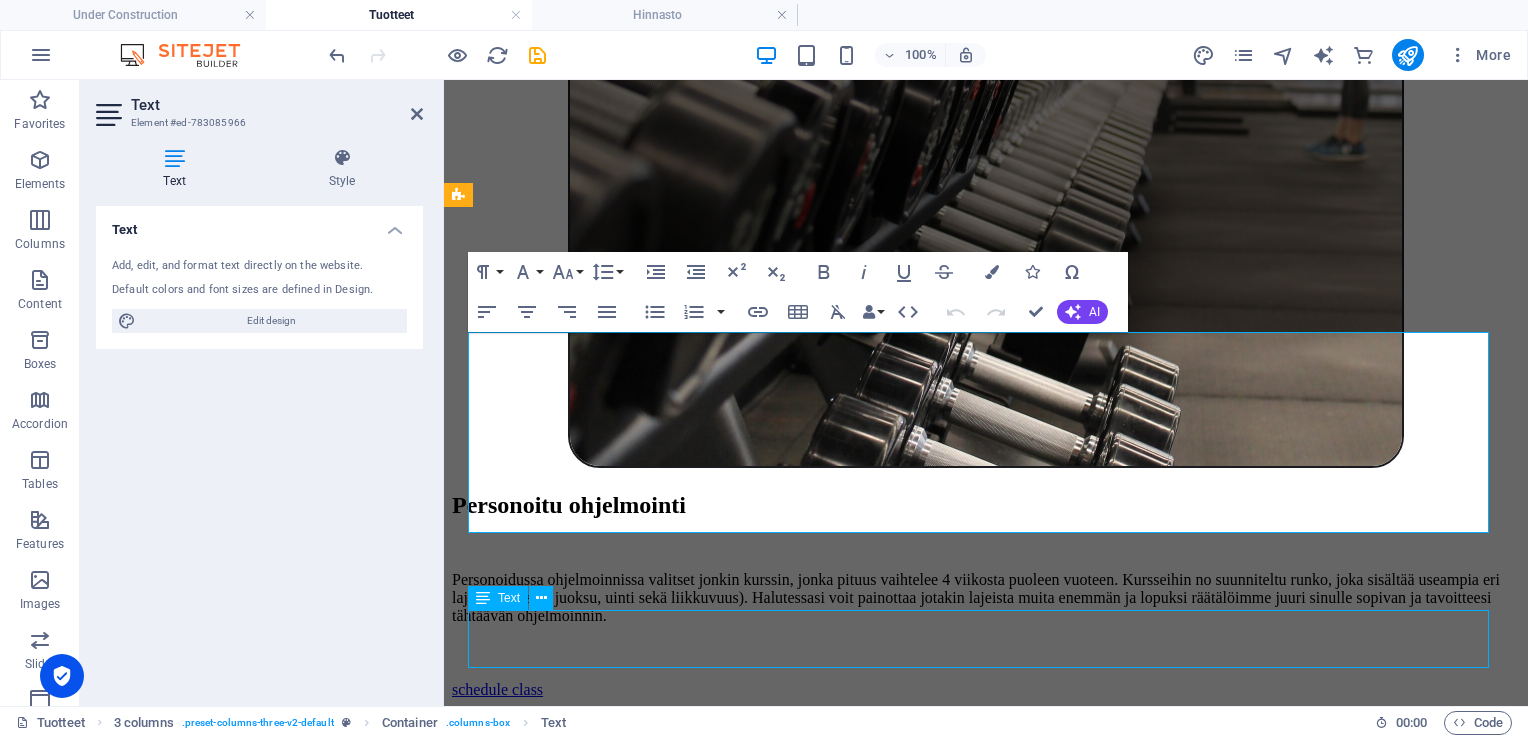 click on "Kurssi sopii sinulle, jolla on jo Crossfit lajin perusliikkeet hallussa. Kaikkein vaikeimpia liikkeitä ei tule osata, vaan niitä opetellaan kurssin aikana." at bounding box center [986, 6465] 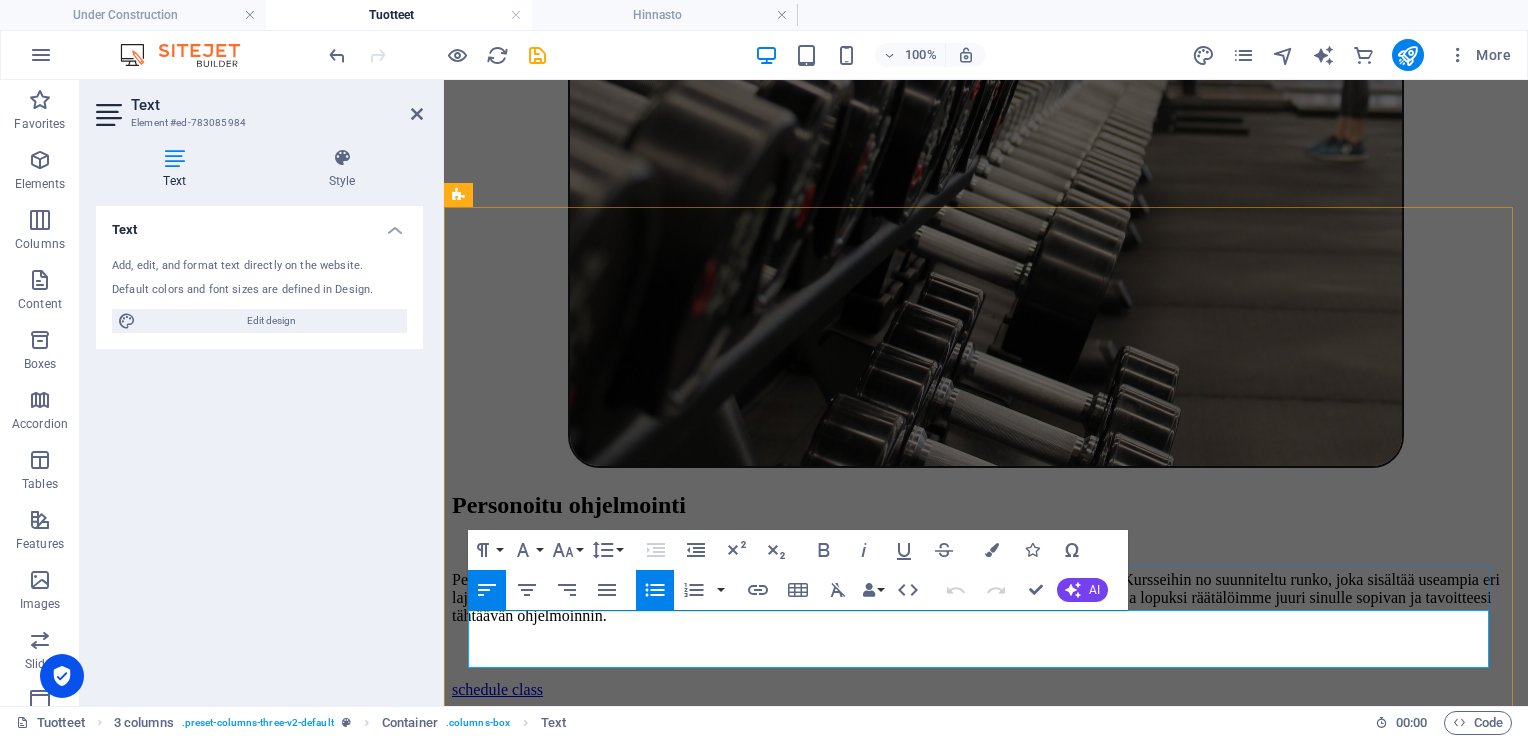 click on "Kurssi sopii sinulle, jolla on jo Crossfit lajin perusliikkeet hallussa. Kaikkein vaikeimpia liikkeitä ei tule osata, vaan niitä opetellaan kurssin aikana." at bounding box center (1006, 6465) 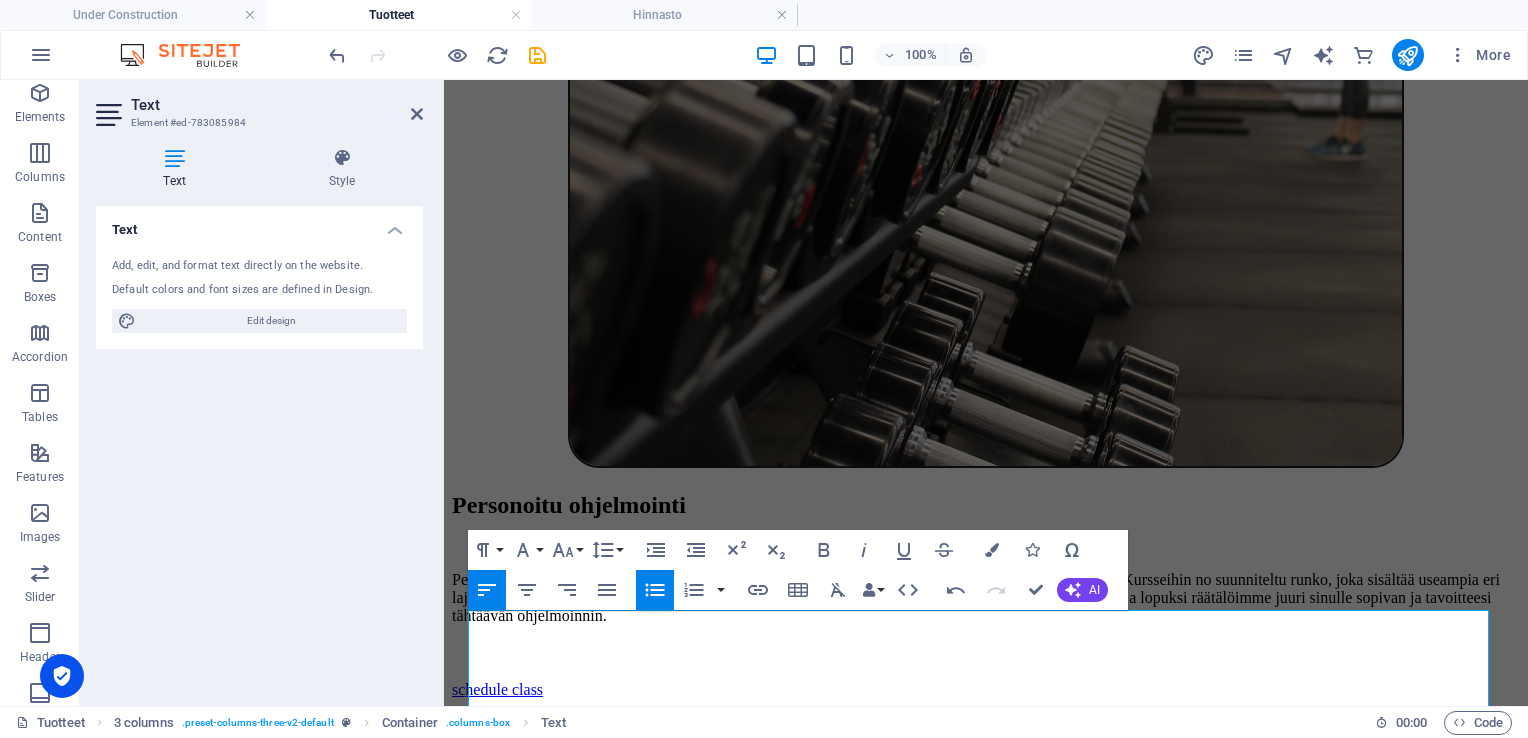scroll, scrollTop: 100, scrollLeft: 0, axis: vertical 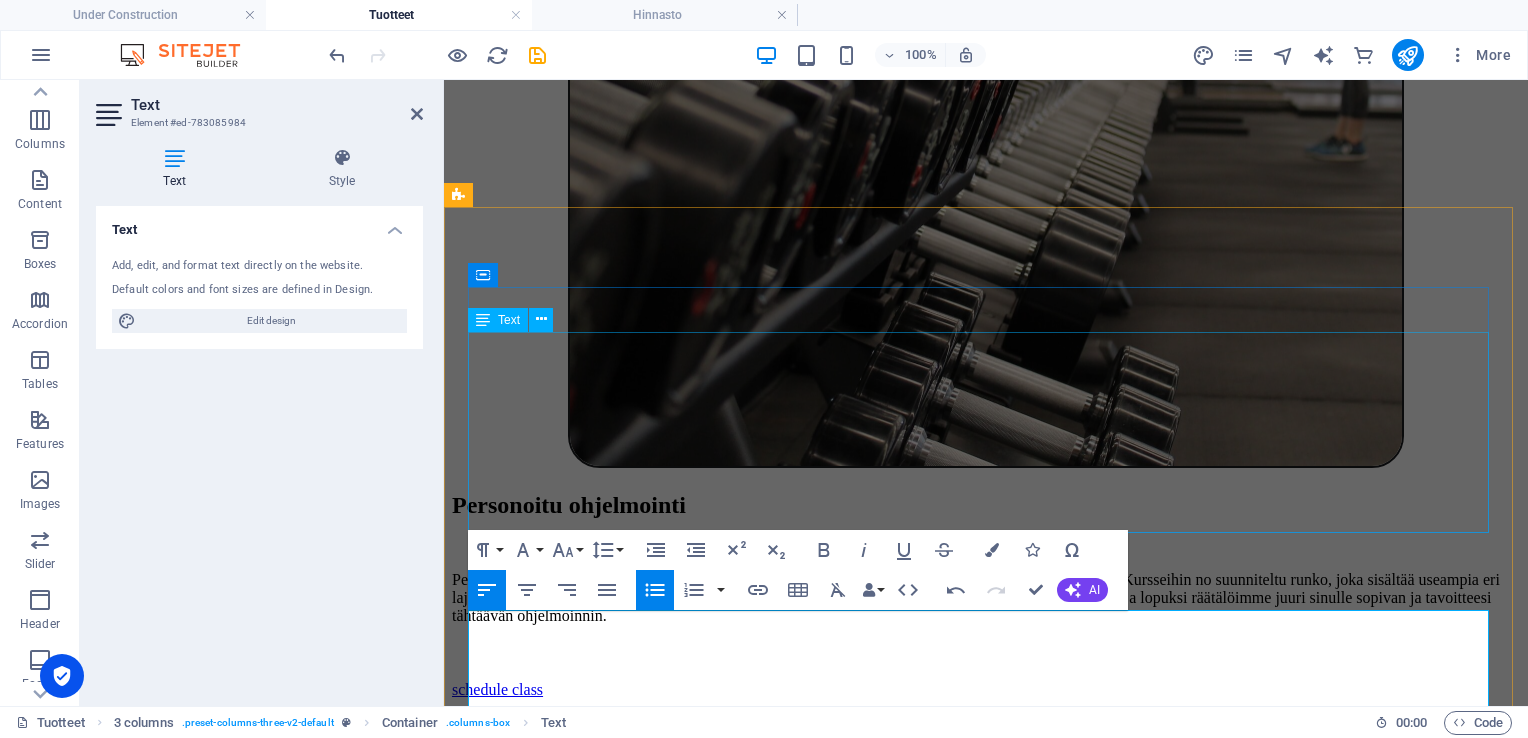 click on "Sopii sinulle joka mietit aloittavasi crossfit omaisen harjoittelun. Liikkeiden ei tarvitse olla entuudestaan tuttuja. Kurssi sisältää myös liikkuvuutta ja kehon huoltoa edistäviä liikkeitä ja harjoitteita. Kurssi sisältää alussa ja lopussa teams / vast. tapaamisen  Kurssilla on mahdollista järjestää lähivalmennuksia eri sopimuksen mukaan. 4 -5 treeniä / viikko. Kesto 3 kuukautta. Hinta: 550€" at bounding box center (986, 6326) 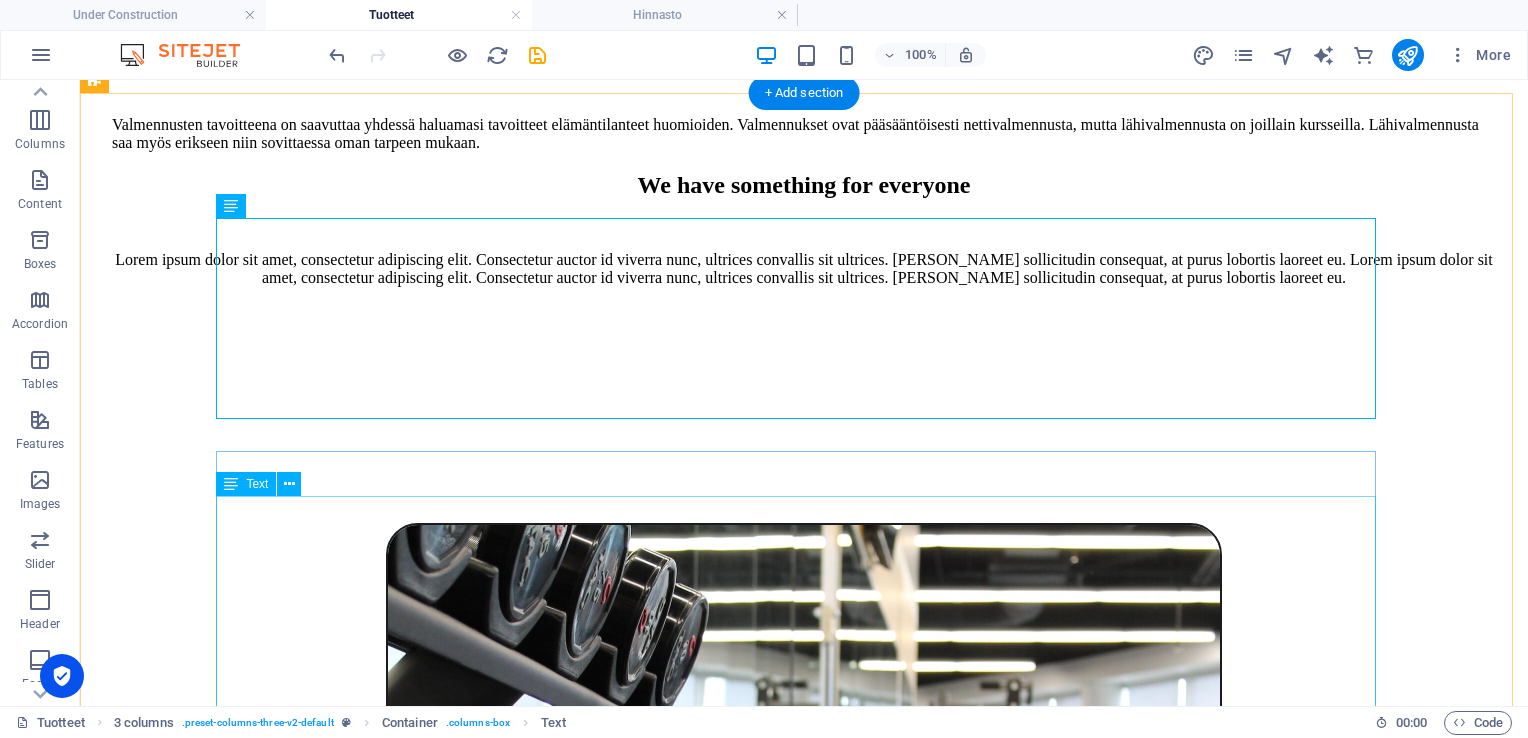 scroll, scrollTop: 5005, scrollLeft: 0, axis: vertical 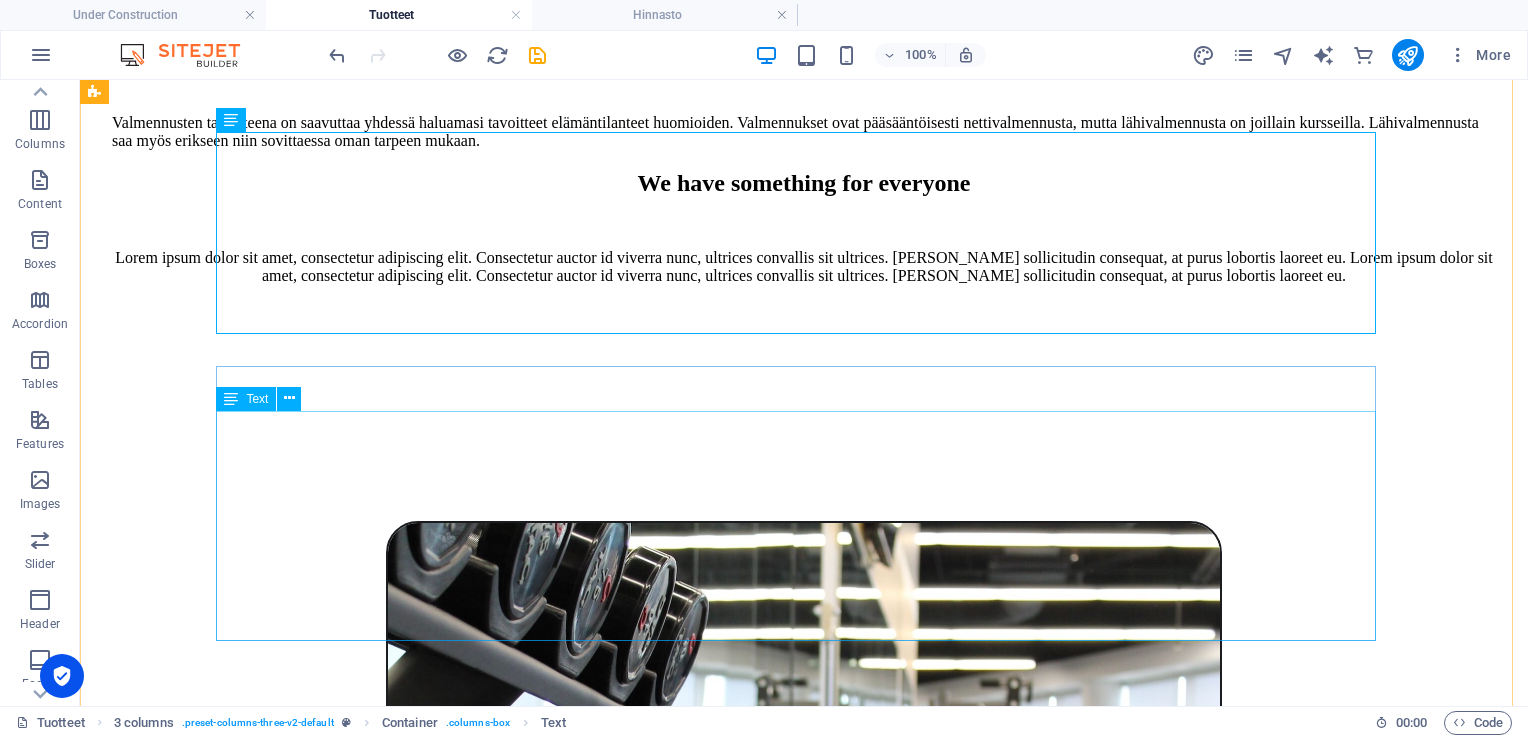 click on "Kurssi sopii sinulle, jolla on jo Crossfit lajin perusliikkeet hallussa. Kaikkein vaikeimpia liikkeitä ei tule osata, vaan niitä opetellaan kurssin aikana. Kurssi sisältää myös liikkuvuutta ja kehon huoltoa edistäviä liikkeitä ja harjoitteita. Kurssi sisältää alussa ja lopussa teams / vast. tapaamisen  Kurssilla on mahdollista järjestää lähivalmennuksia eri sopimuksen mukaan. 4 -5 treeniä / viikko. Kesto 3 kuukautta. Hinta: 550€" at bounding box center (804, 7337) 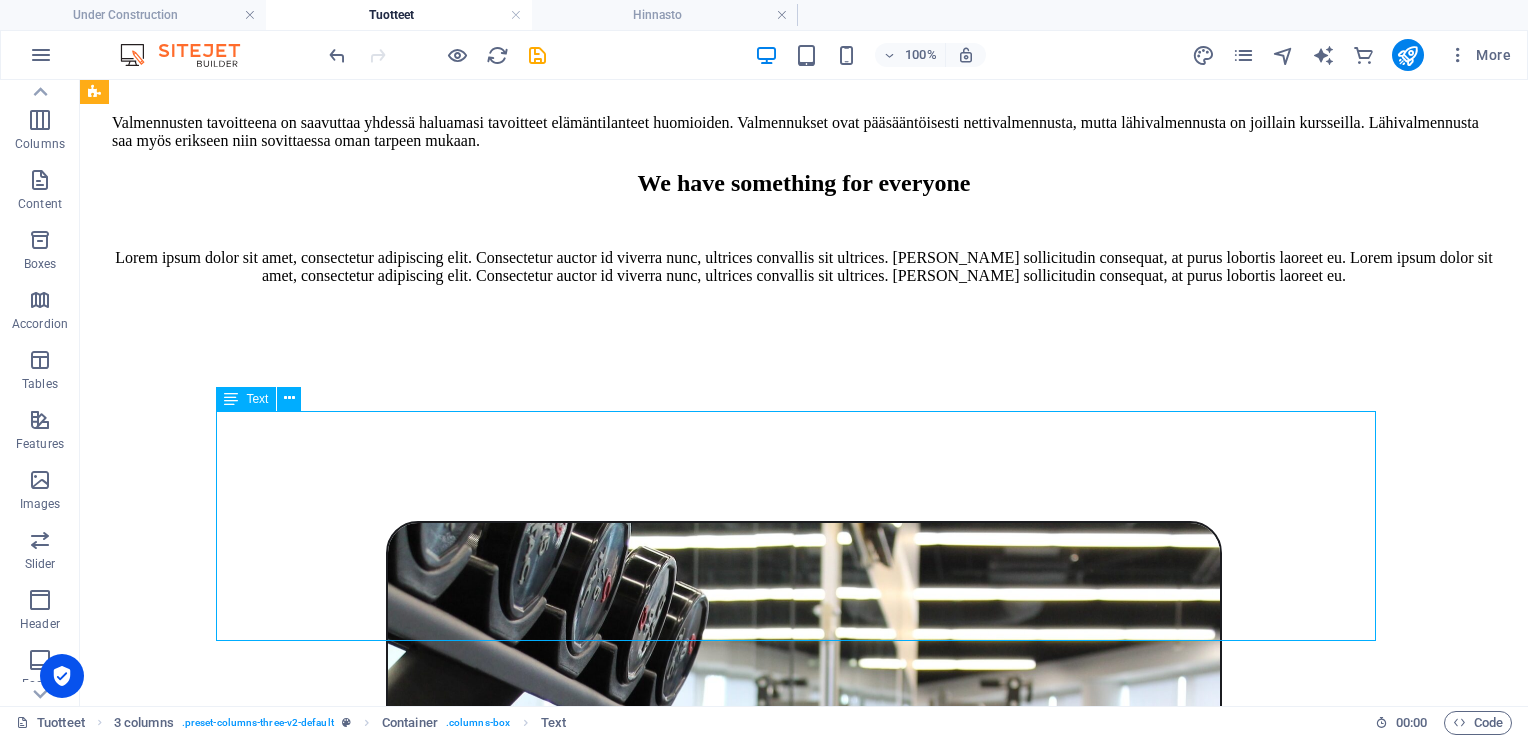 click on "Kurssi sopii sinulle, jolla on jo Crossfit lajin perusliikkeet hallussa. Kaikkein vaikeimpia liikkeitä ei tule osata, vaan niitä opetellaan kurssin aikana. Kurssi sisältää myös liikkuvuutta ja kehon huoltoa edistäviä liikkeitä ja harjoitteita. Kurssi sisältää alussa ja lopussa teams / vast. tapaamisen  Kurssilla on mahdollista järjestää lähivalmennuksia eri sopimuksen mukaan. 4 -5 treeniä / viikko. Kesto 3 kuukautta. Hinta: 550€" at bounding box center (804, 7337) 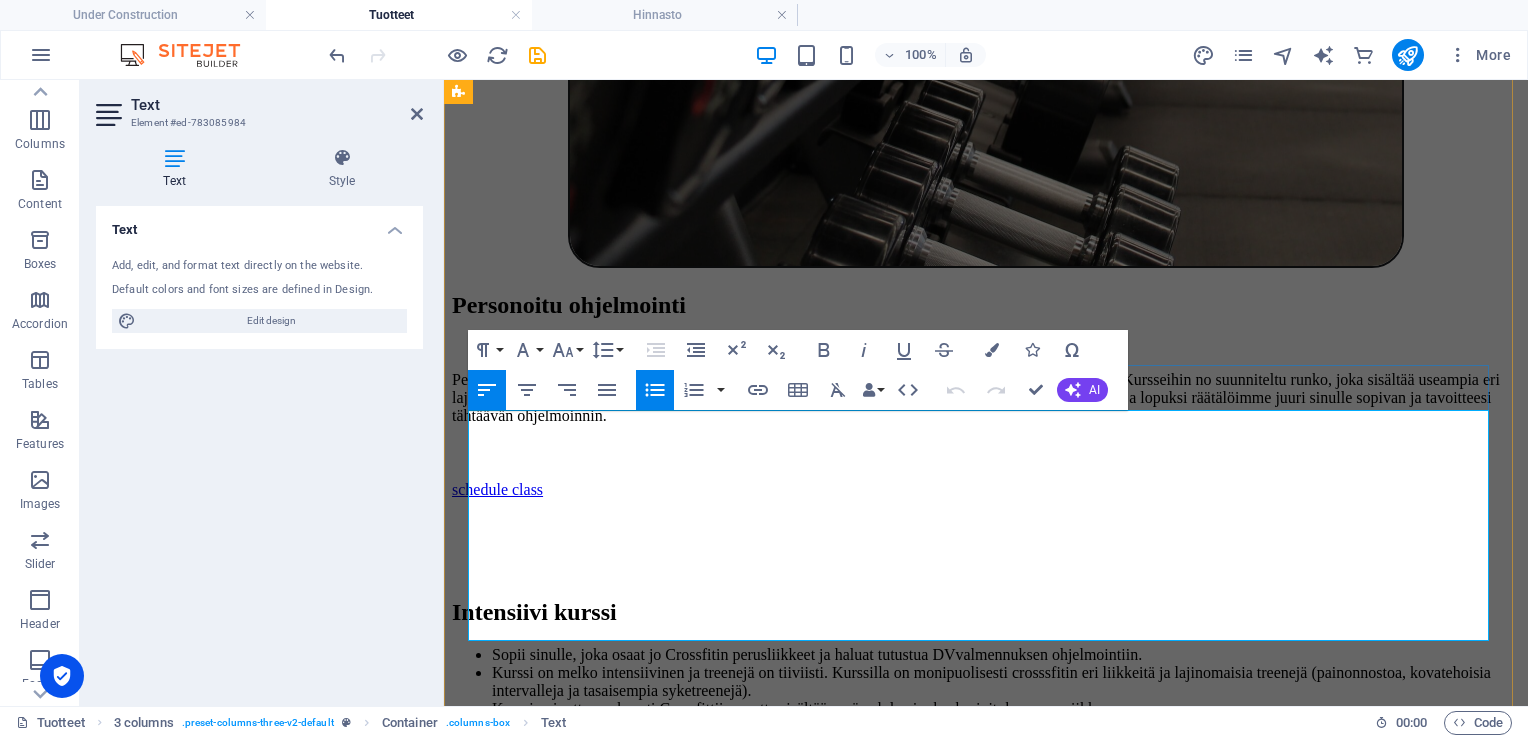 click on "4 -5 treeniä / viikko." at bounding box center (1006, 6337) 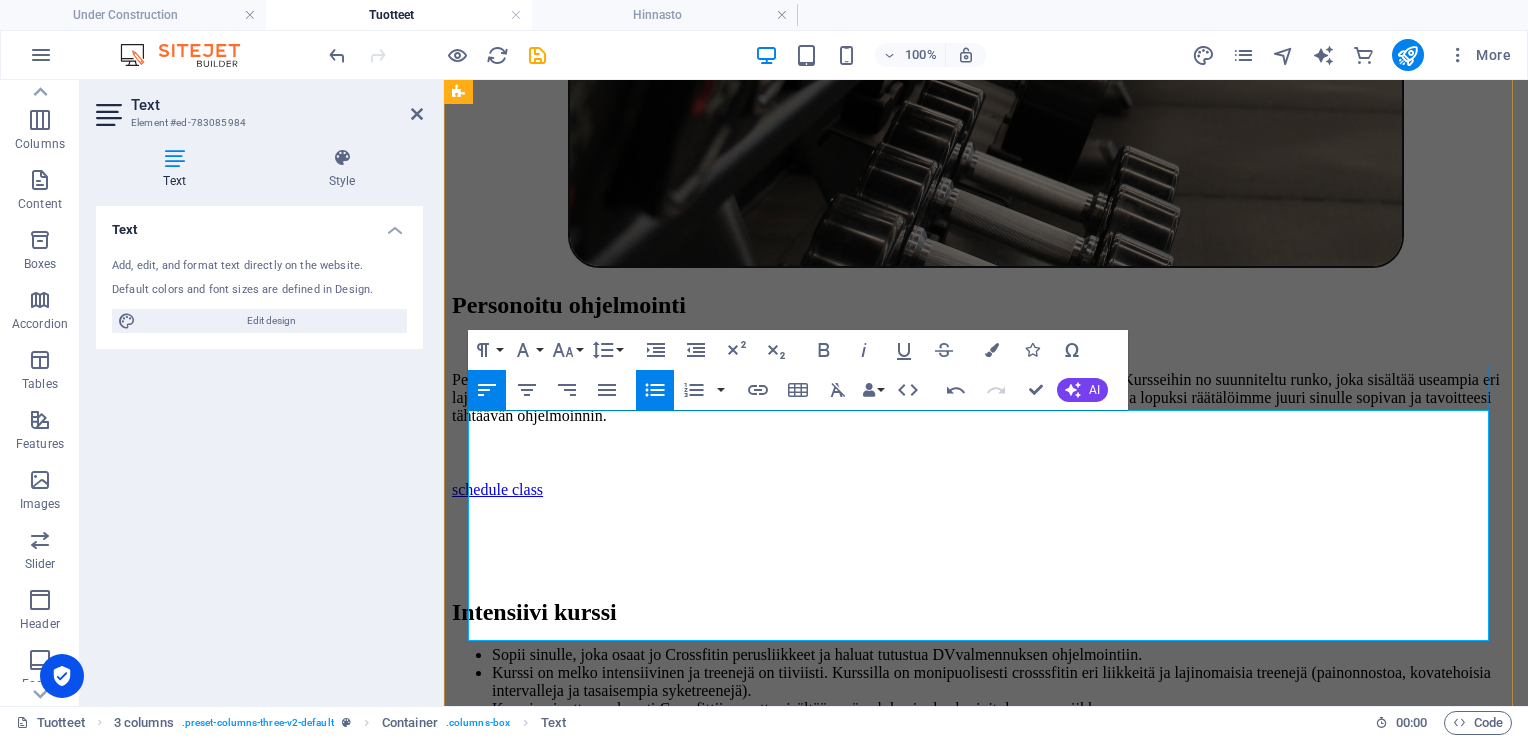 type 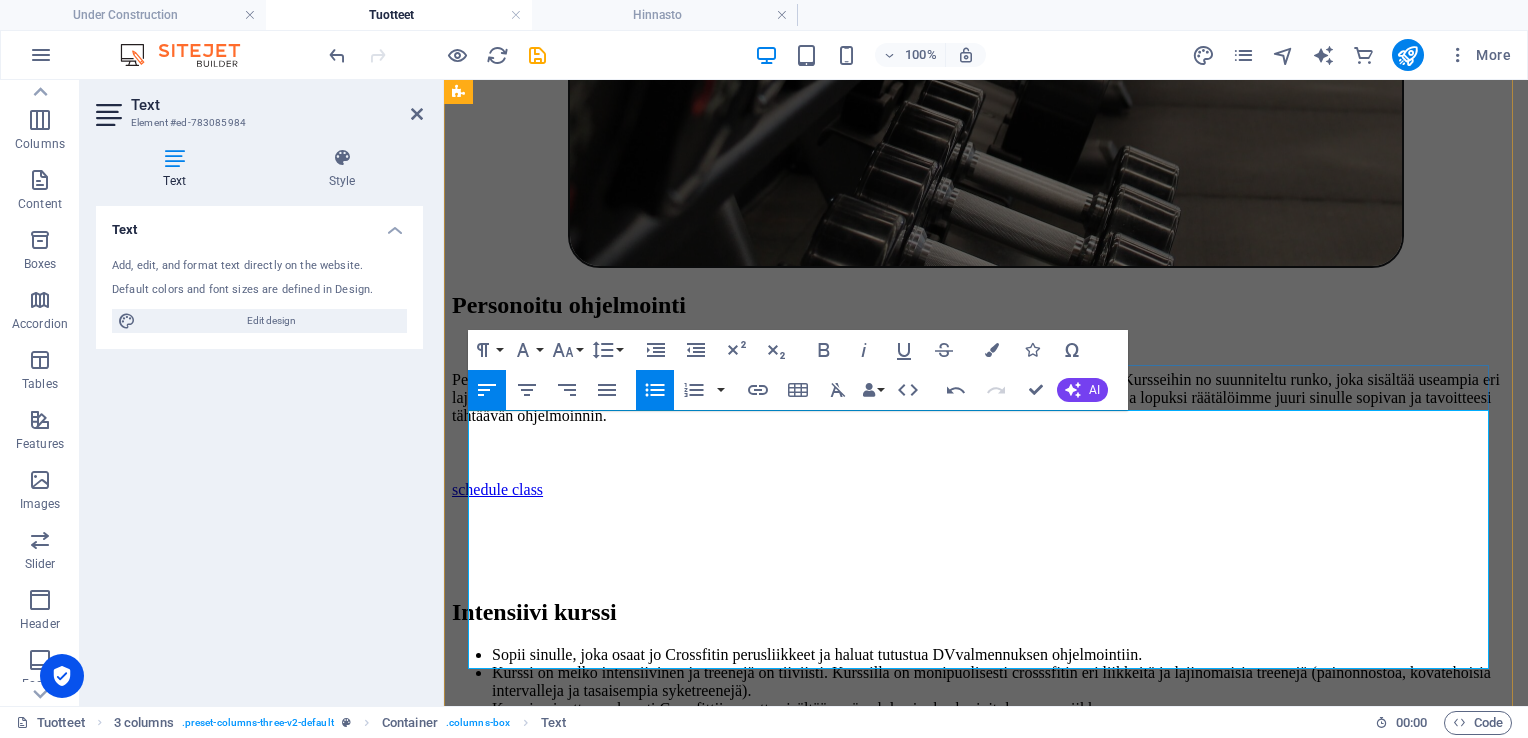 click on "Kurssi sopii sinulle, jolla on jo Crossfit lajin perusliikkeet hallussa. Kaikkein vaikeimpia liikkeitä ei tule osata, vaan niitä opetellaan kurssin aikana." at bounding box center [1006, 6265] 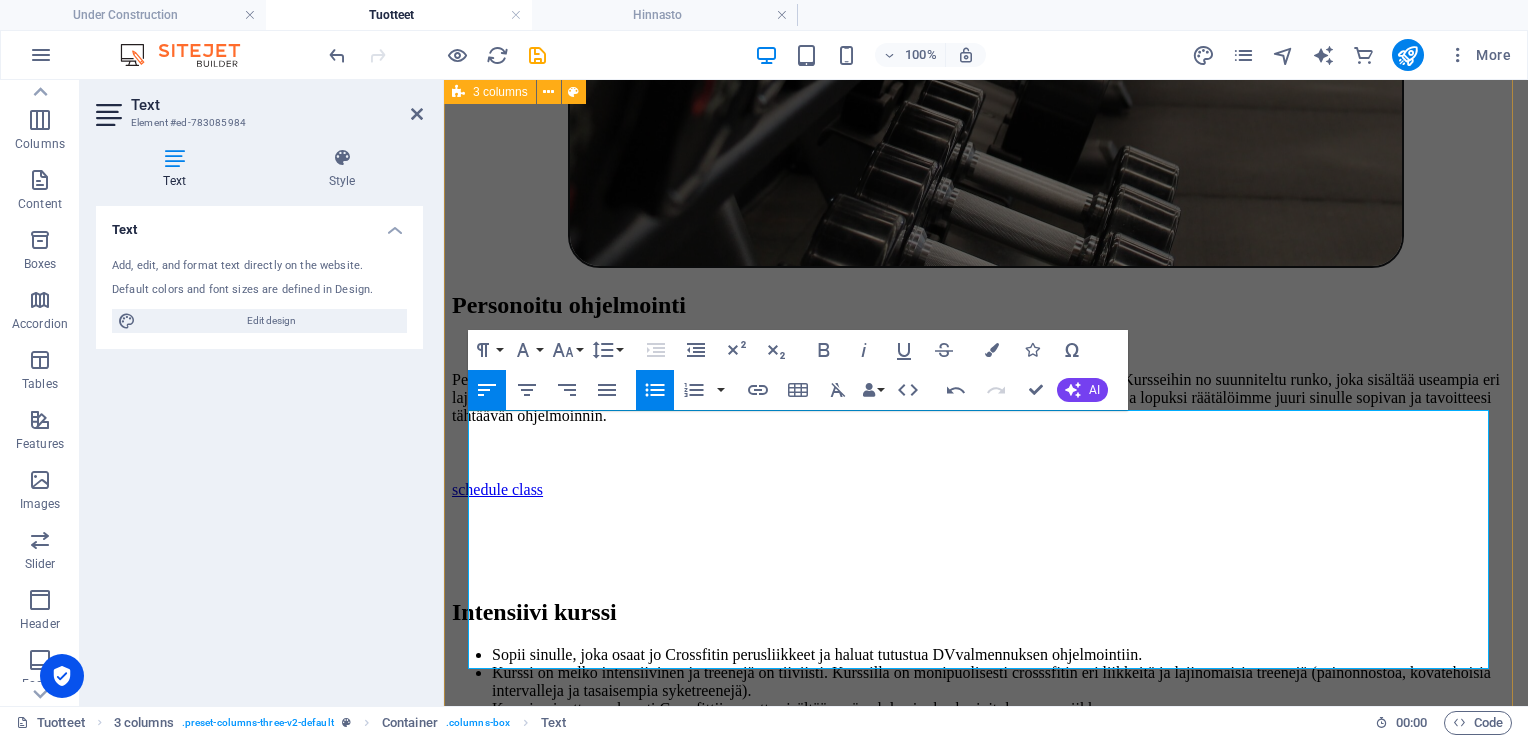 click on "Peruskurssi Sopii sinulle joka mietit aloittavasi crossfit omaisen harjoittelun. Liikkeiden ei tarvitse olla entuudestaan tuttuja. Kurssi sisältää myös liikkuvuutta ja kehon huoltoa edistäviä liikkeitä ja harjoitteita. Kurssi sisältää alussa ja lopussa teams / vast. tapaamisen  Kurssilla on mahdollista järjestää lähivalmennuksia eri sopimuksen mukaan. 4 -5 treeniä / viikko. Kesto 3 kuukautta. Hinta: 550€ "Työstö"-kurssi Kurssi sopii sinulle, jolla on jo Crossfit lajin perusliikkeet hallussa. Kaikkein vaikeimpia liikkeitä ei tule osata, vaan niitä opetellaan kurssin aikana. Kurssi sopii niin kilpailuihin tähtäävälle kuin  Kurssi sisältää myös liikkuvuutta ja kehon huoltoa edistäviä liikkeitä ja harjoitteita. Kurssi kehittää eri osa-alueitasi, mutta myös opettaa uusia ja haastavampia liikkeitä. Kurssi sisältää alussa ja lopussa teams / vast. tapaamisen  Kurssilla on mahdollista järjestää lähivalmennuksia eri sopimuksen mukaan. 5 -7 treeniä / viikko. Hinta: 550€" at bounding box center (986, 6259) 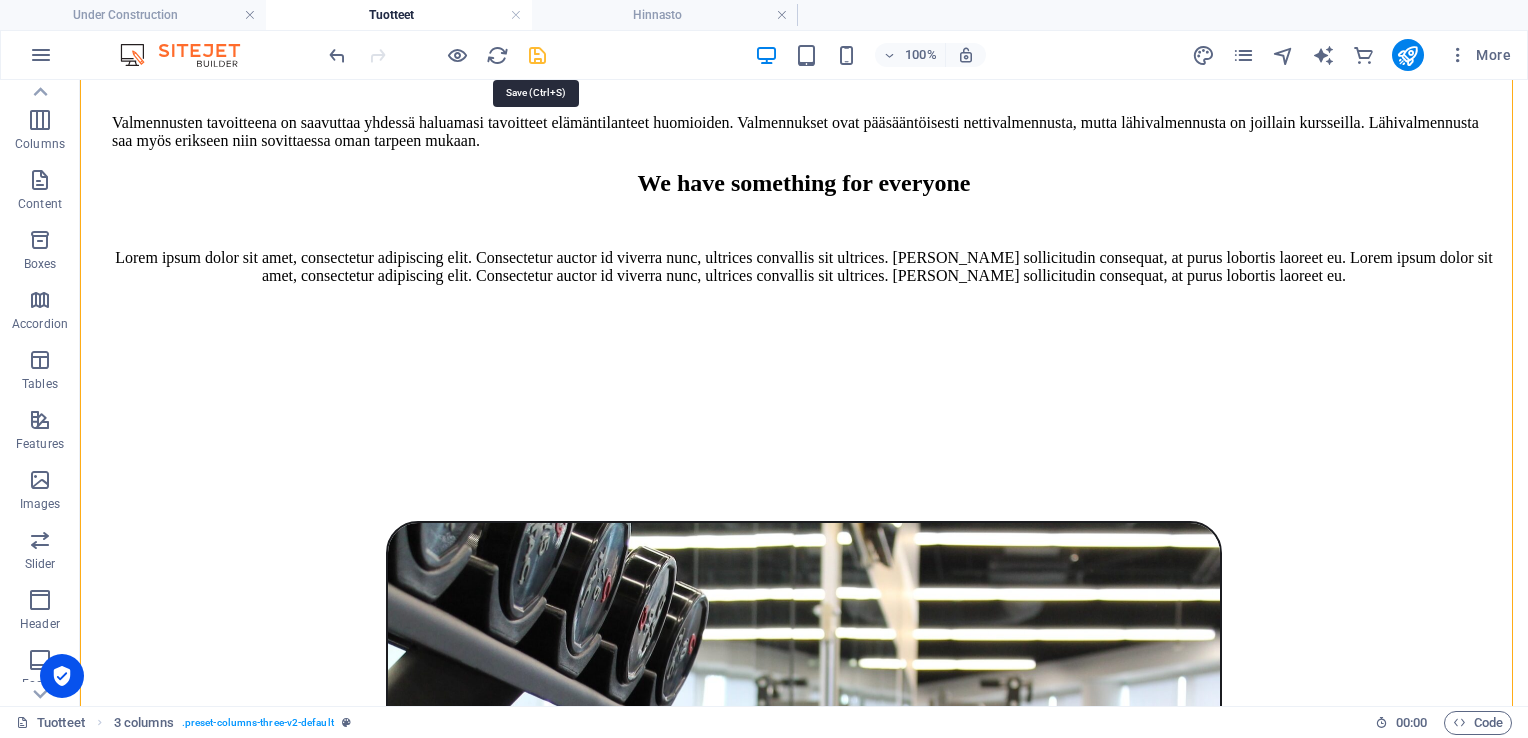 click at bounding box center (537, 55) 